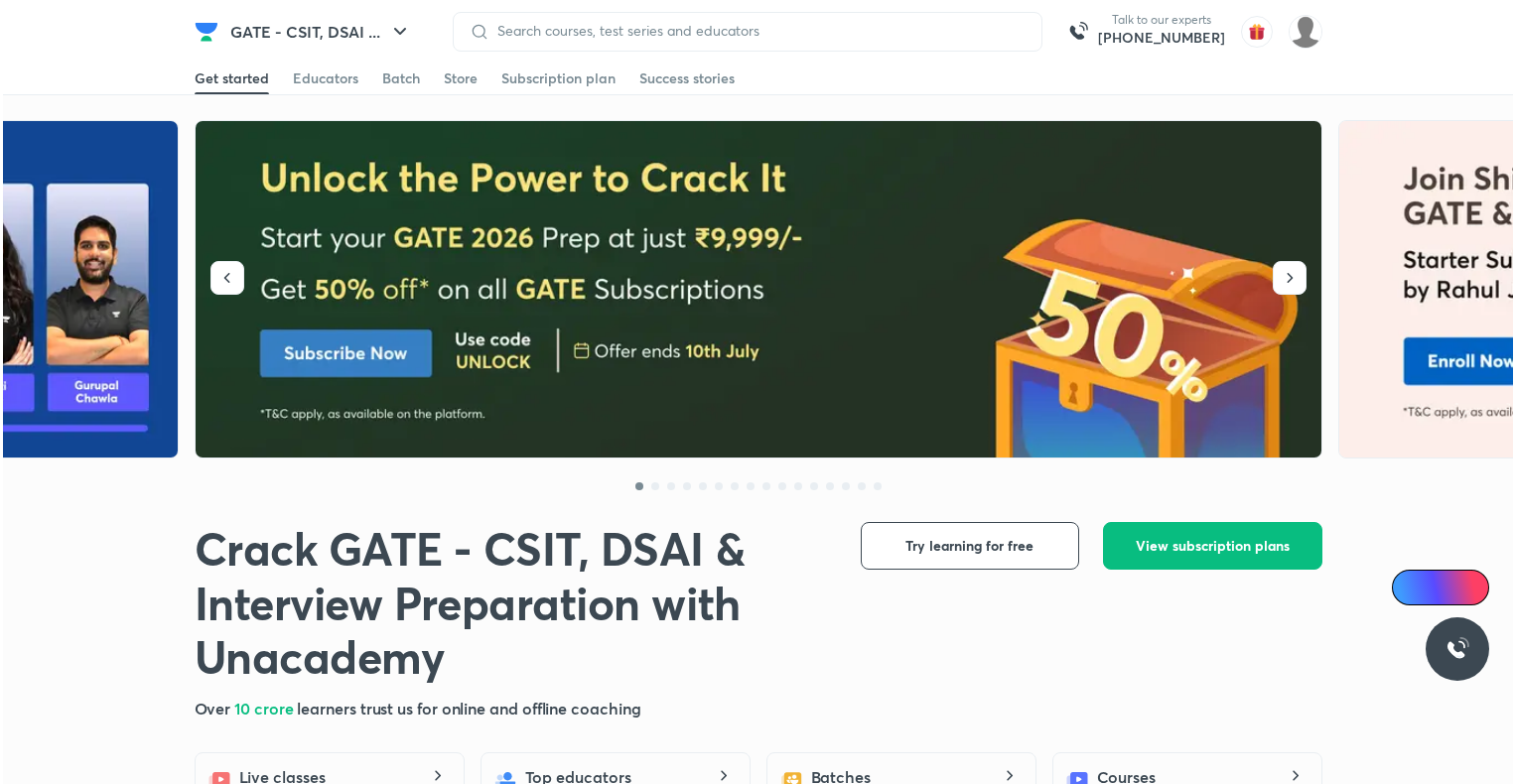 scroll, scrollTop: 0, scrollLeft: 0, axis: both 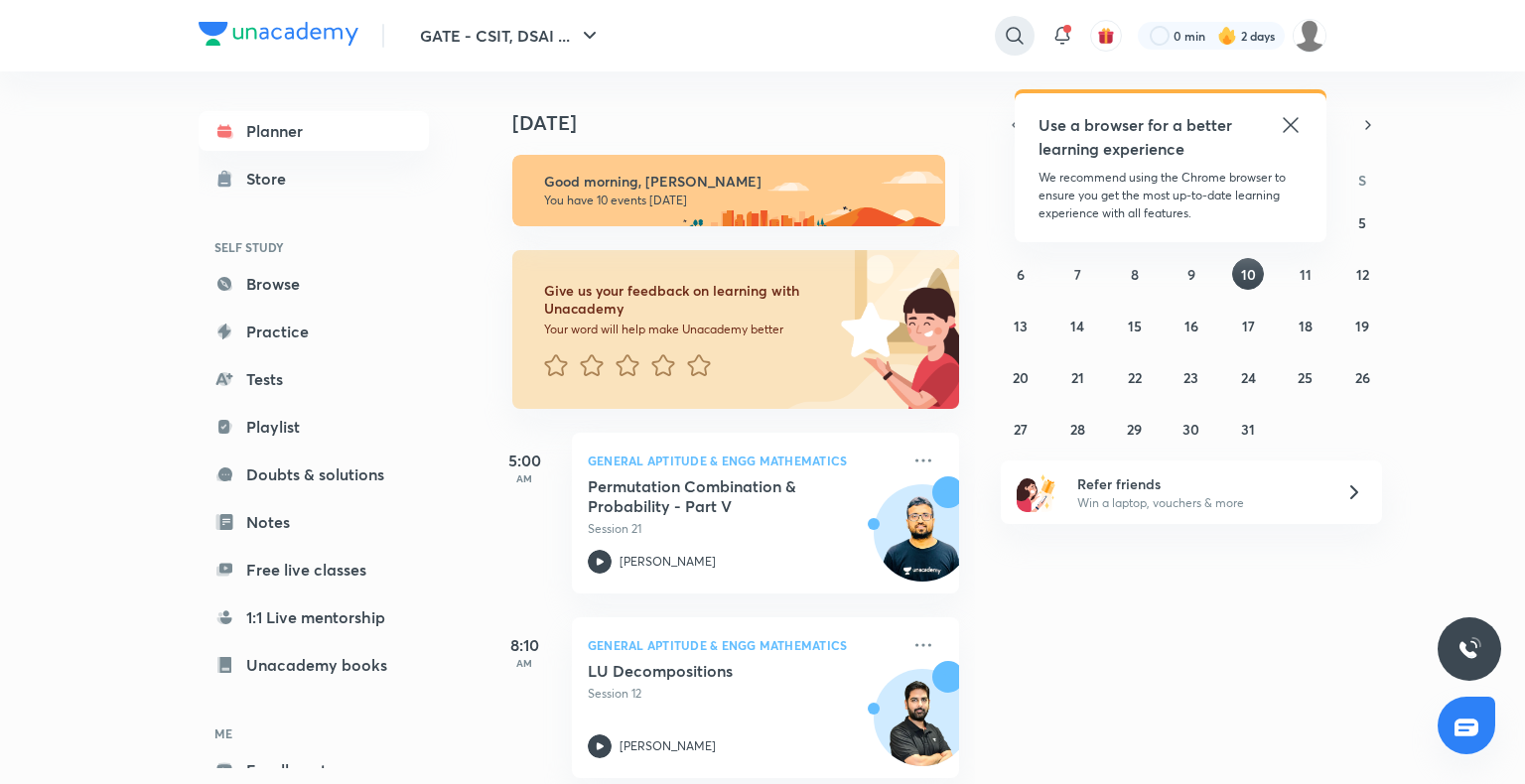 click 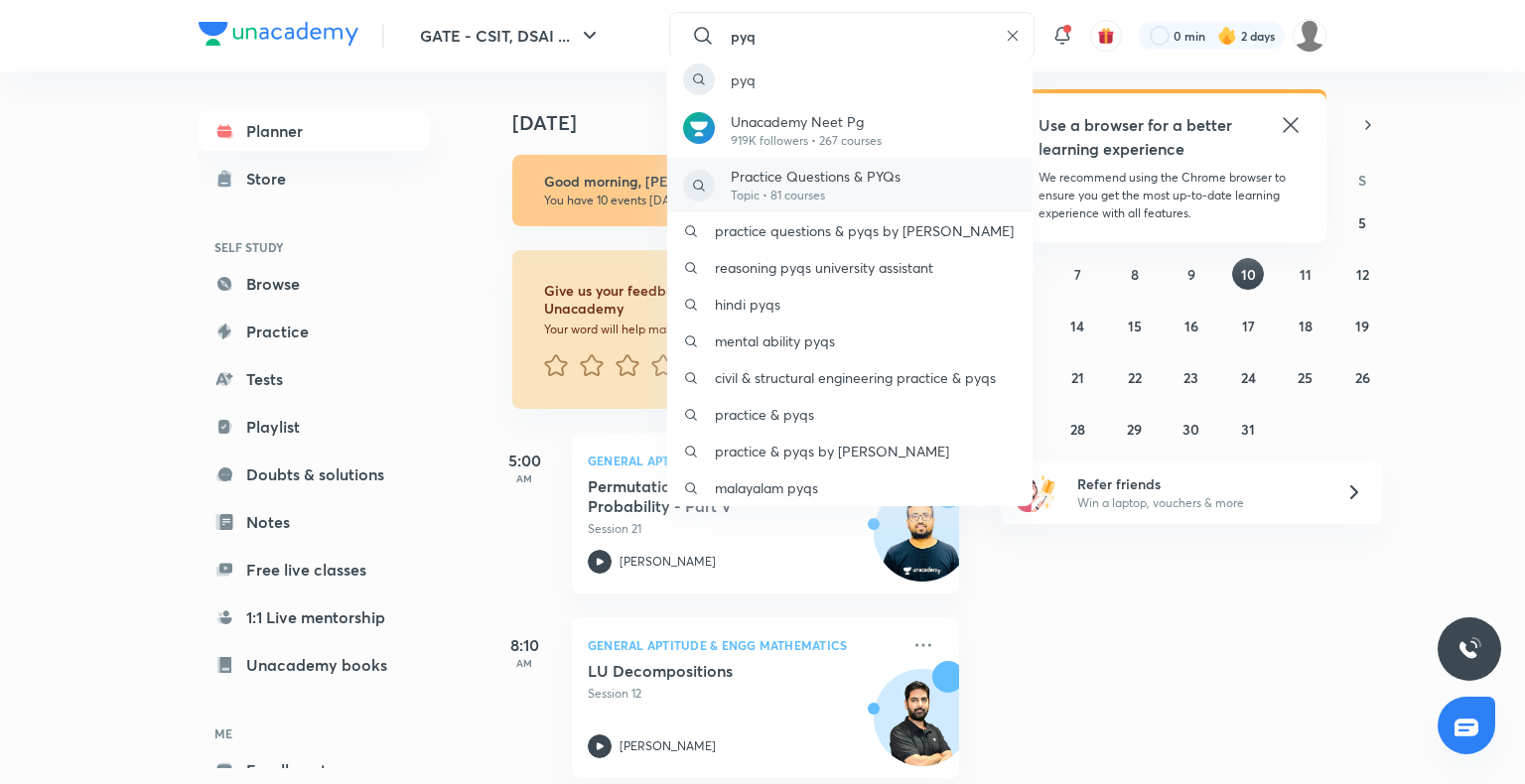 type on "pyq" 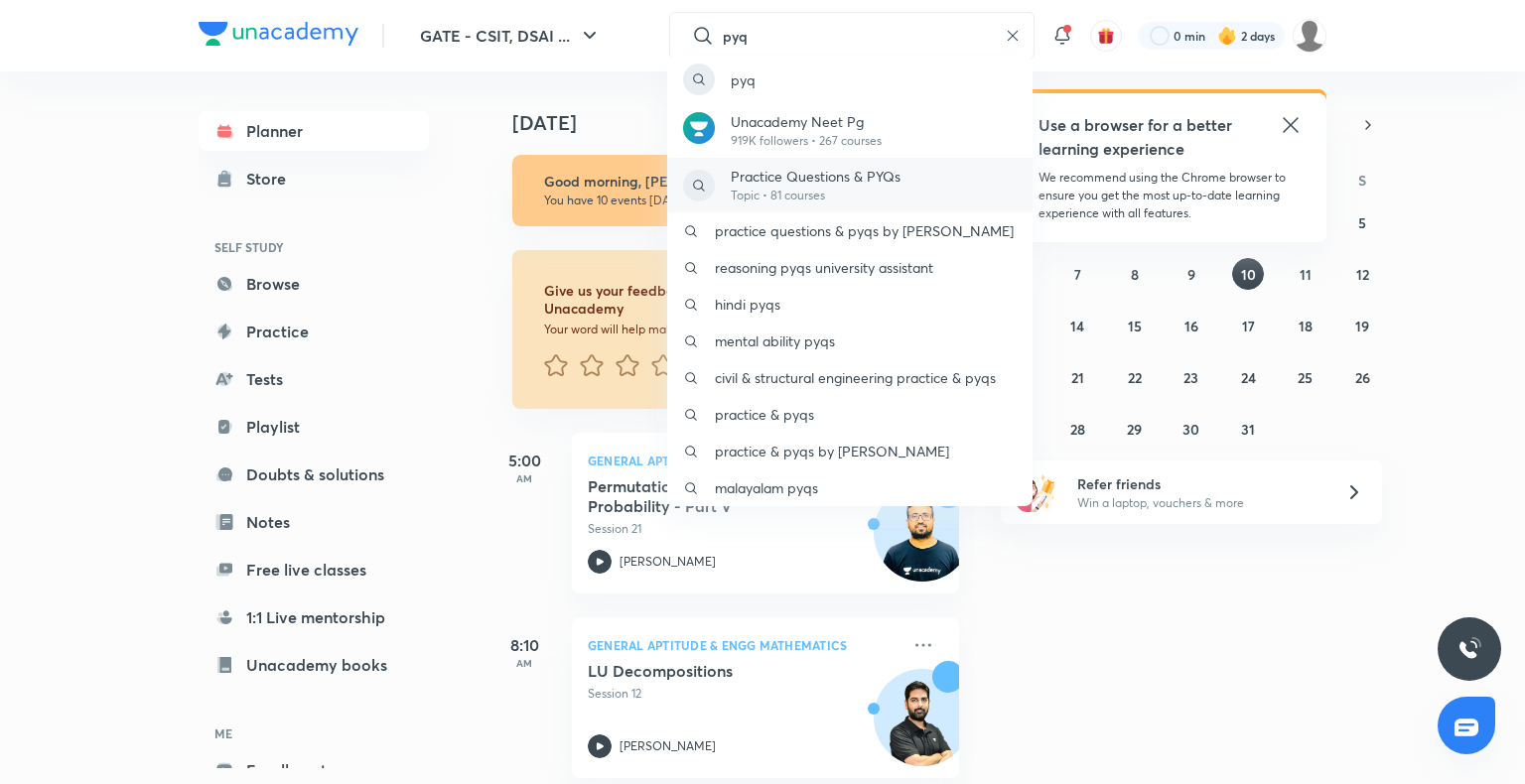 click on "Practice Questions & PYQs Topic • 81 courses" at bounding box center [850, 185] 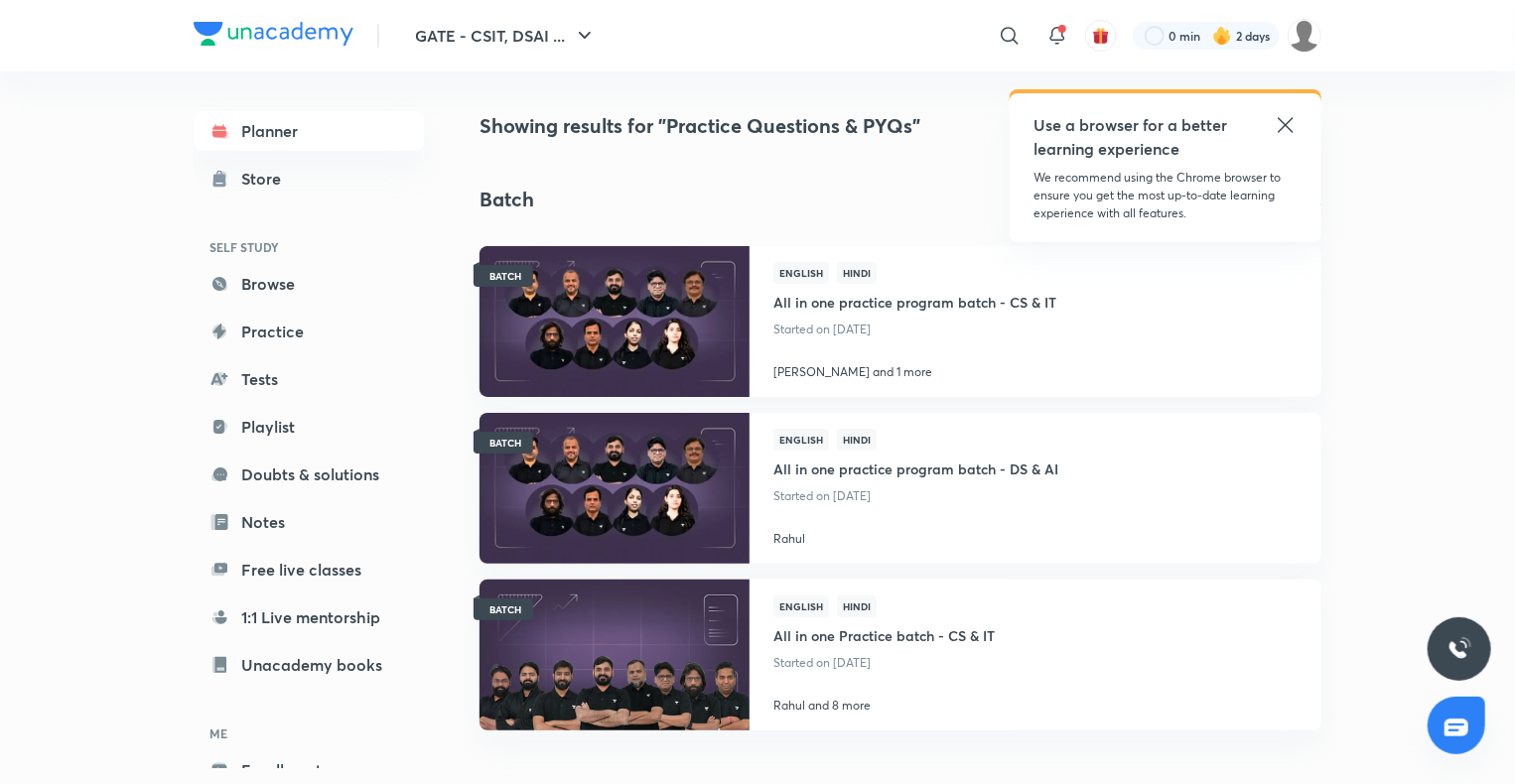 click 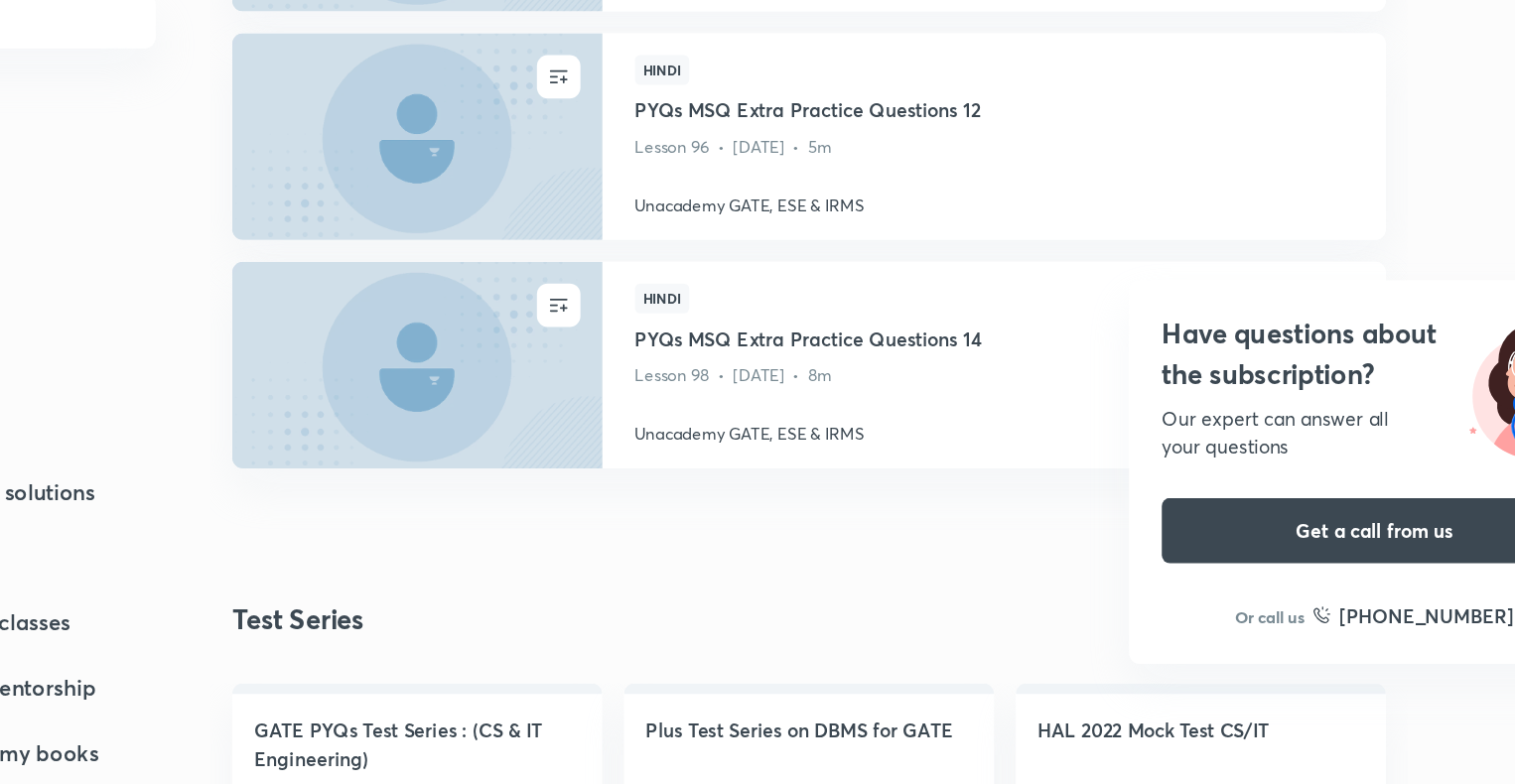 scroll, scrollTop: 1555, scrollLeft: 0, axis: vertical 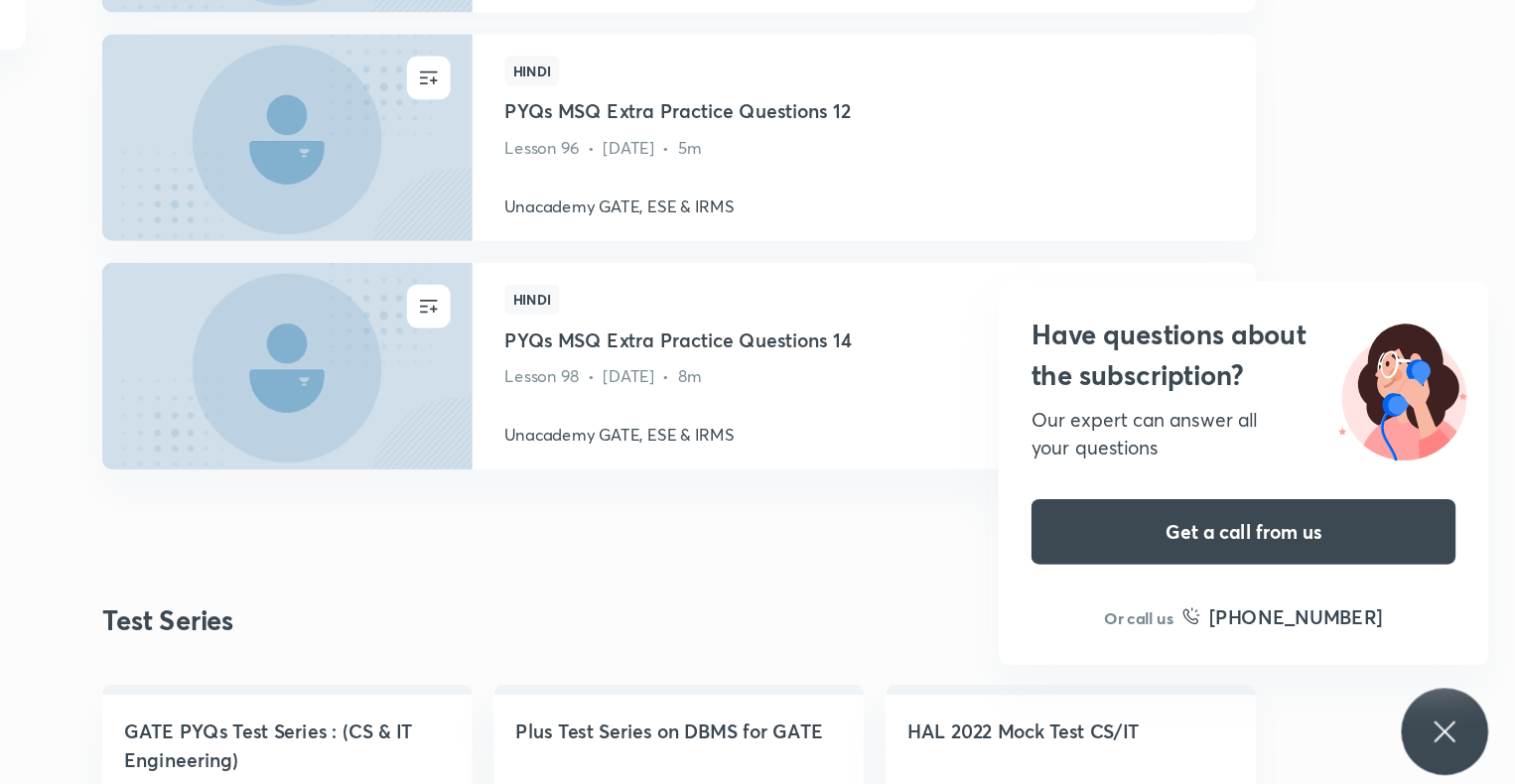 click on "Have questions about the subscription? Our expert can answer all your questions Get a call from us Or call us [PHONE_NUMBER]" at bounding box center (1459, 649) 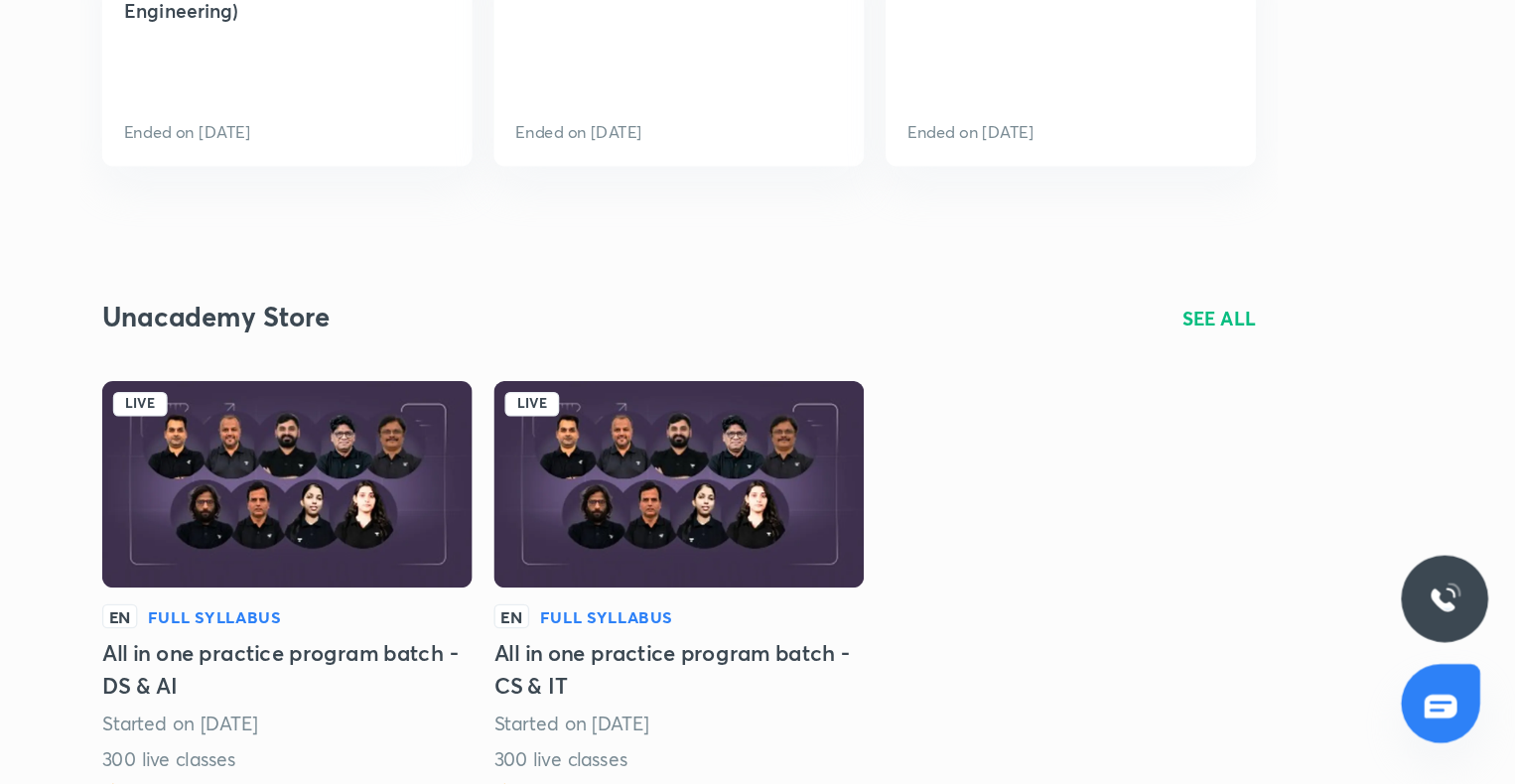 scroll, scrollTop: 2085, scrollLeft: 0, axis: vertical 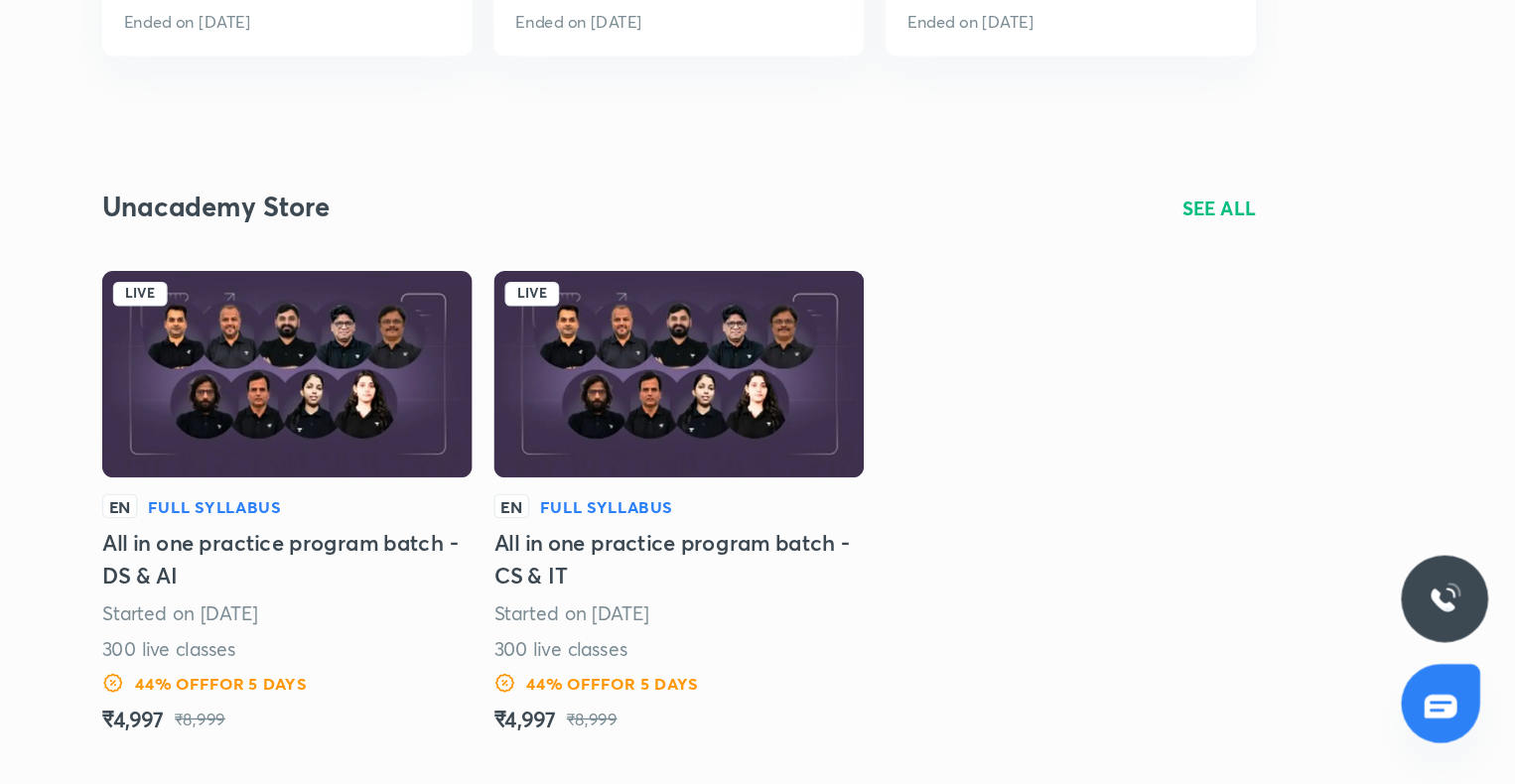 click at bounding box center (615, 485) 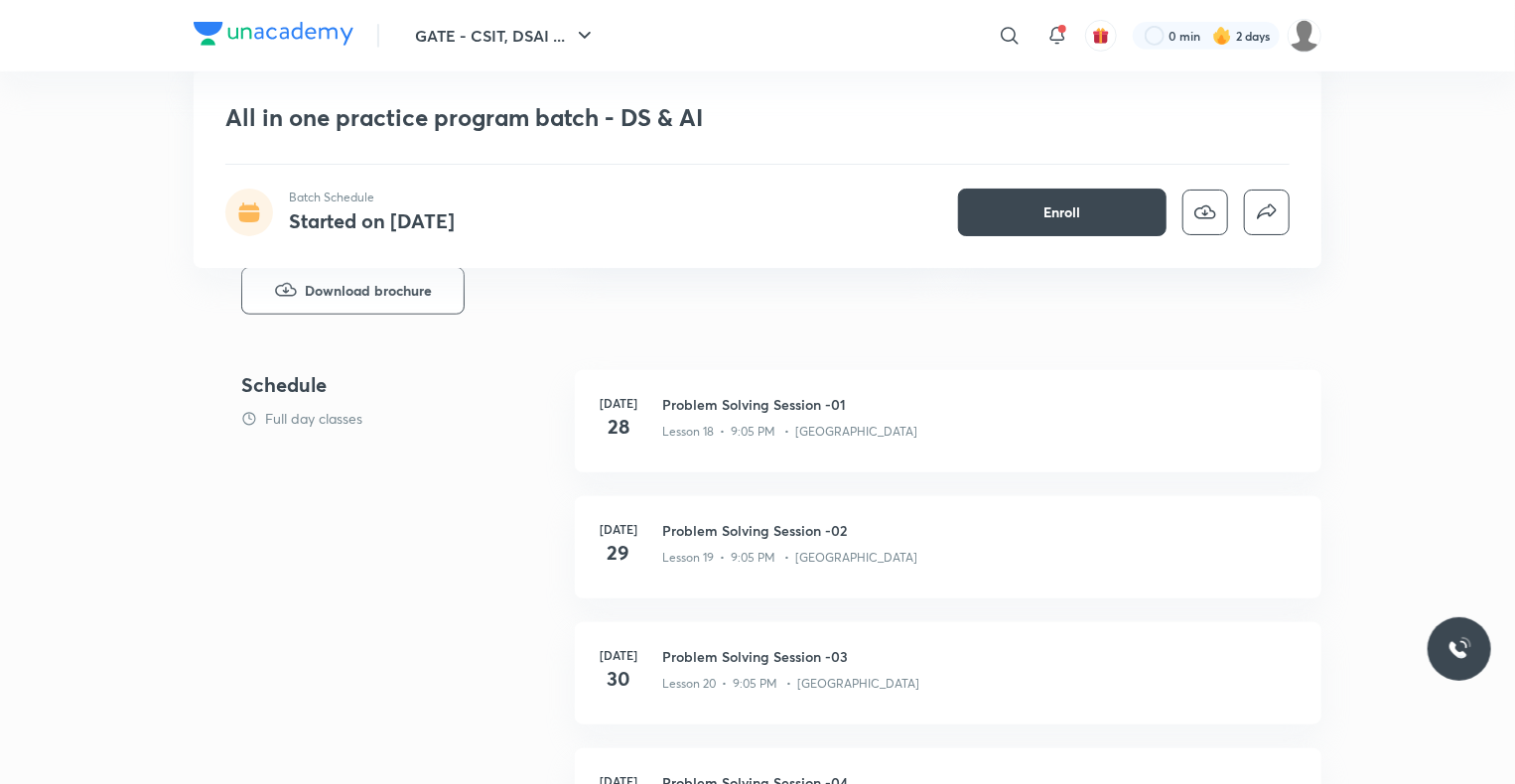 scroll, scrollTop: 429, scrollLeft: 0, axis: vertical 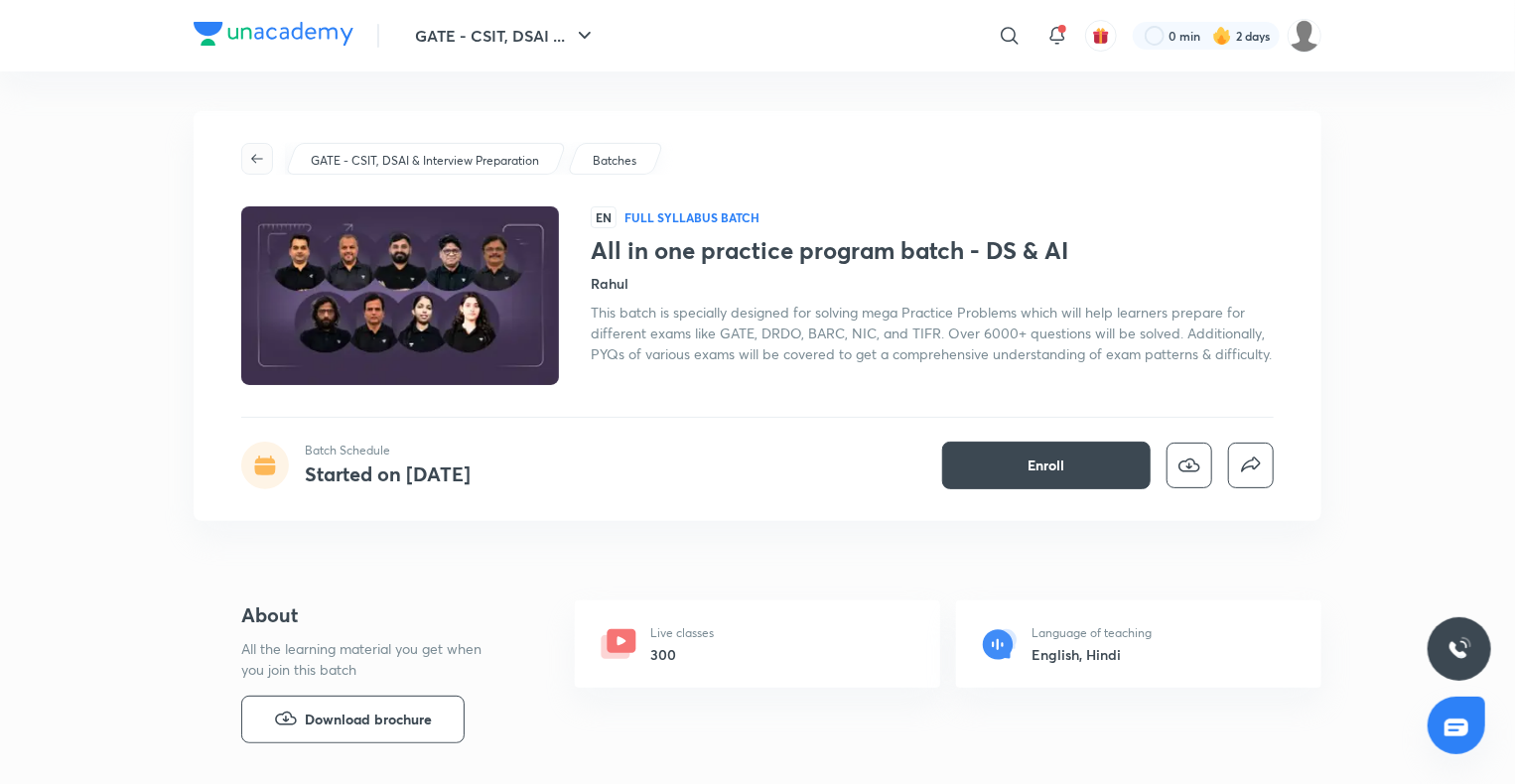 click 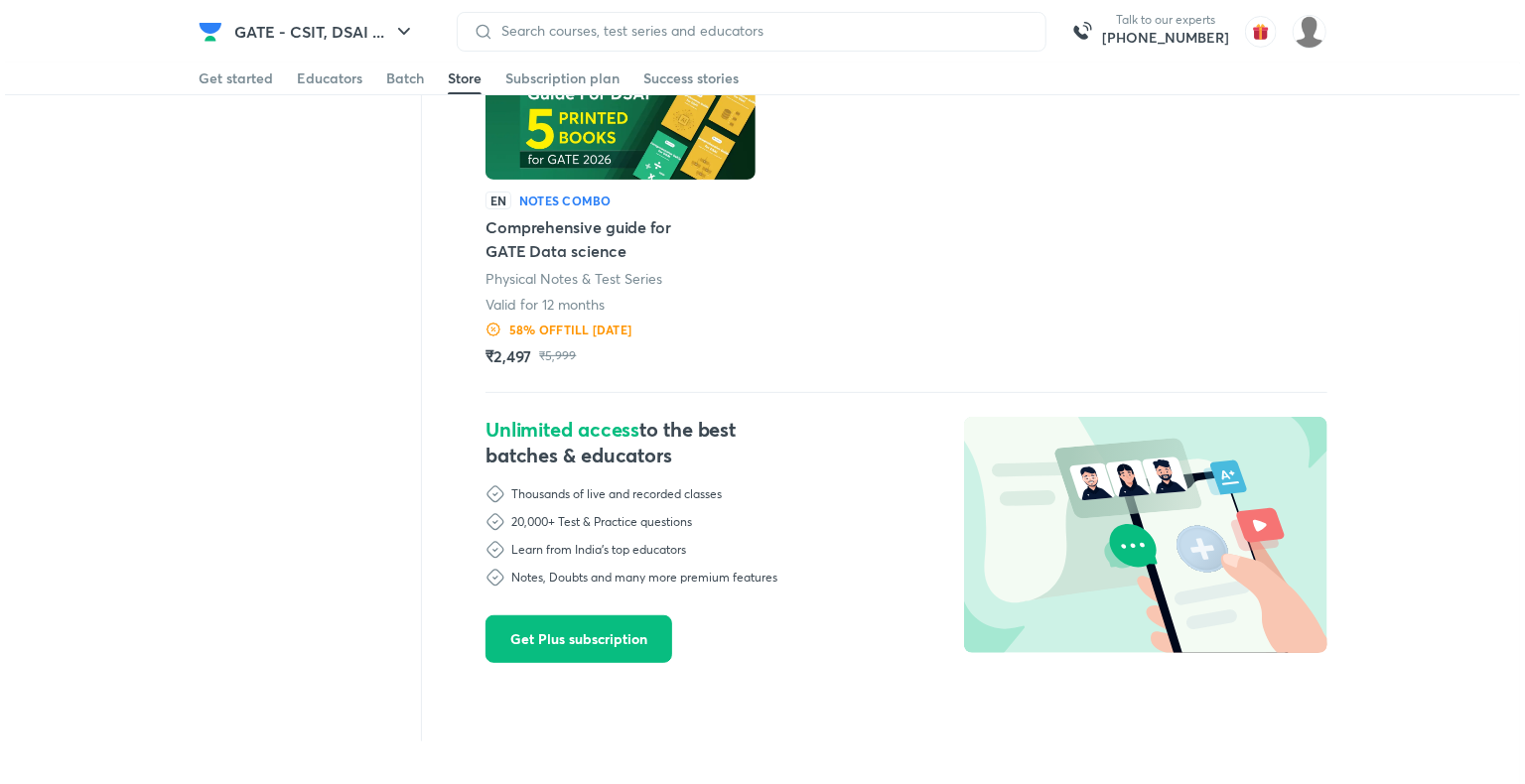 scroll, scrollTop: 0, scrollLeft: 0, axis: both 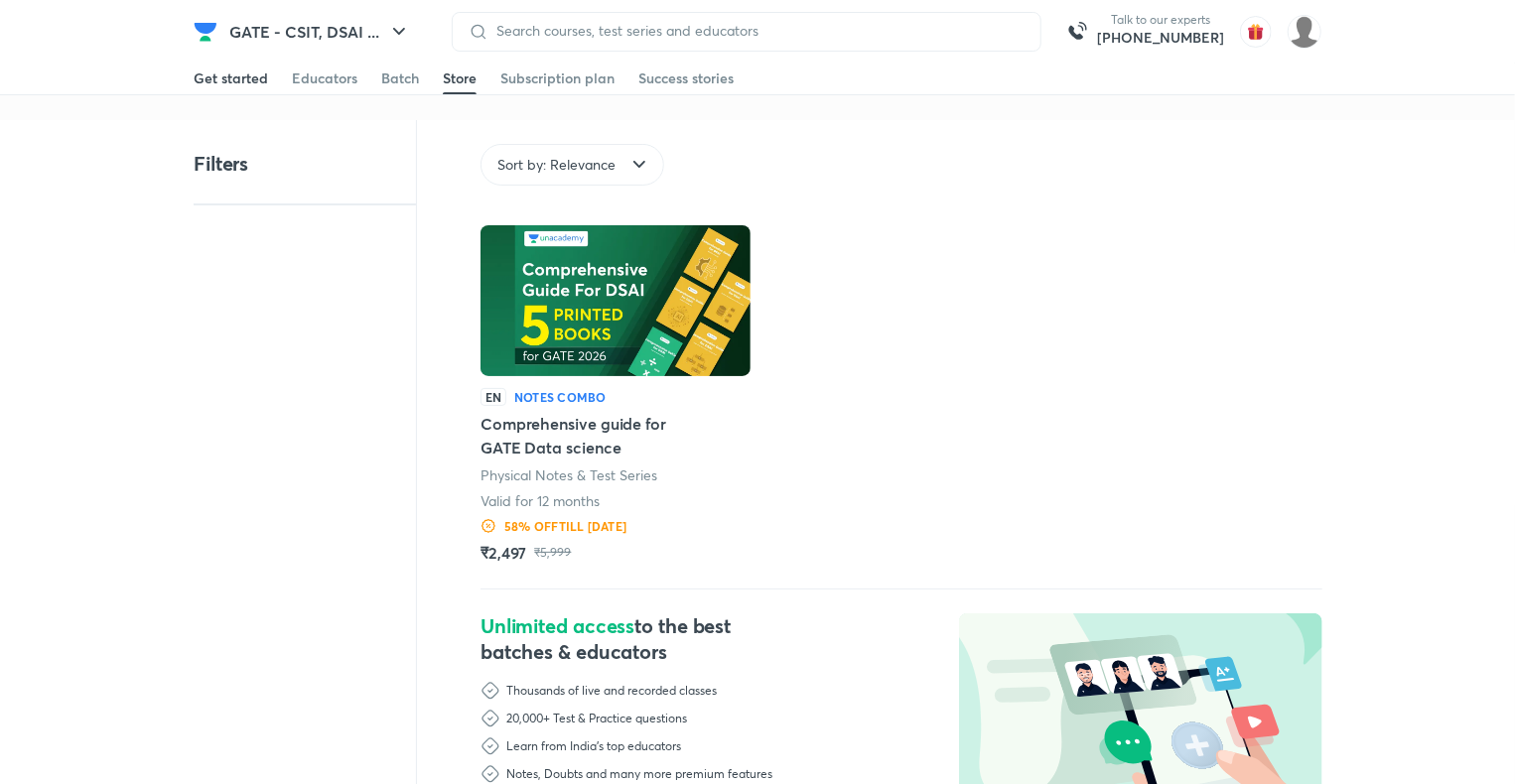 click on "Get started" at bounding box center (230, 78) 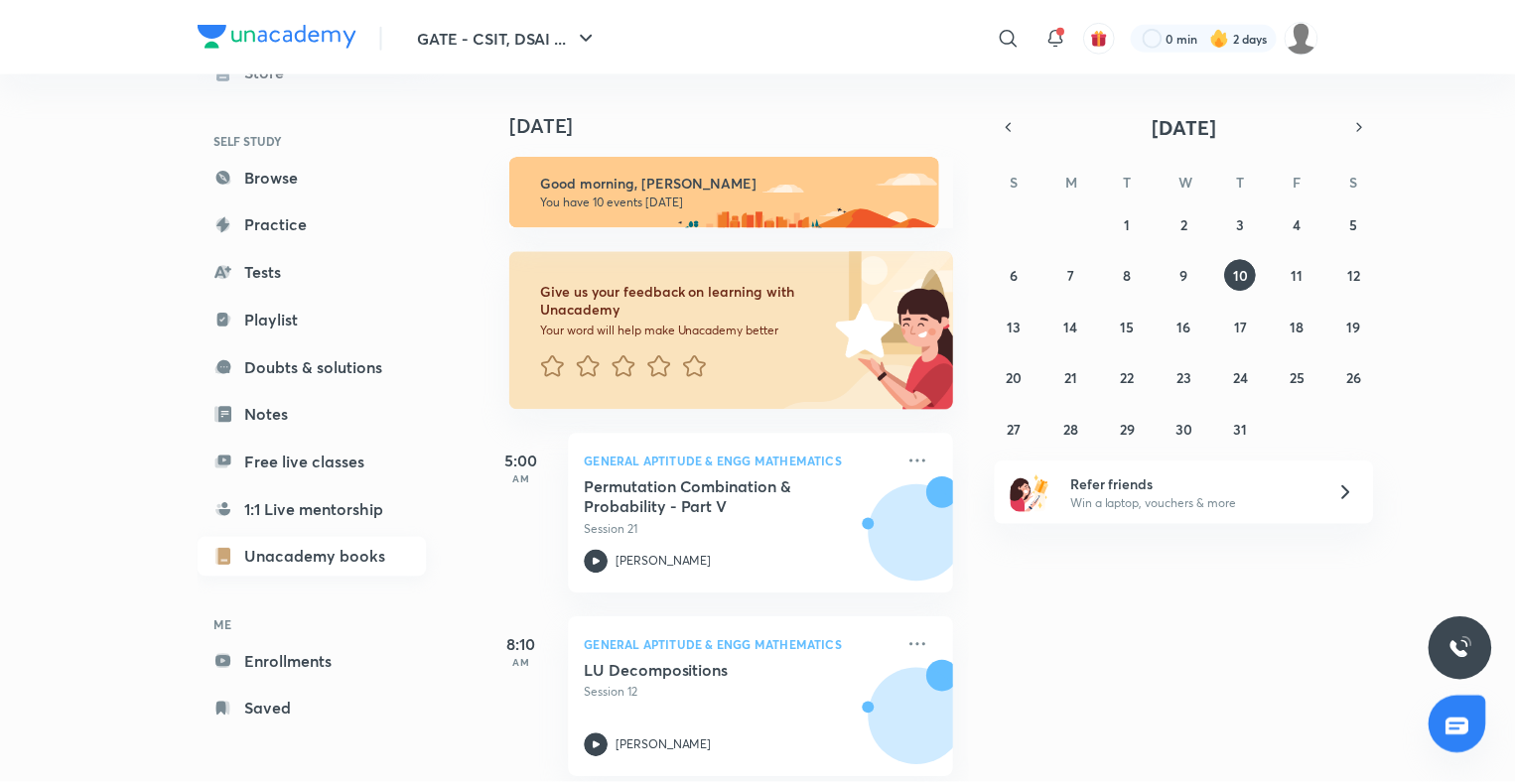 scroll, scrollTop: 0, scrollLeft: 0, axis: both 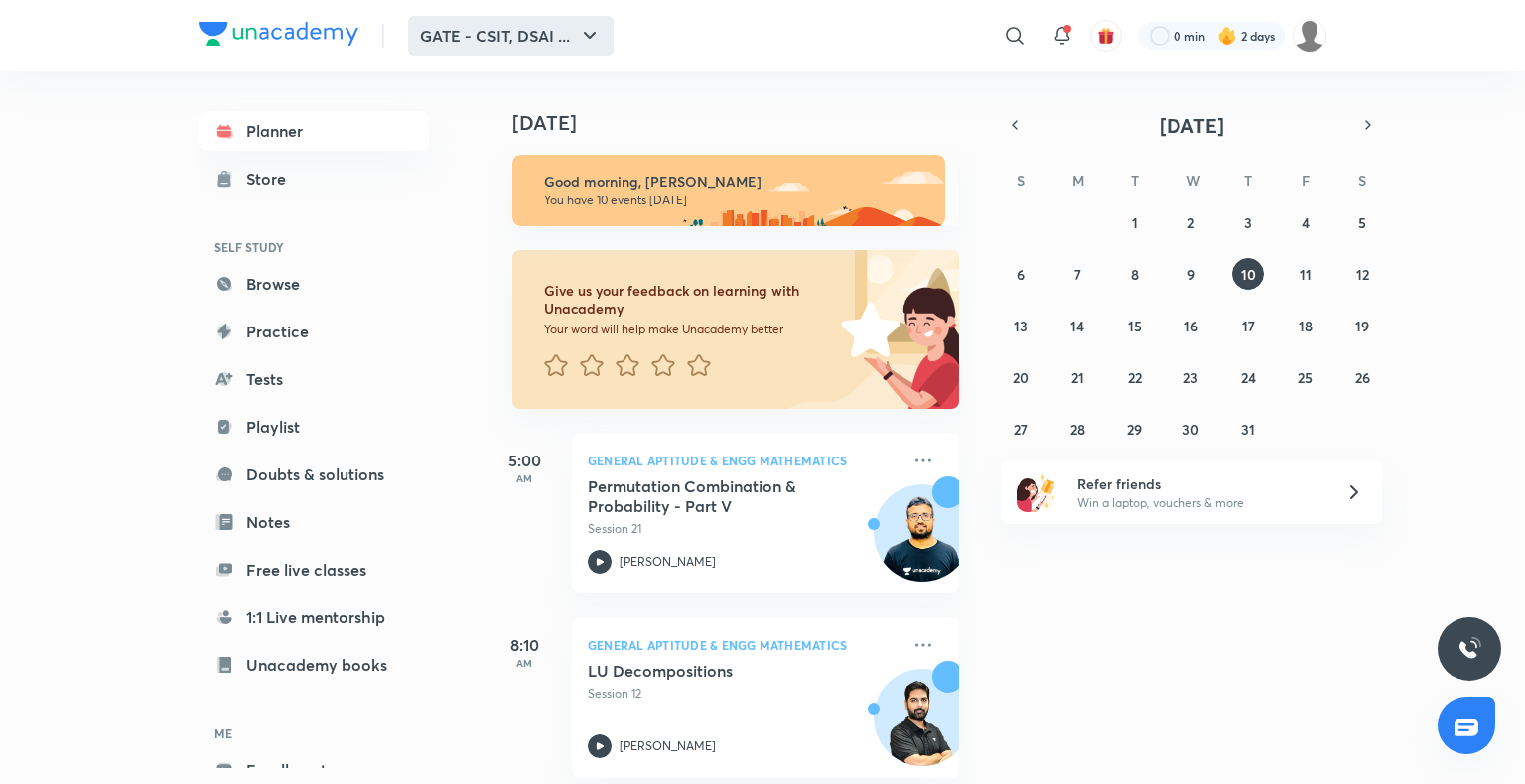 click on "GATE - CSIT, DSAI  ..." at bounding box center [510, 36] 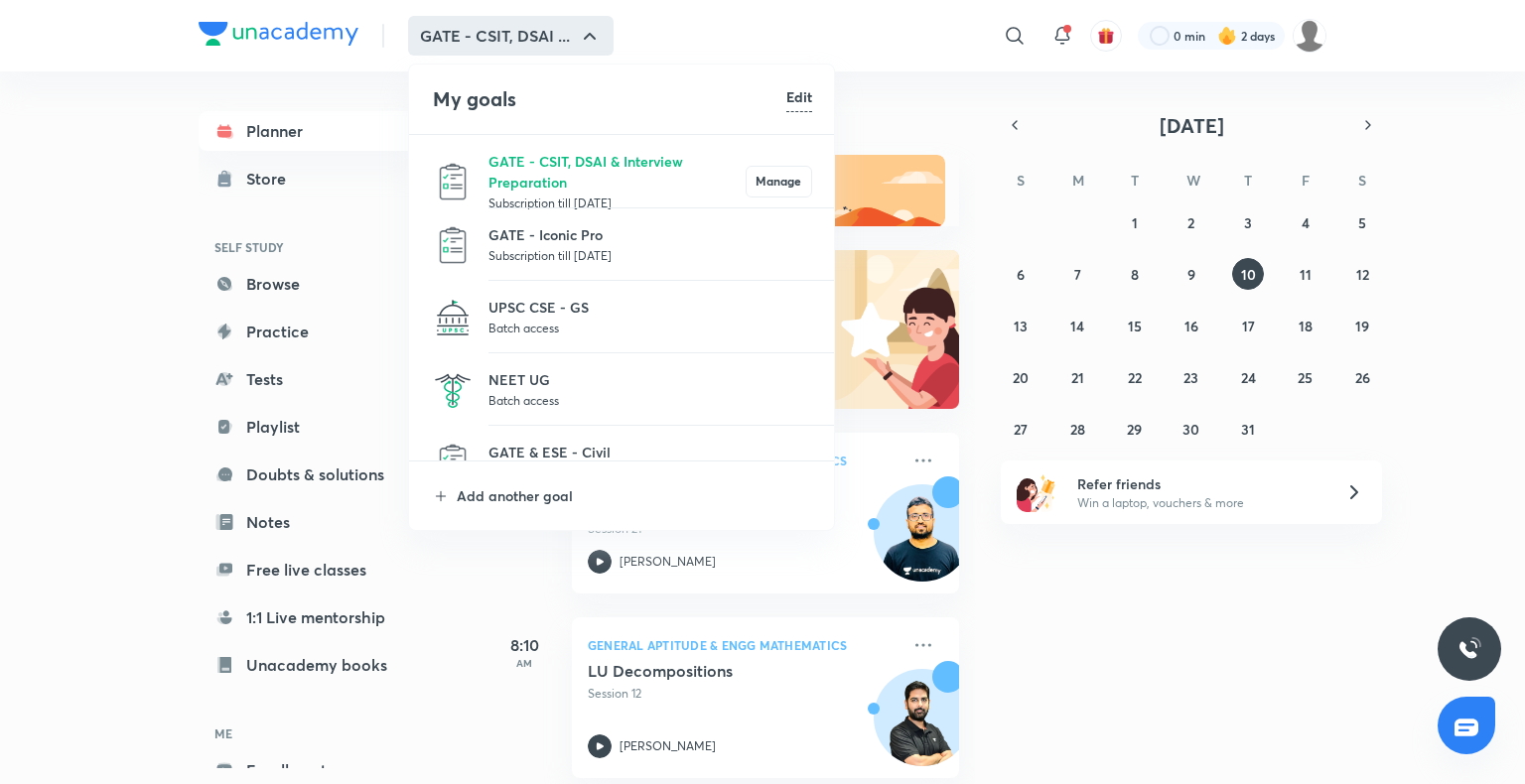 click at bounding box center [762, 392] 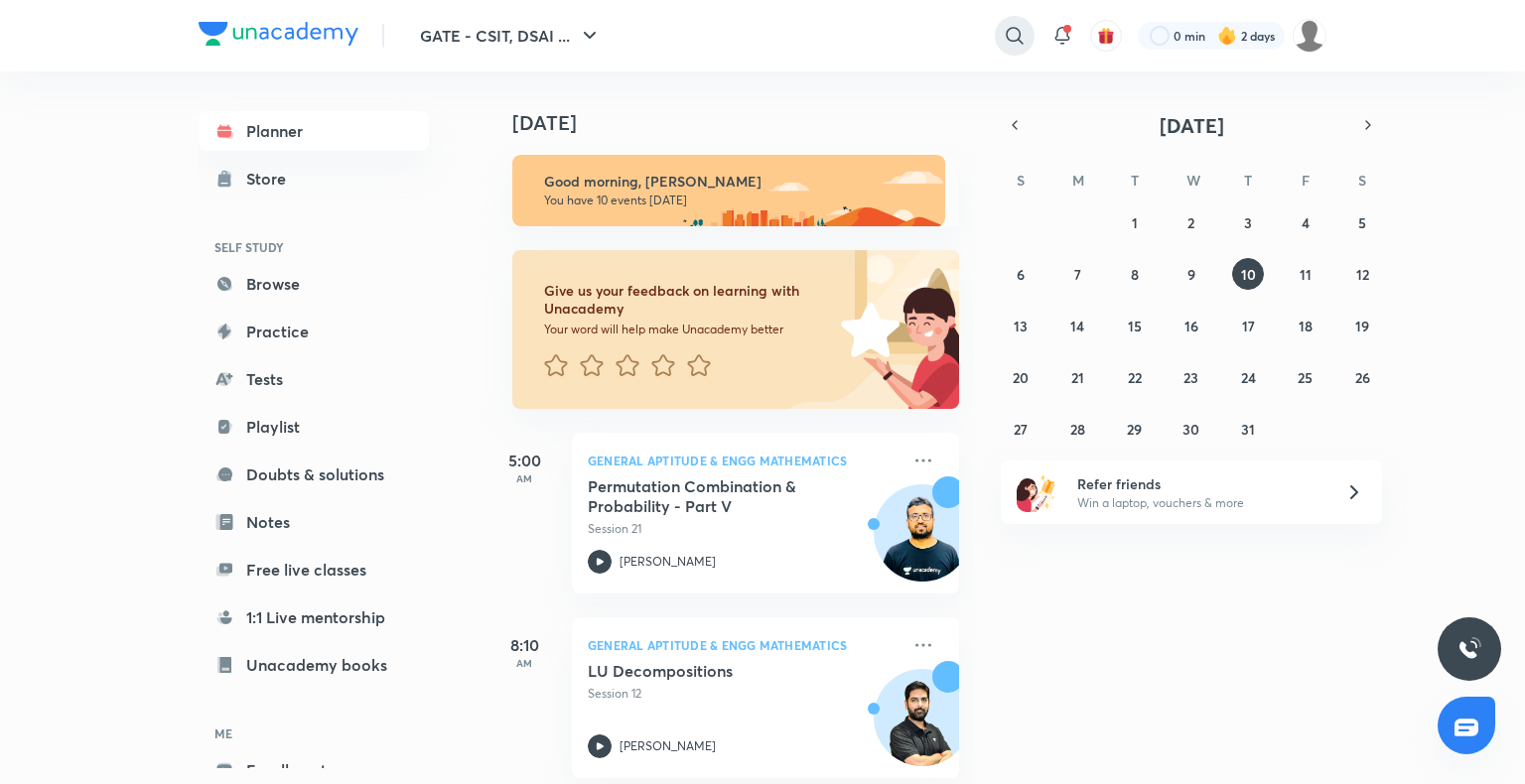click 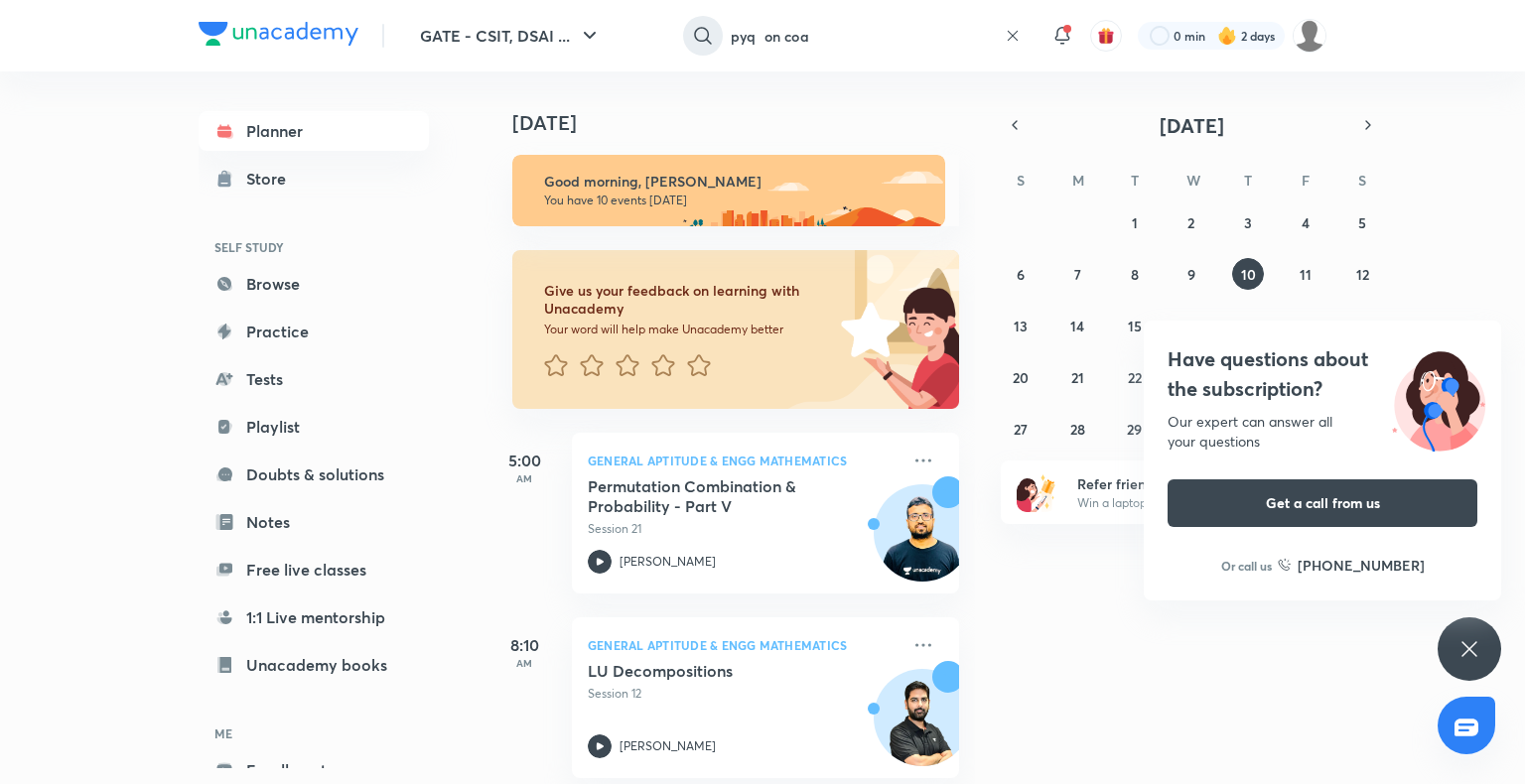 type on "pyq  on coa" 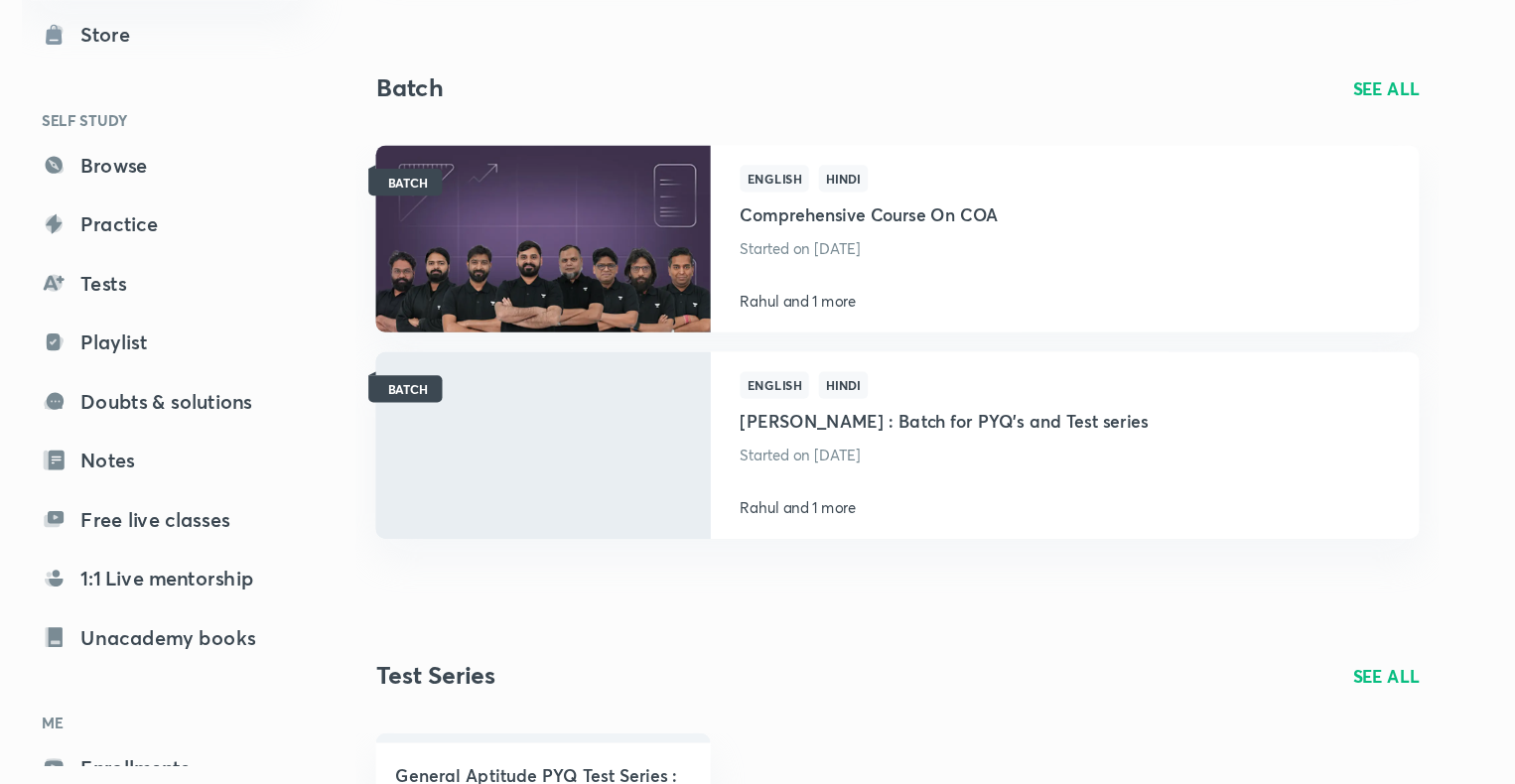 scroll, scrollTop: 1260, scrollLeft: 0, axis: vertical 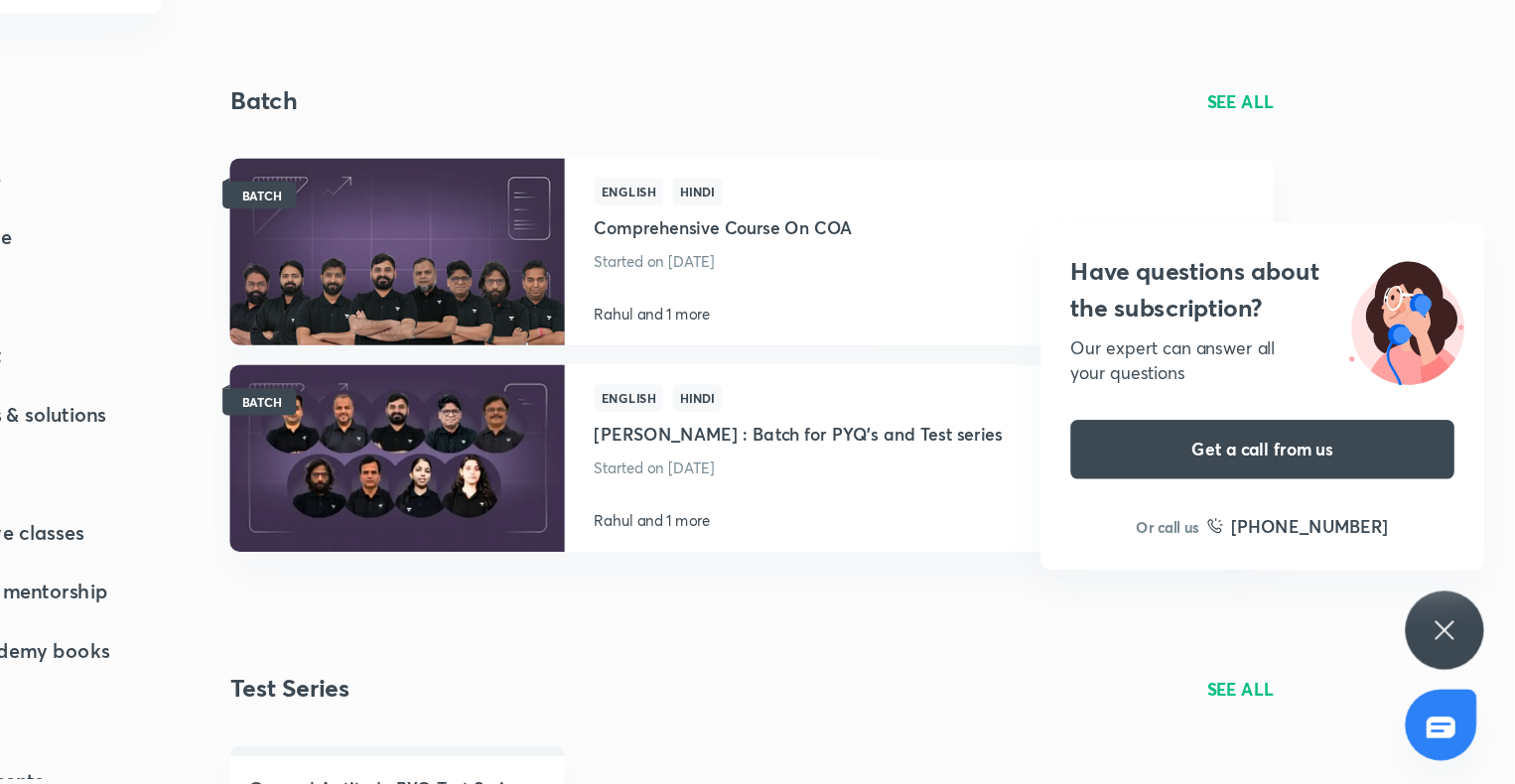 click on "Have questions about the subscription? Our expert can answer all your questions Get a call from us Or call us [PHONE_NUMBER]" at bounding box center (1459, 649) 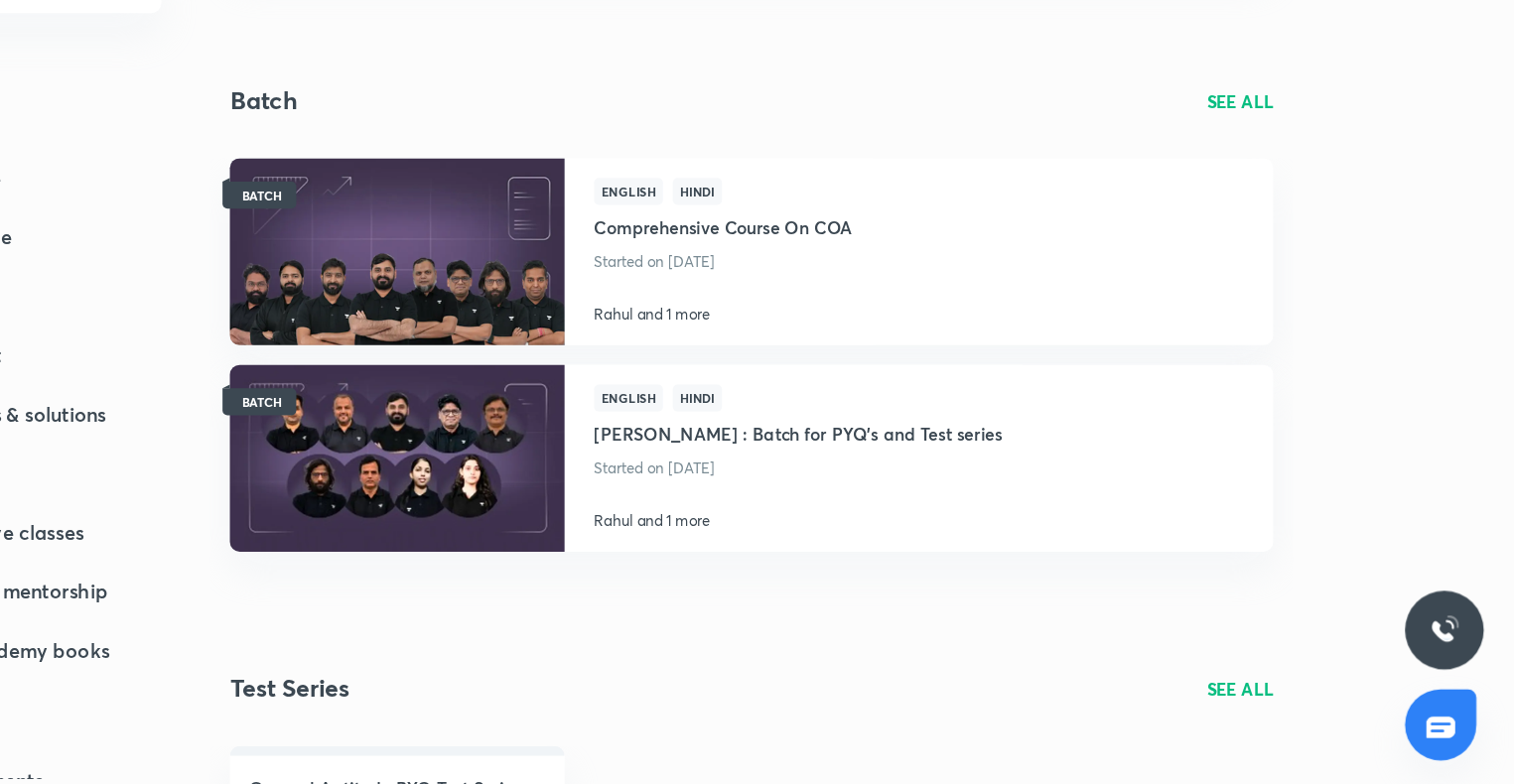 scroll, scrollTop: 1438, scrollLeft: 0, axis: vertical 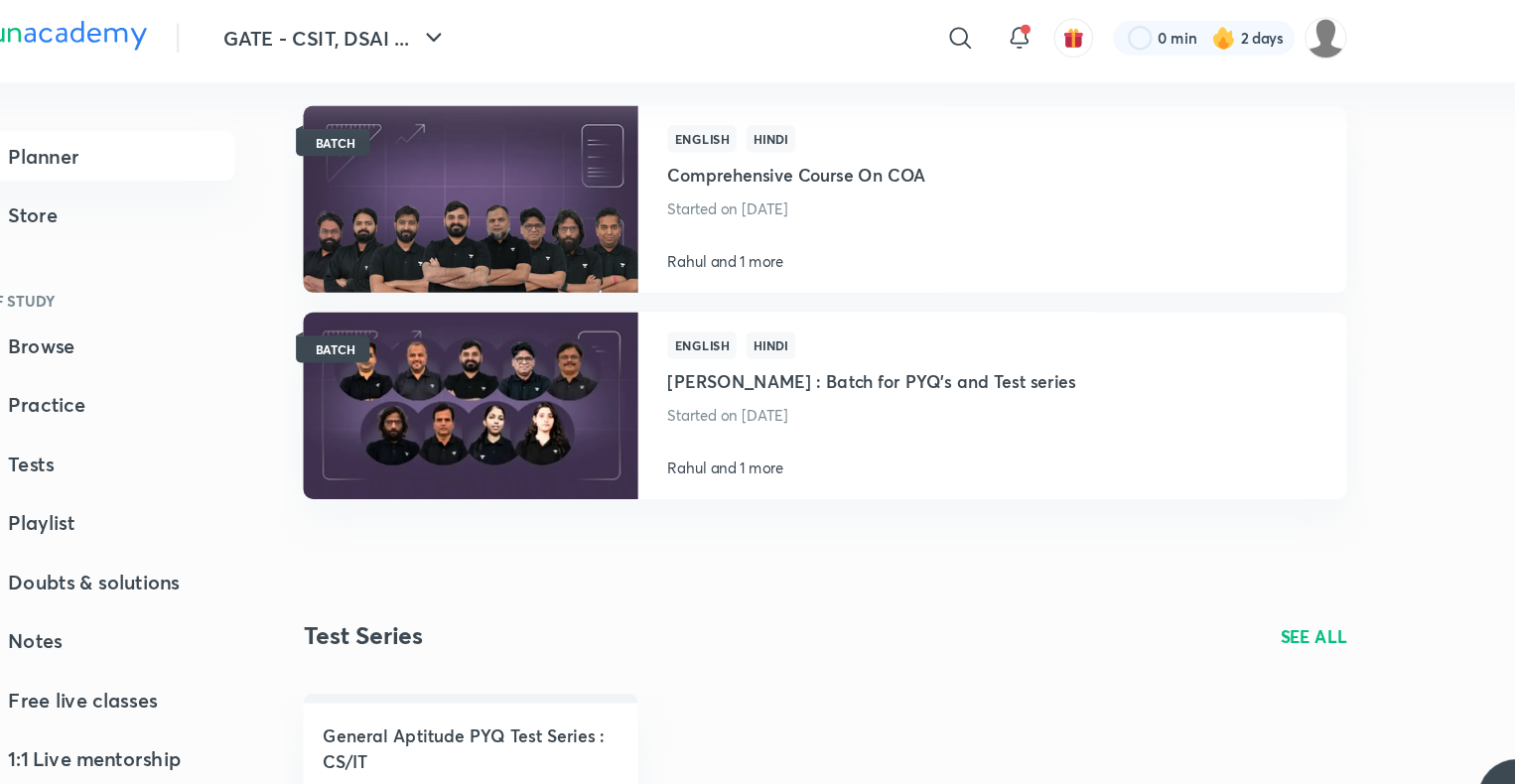 click on "General Aptitude PYQ Test Series : CS/IT Ended on [DATE]" at bounding box center [900, 675] 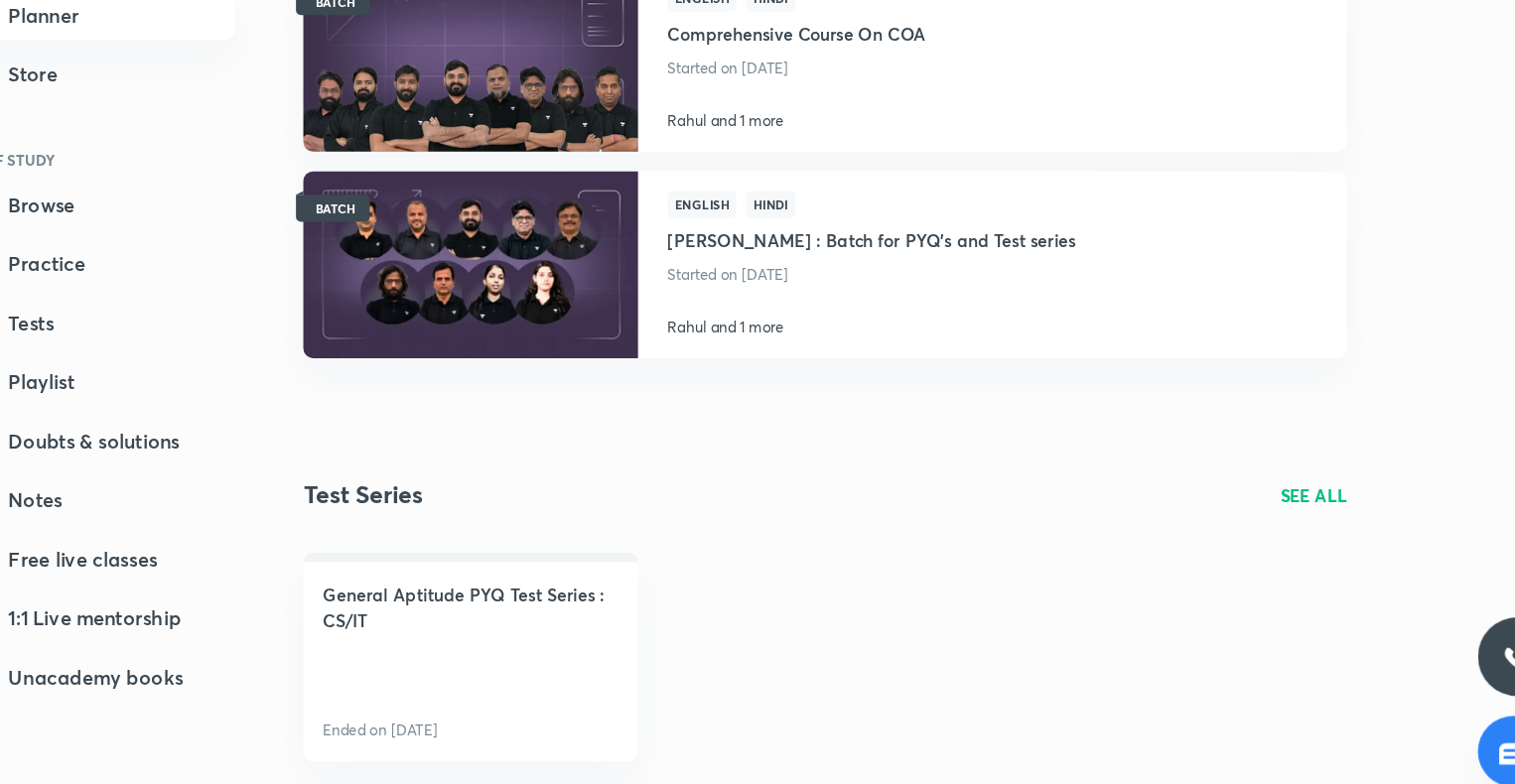 scroll, scrollTop: 1438, scrollLeft: 0, axis: vertical 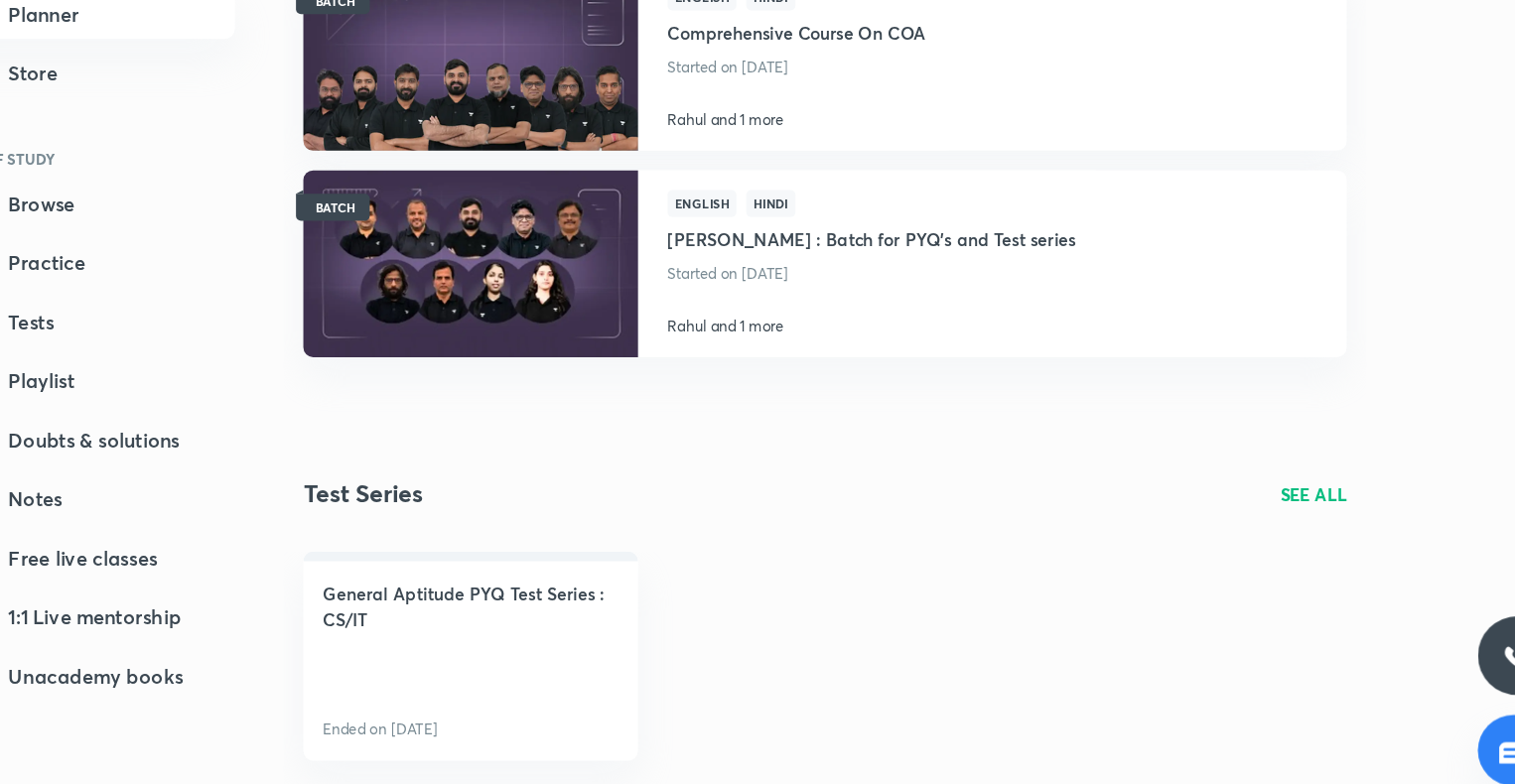 click on "SEE ALL" at bounding box center (1295, 518) 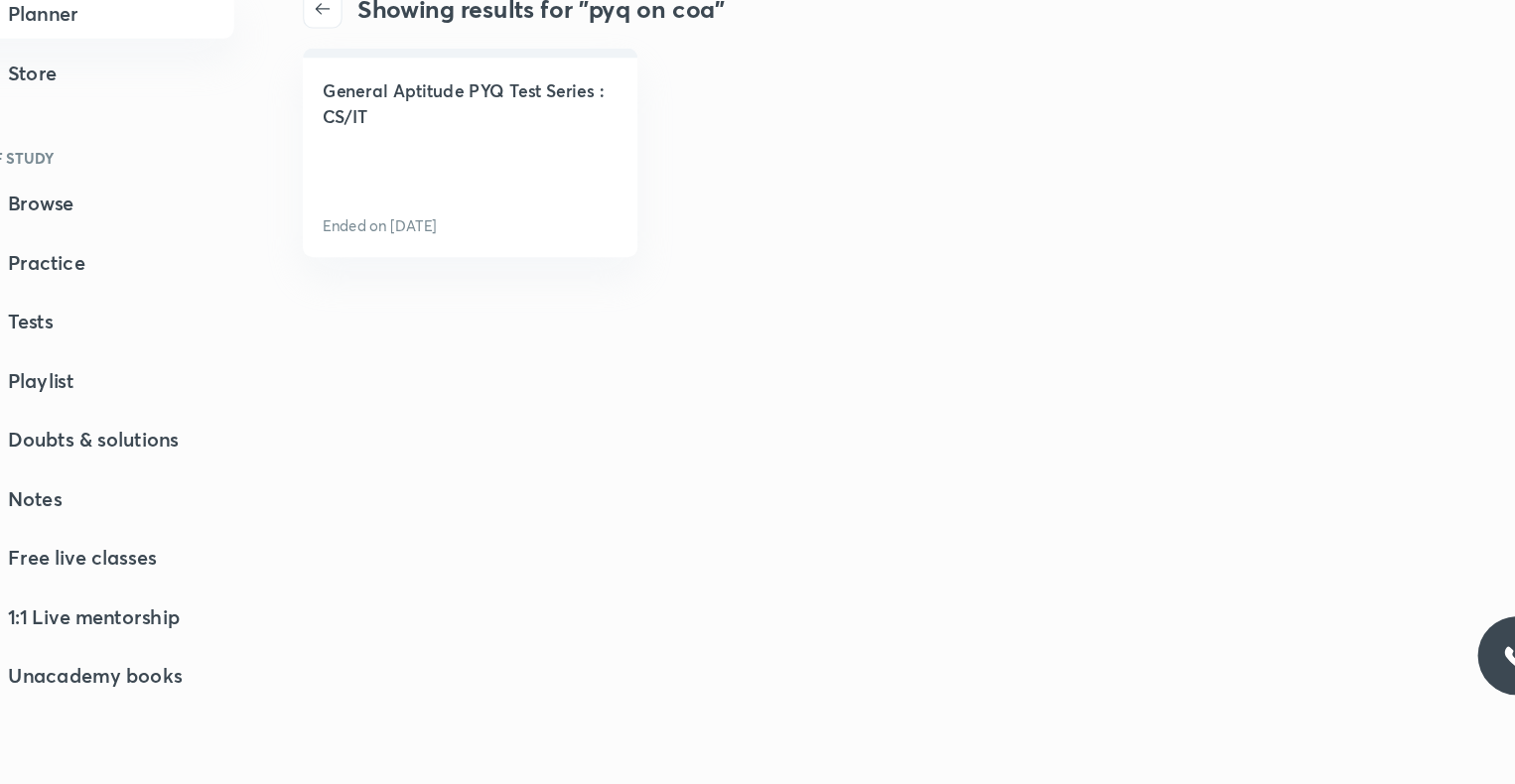 scroll, scrollTop: 0, scrollLeft: 0, axis: both 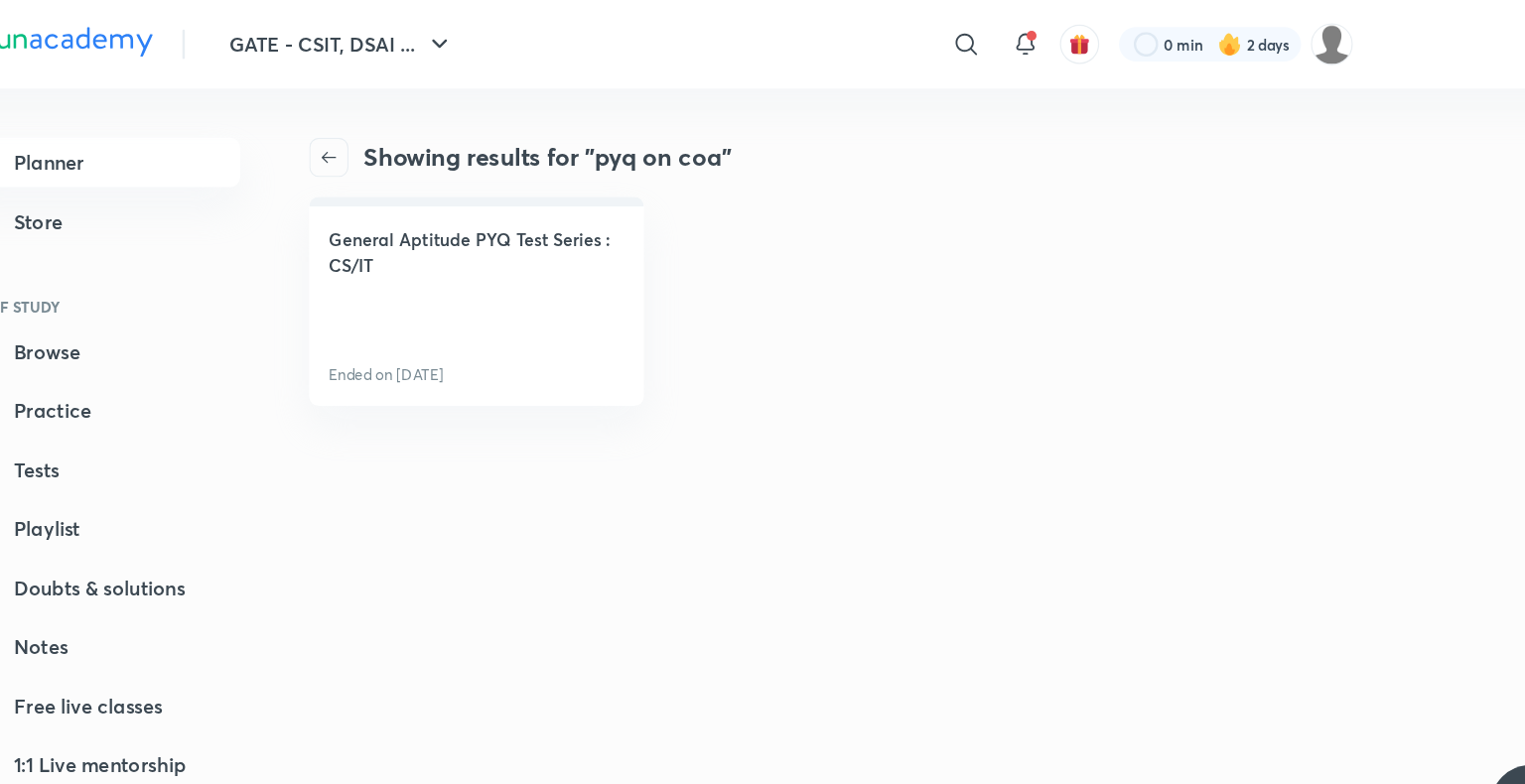 click 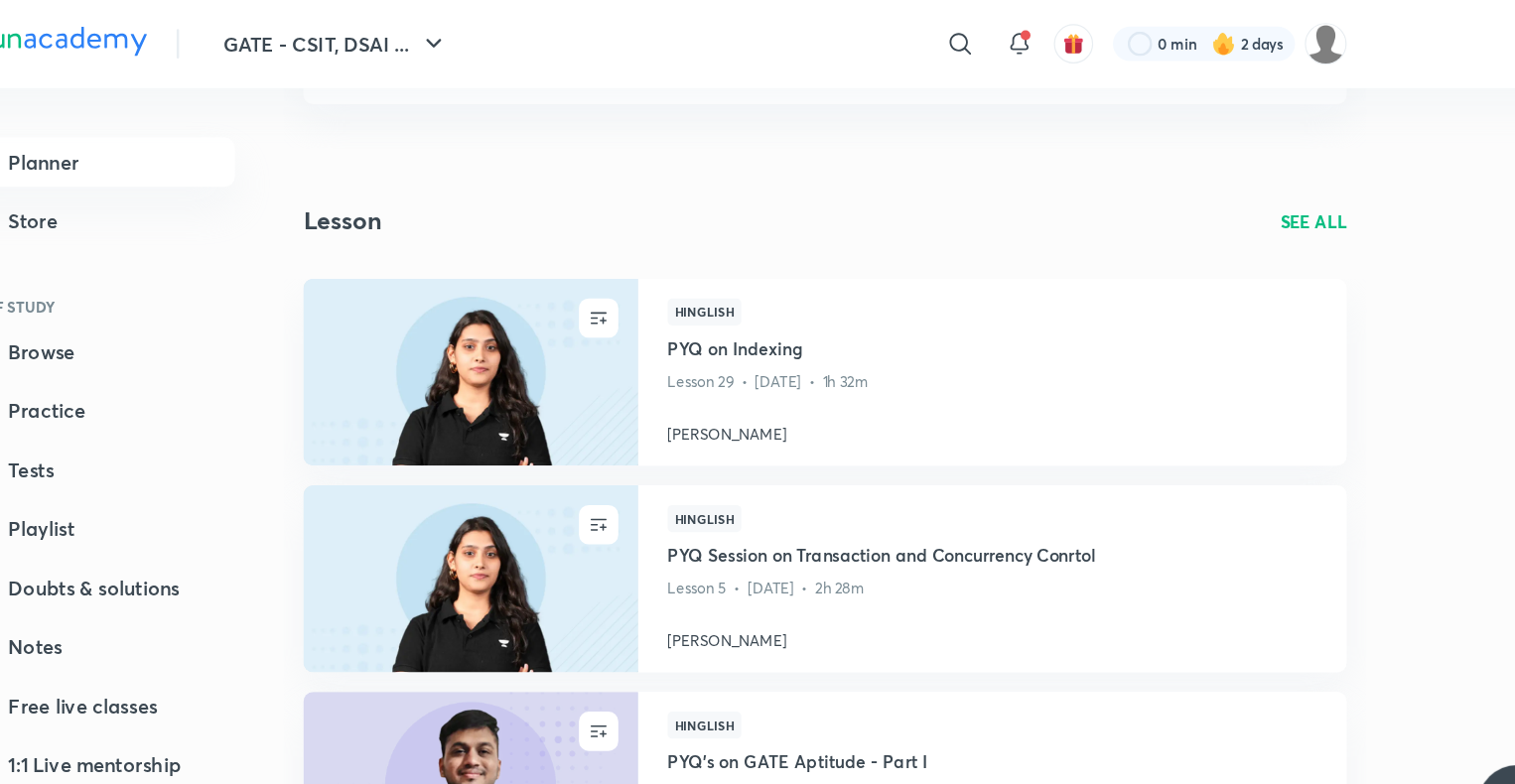 scroll, scrollTop: 662, scrollLeft: 0, axis: vertical 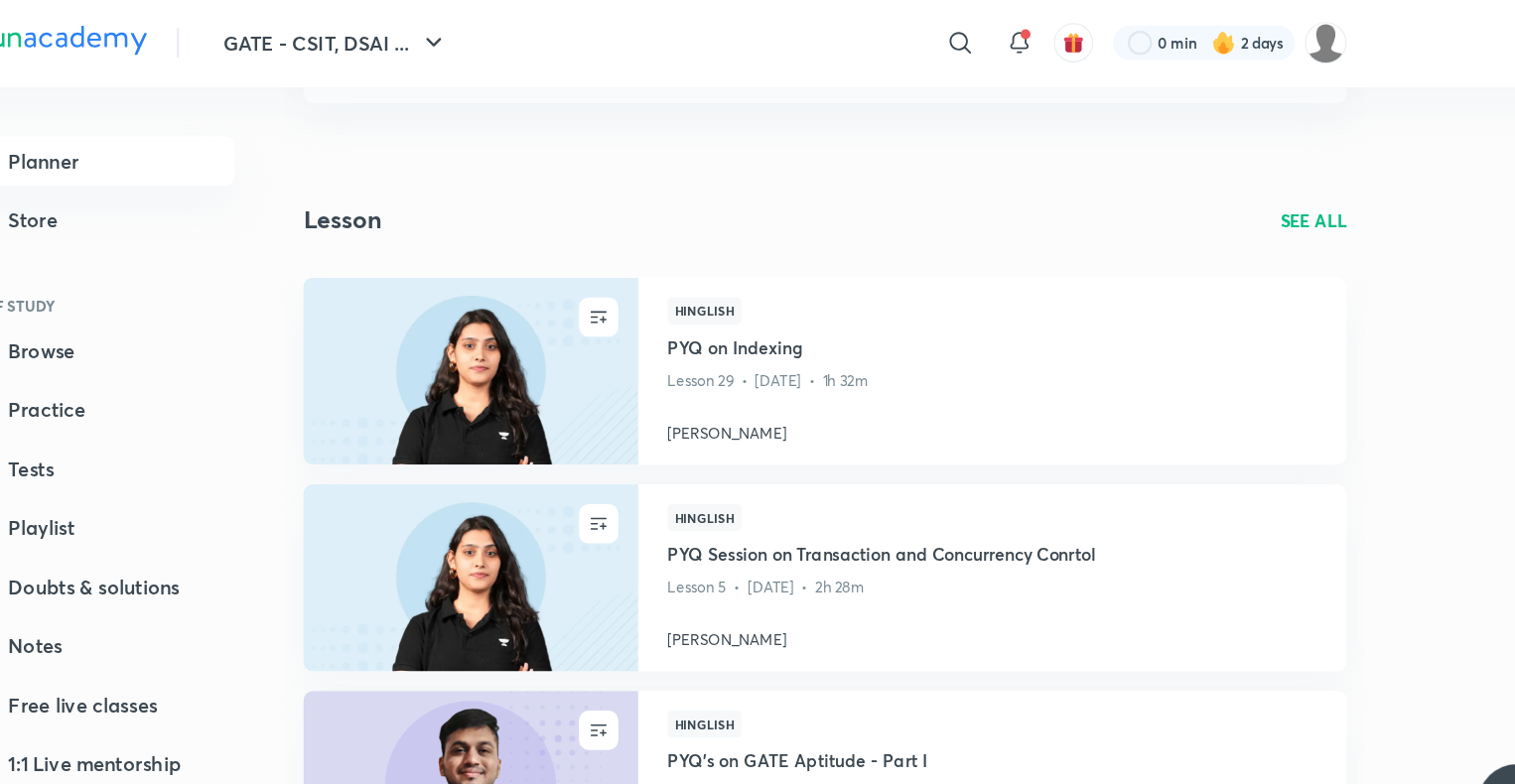 click on "SEE ALL" at bounding box center [1295, 179] 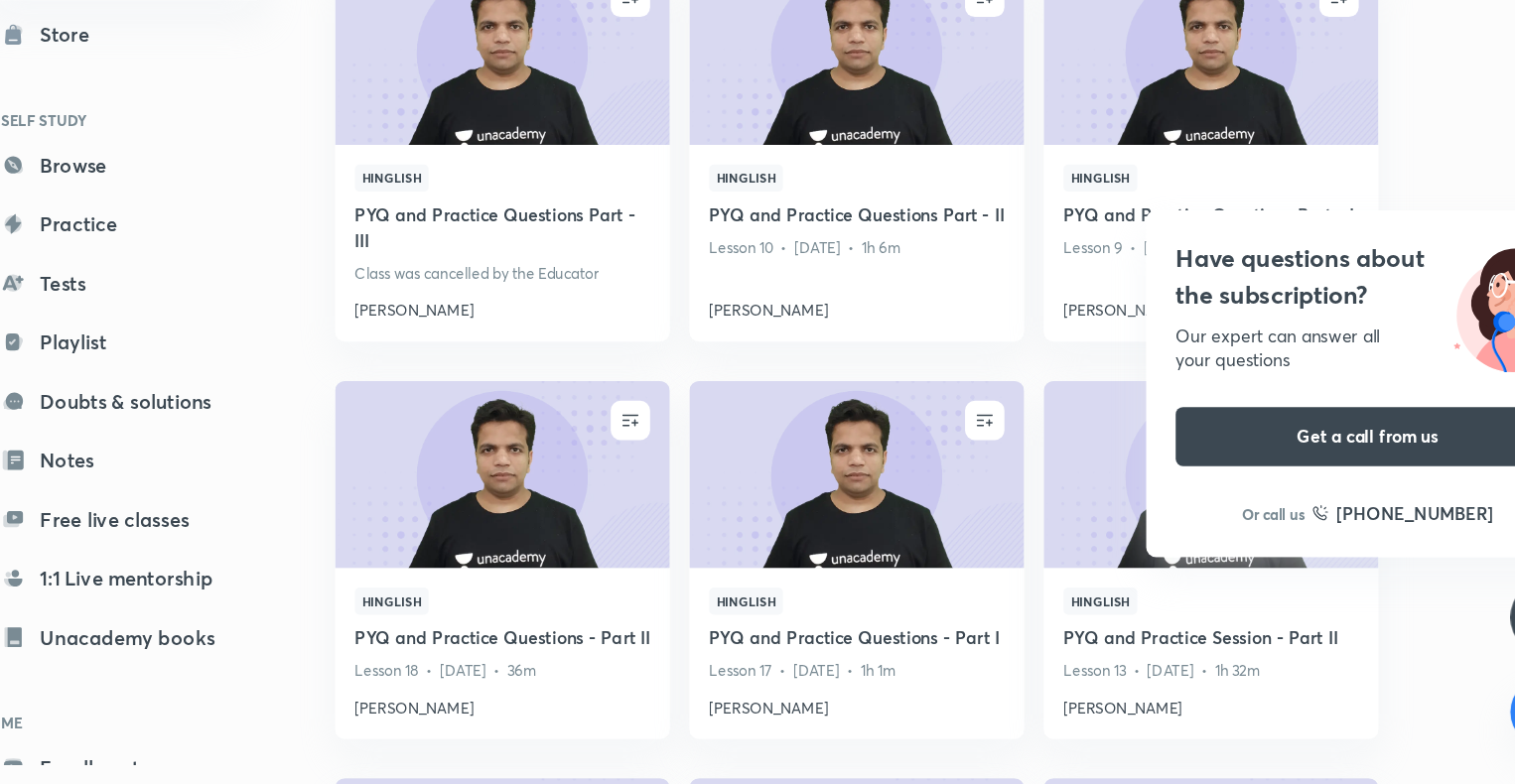 scroll, scrollTop: 2711, scrollLeft: 0, axis: vertical 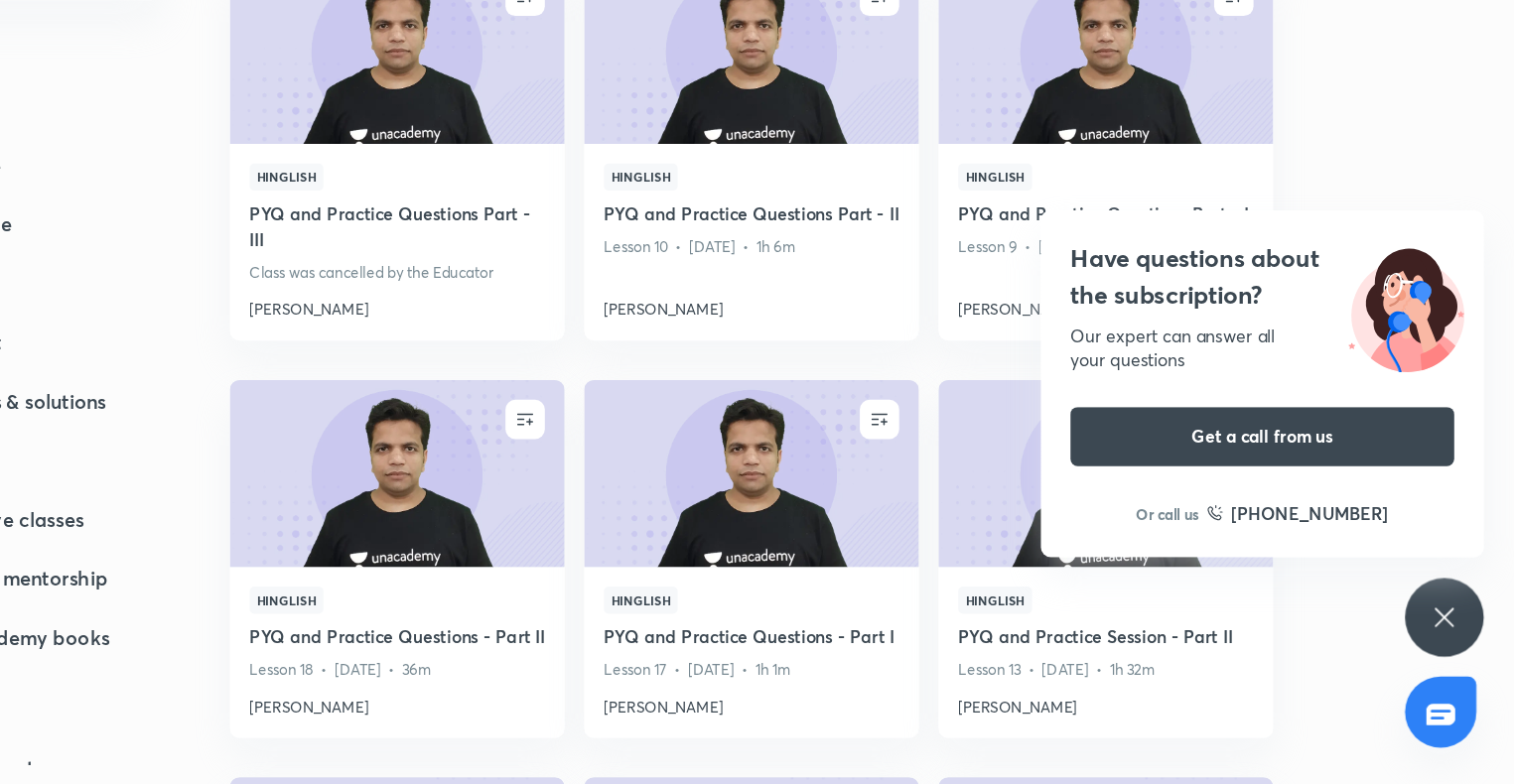 click on "Have questions about the subscription? Our expert can answer all your questions Get a call from us Or call us [PHONE_NUMBER]" at bounding box center (1459, 649) 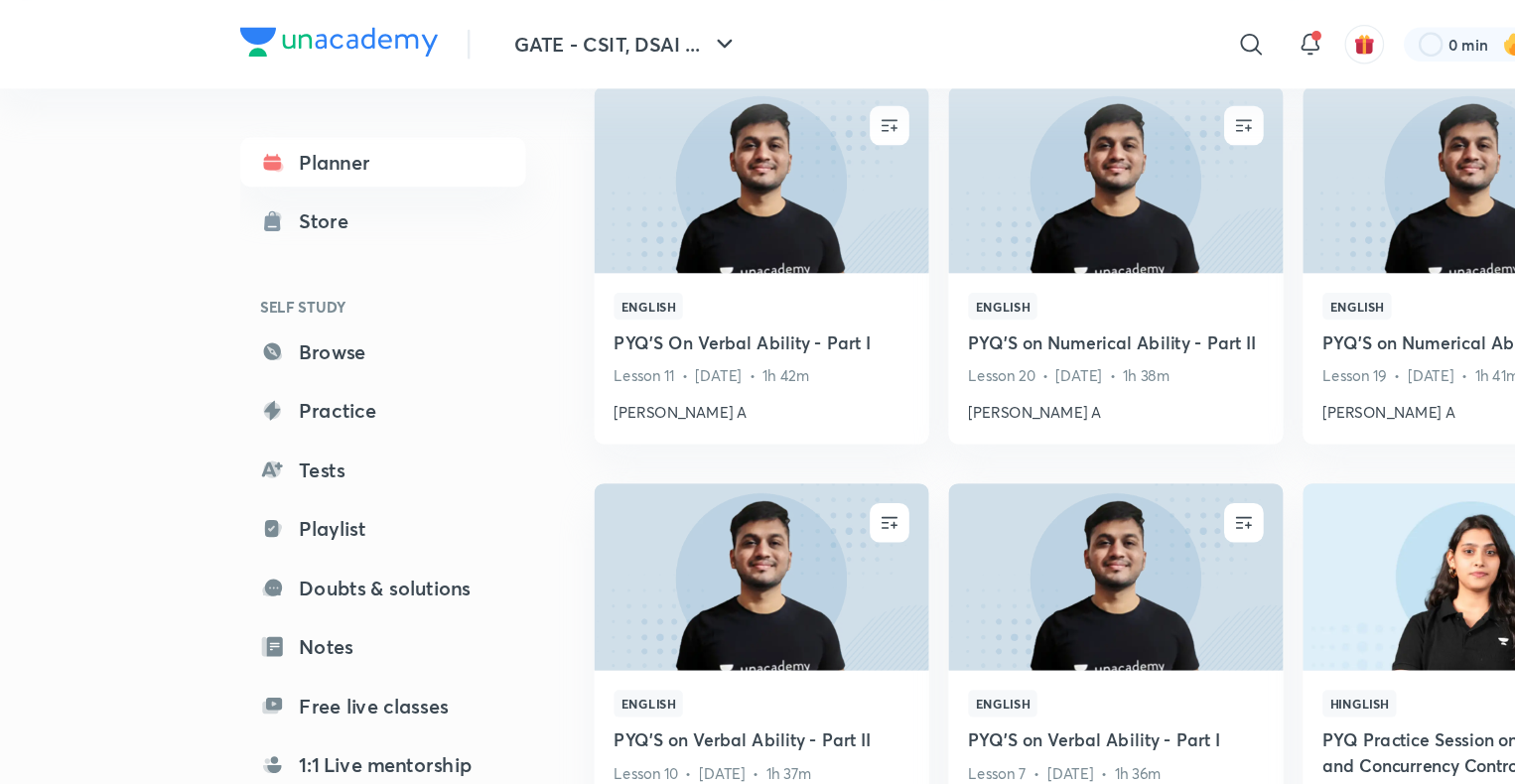scroll, scrollTop: 0, scrollLeft: 0, axis: both 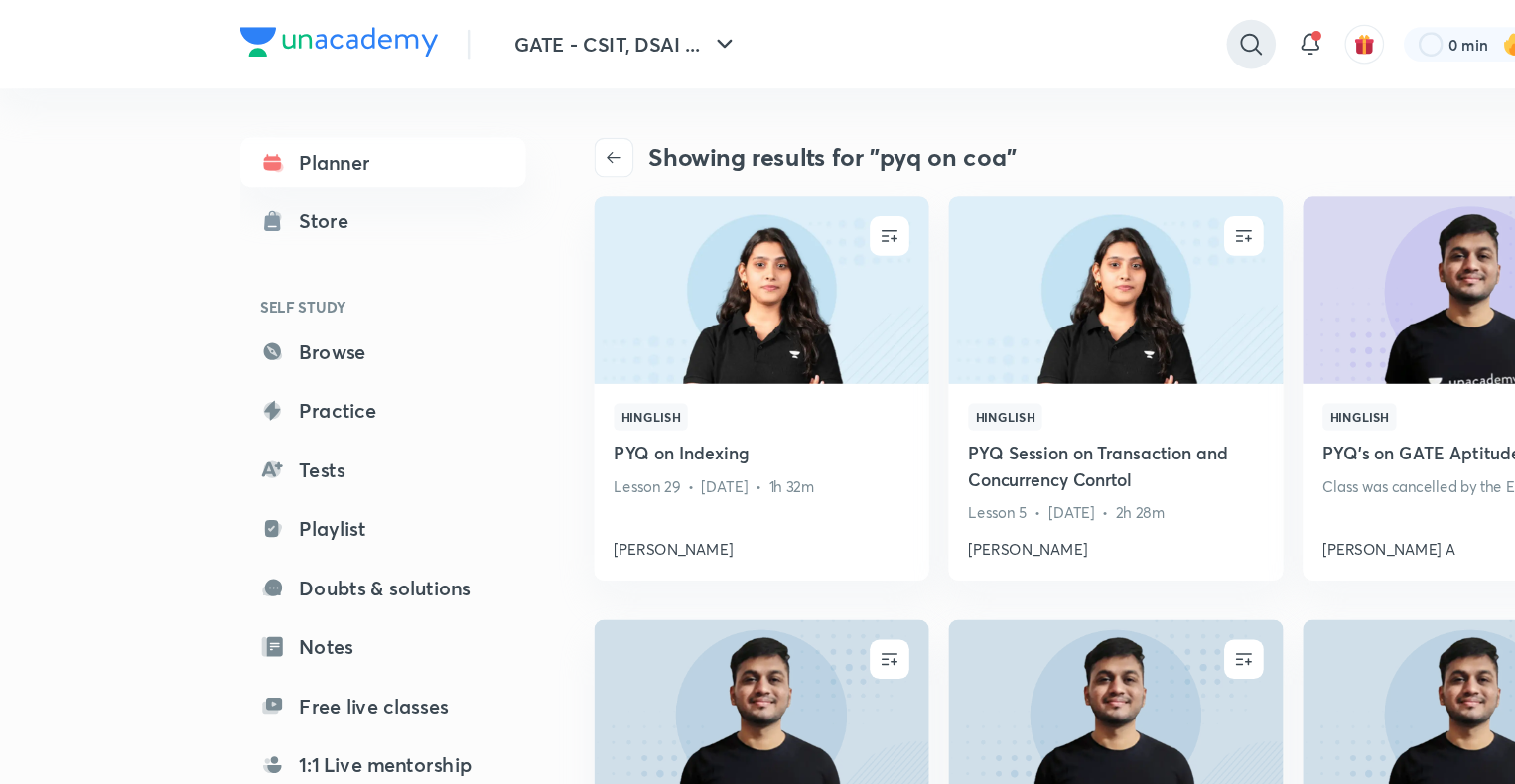 click 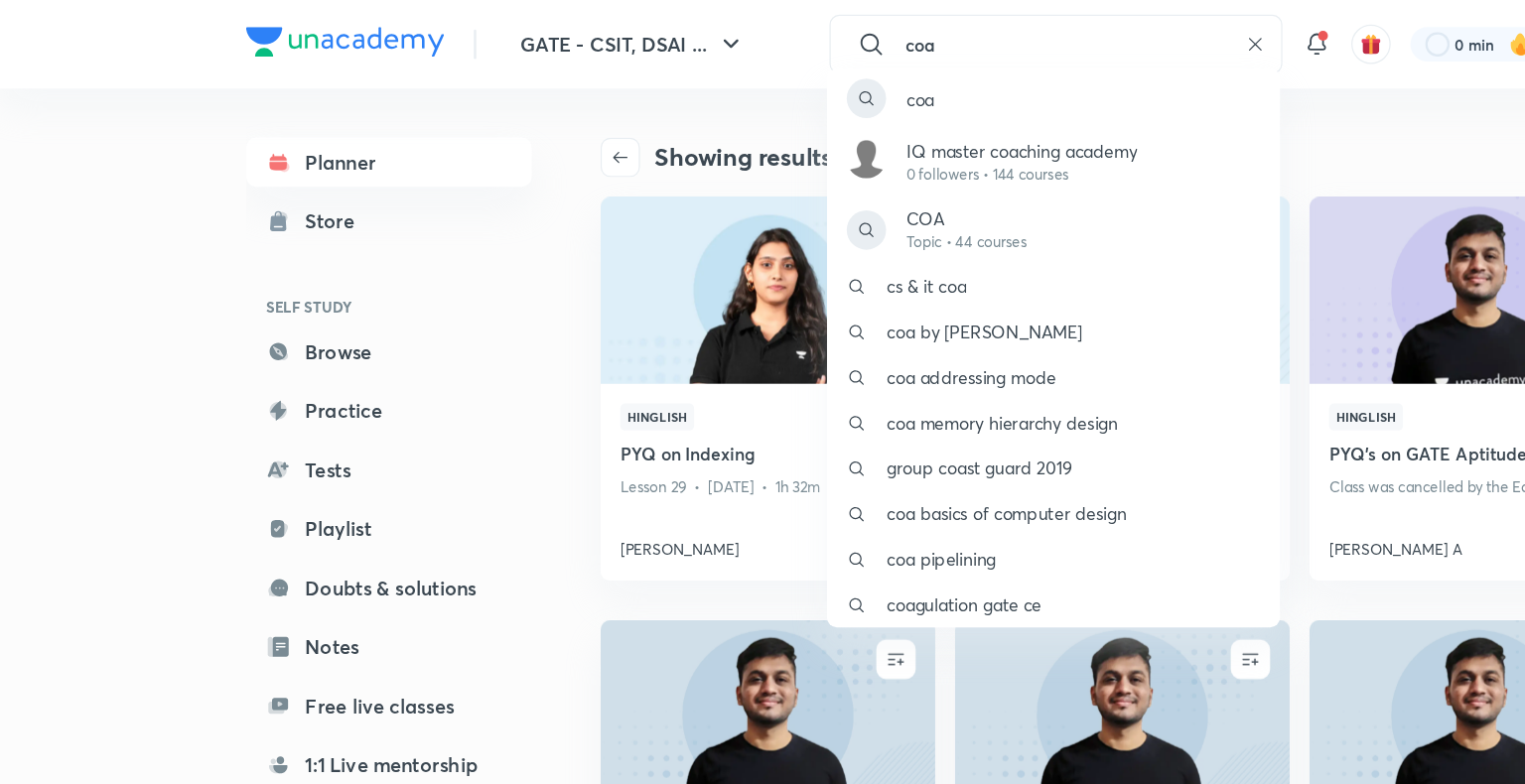 type on "coa" 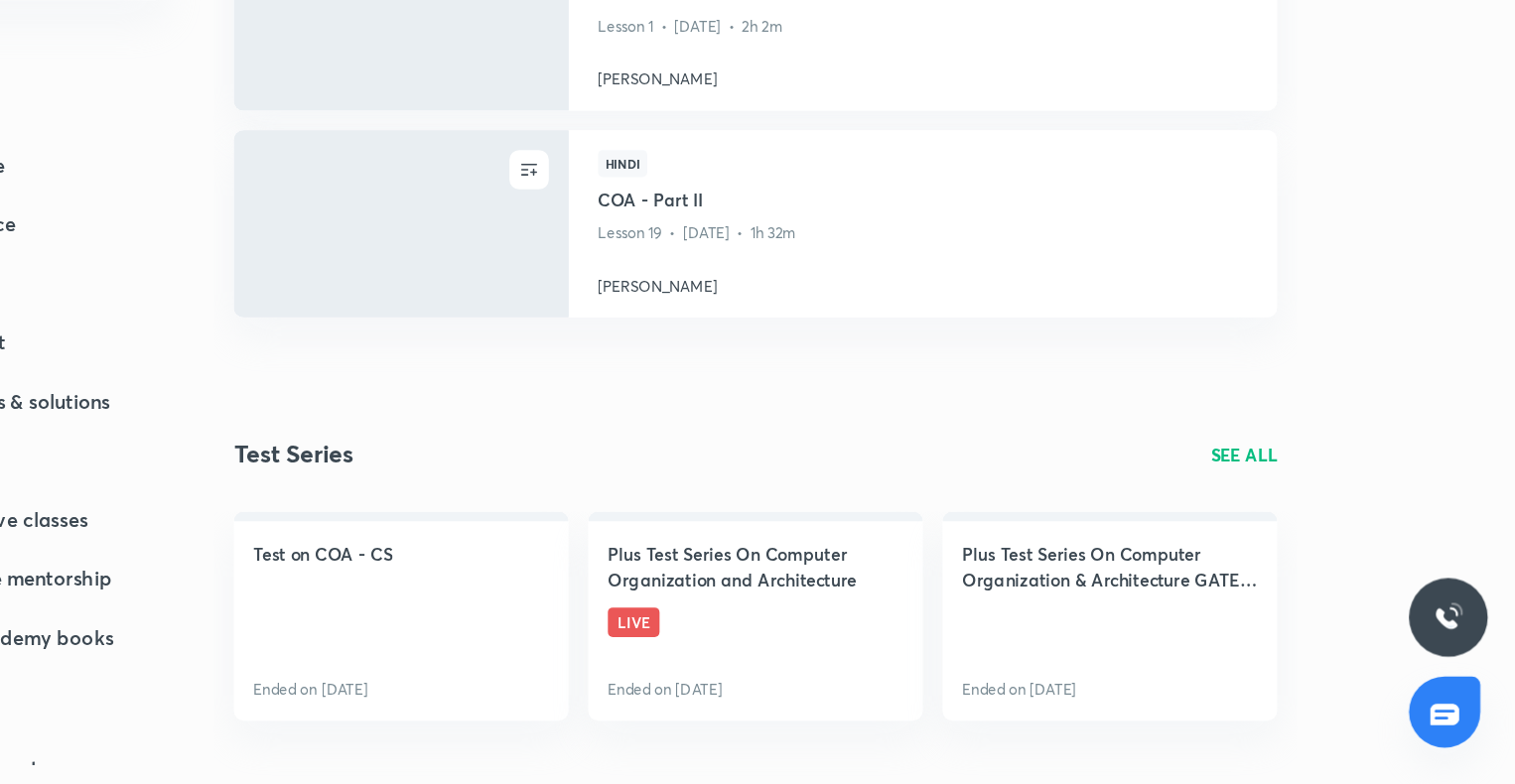 scroll, scrollTop: 1607, scrollLeft: 0, axis: vertical 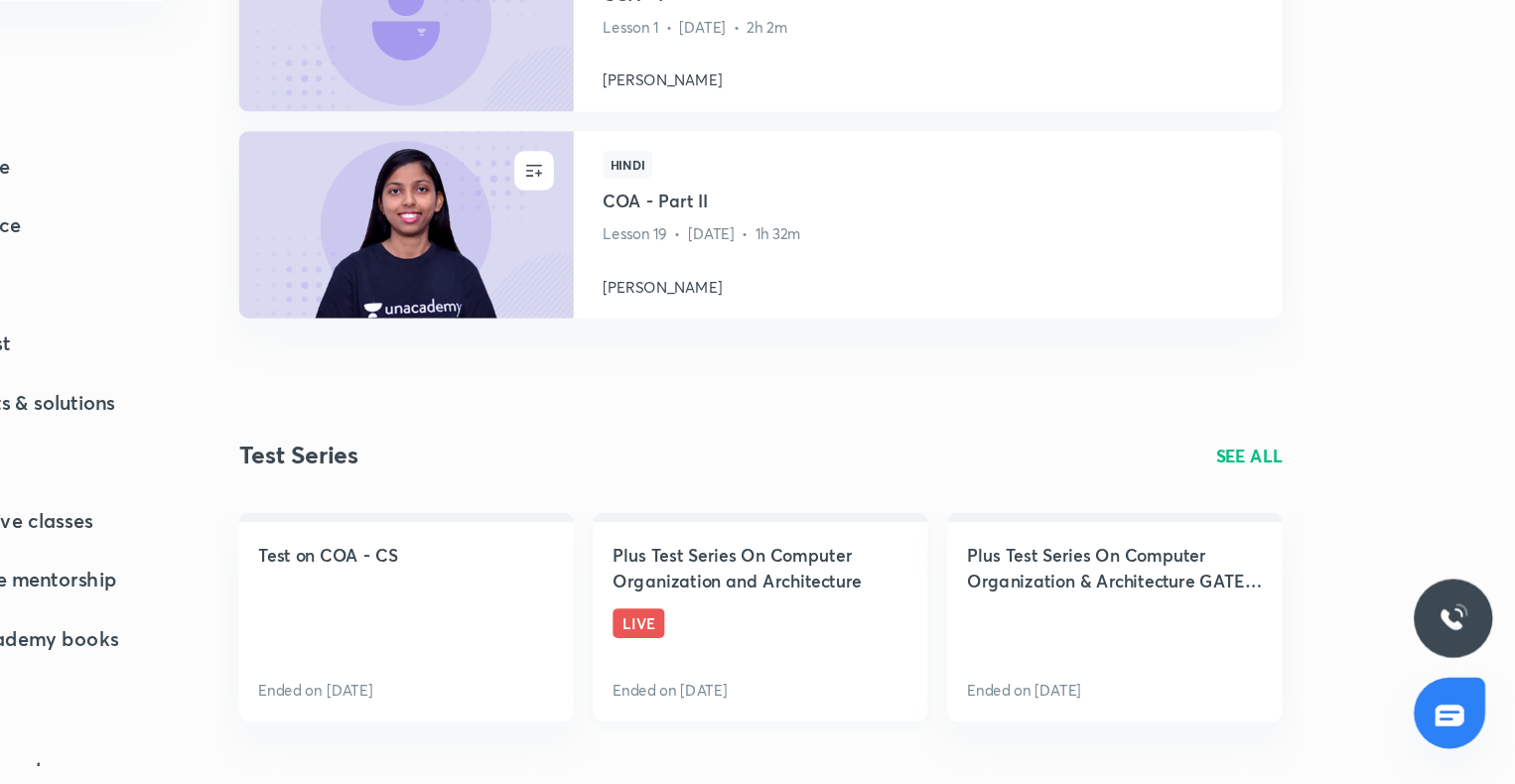 click on "Plus Test Series On Computer Organization and Architecture" at bounding box center (900, 608) 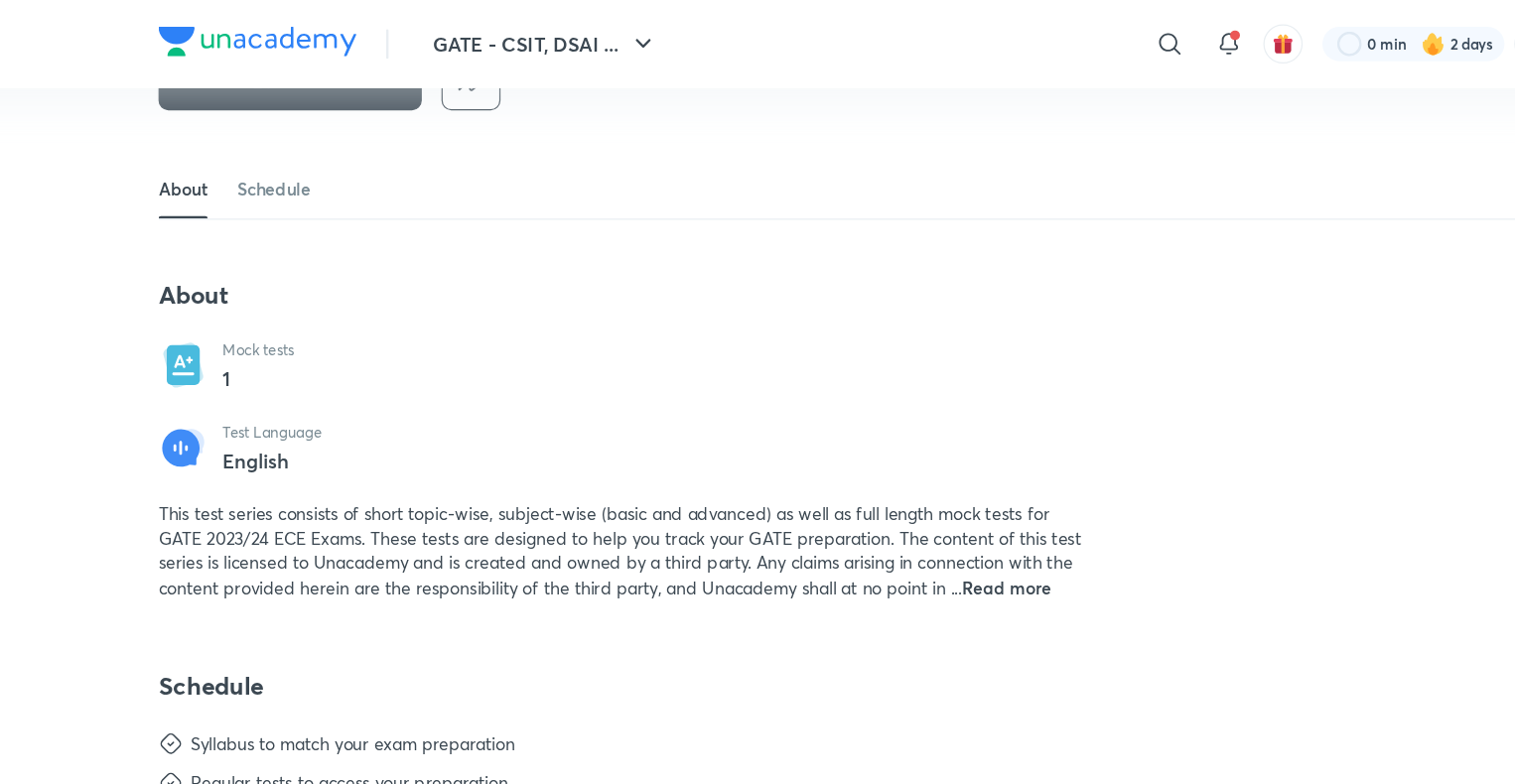 scroll, scrollTop: 0, scrollLeft: 0, axis: both 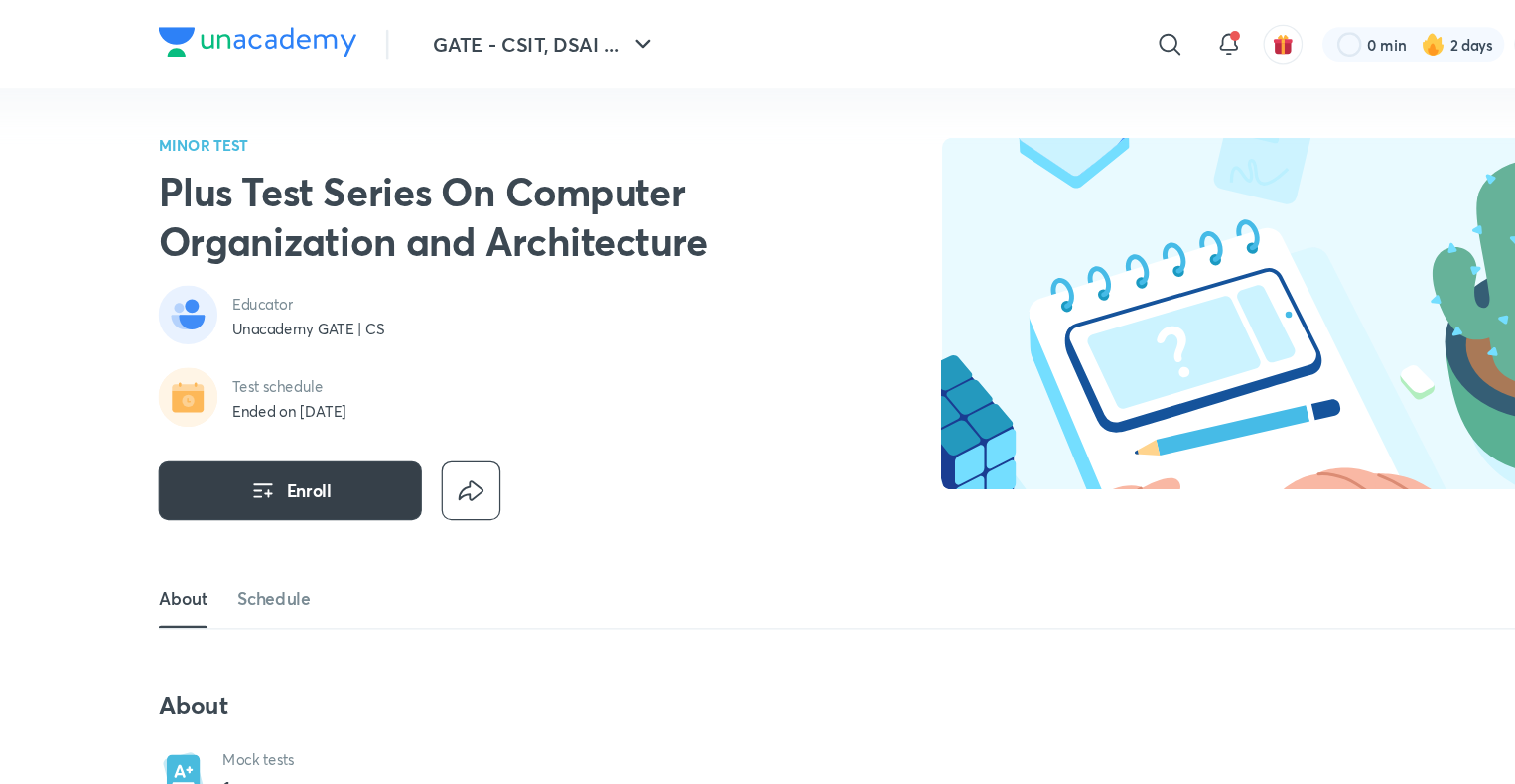 click on "Enroll" at bounding box center [300, 396] 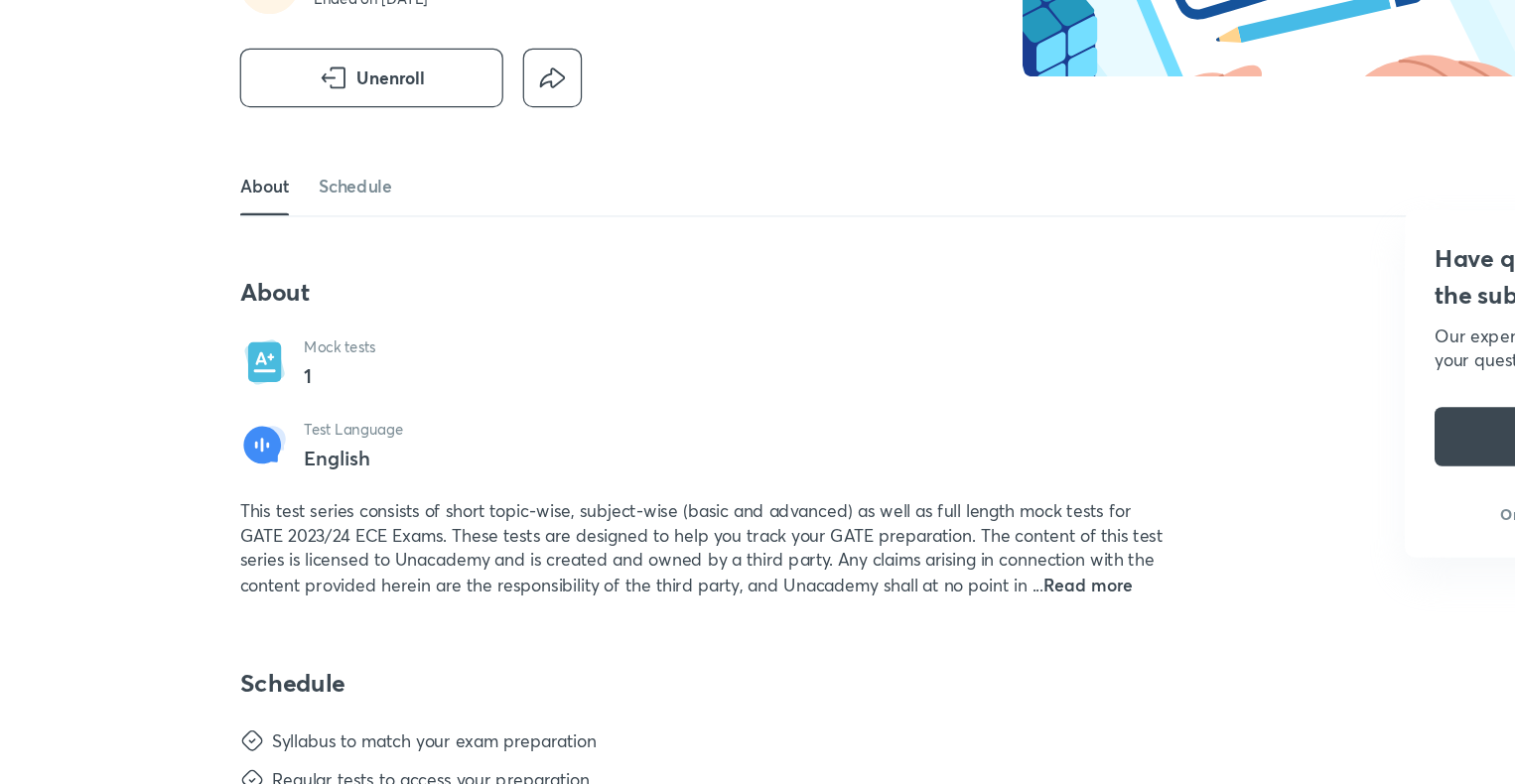 scroll, scrollTop: 246, scrollLeft: 0, axis: vertical 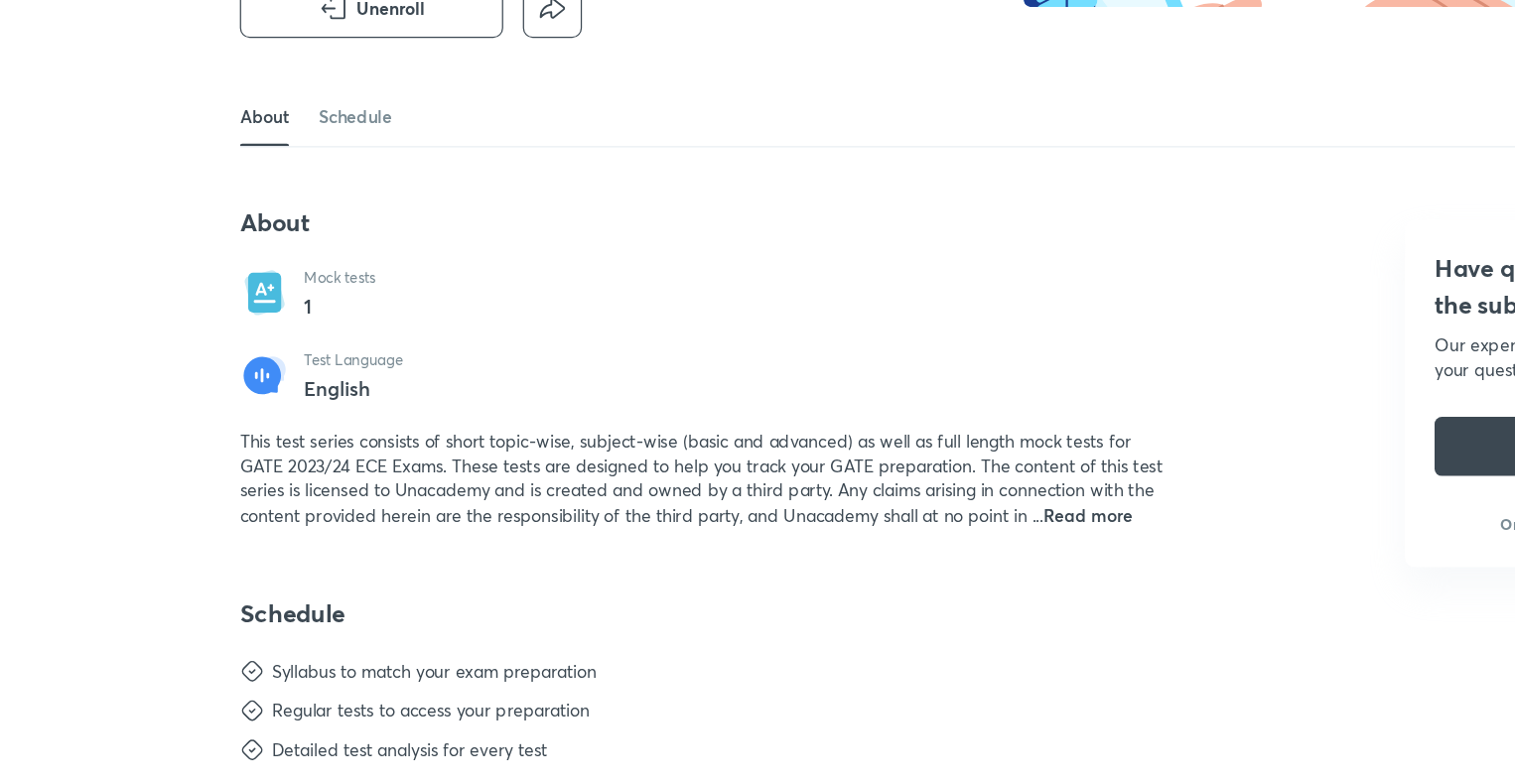 click 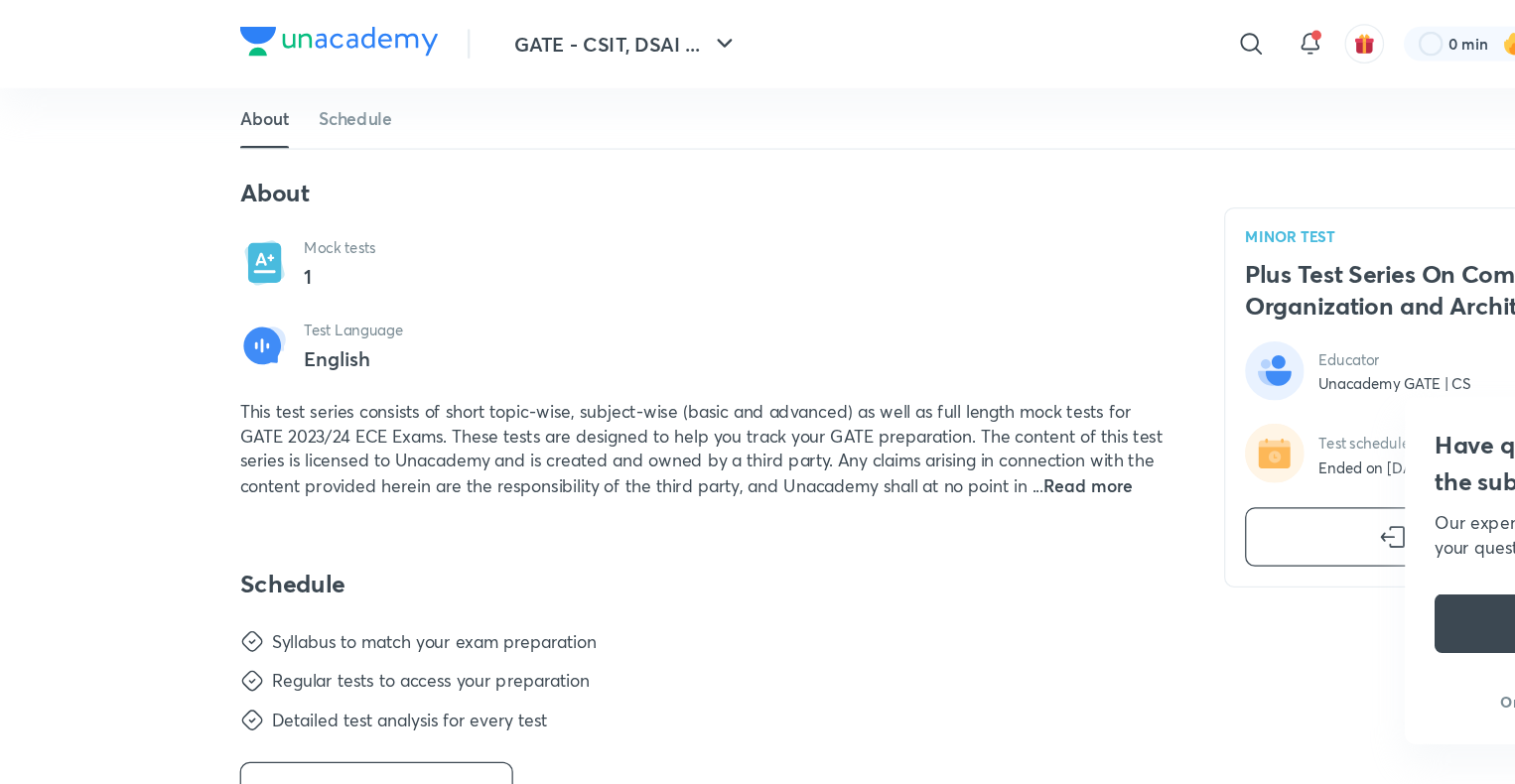 scroll, scrollTop: 389, scrollLeft: 0, axis: vertical 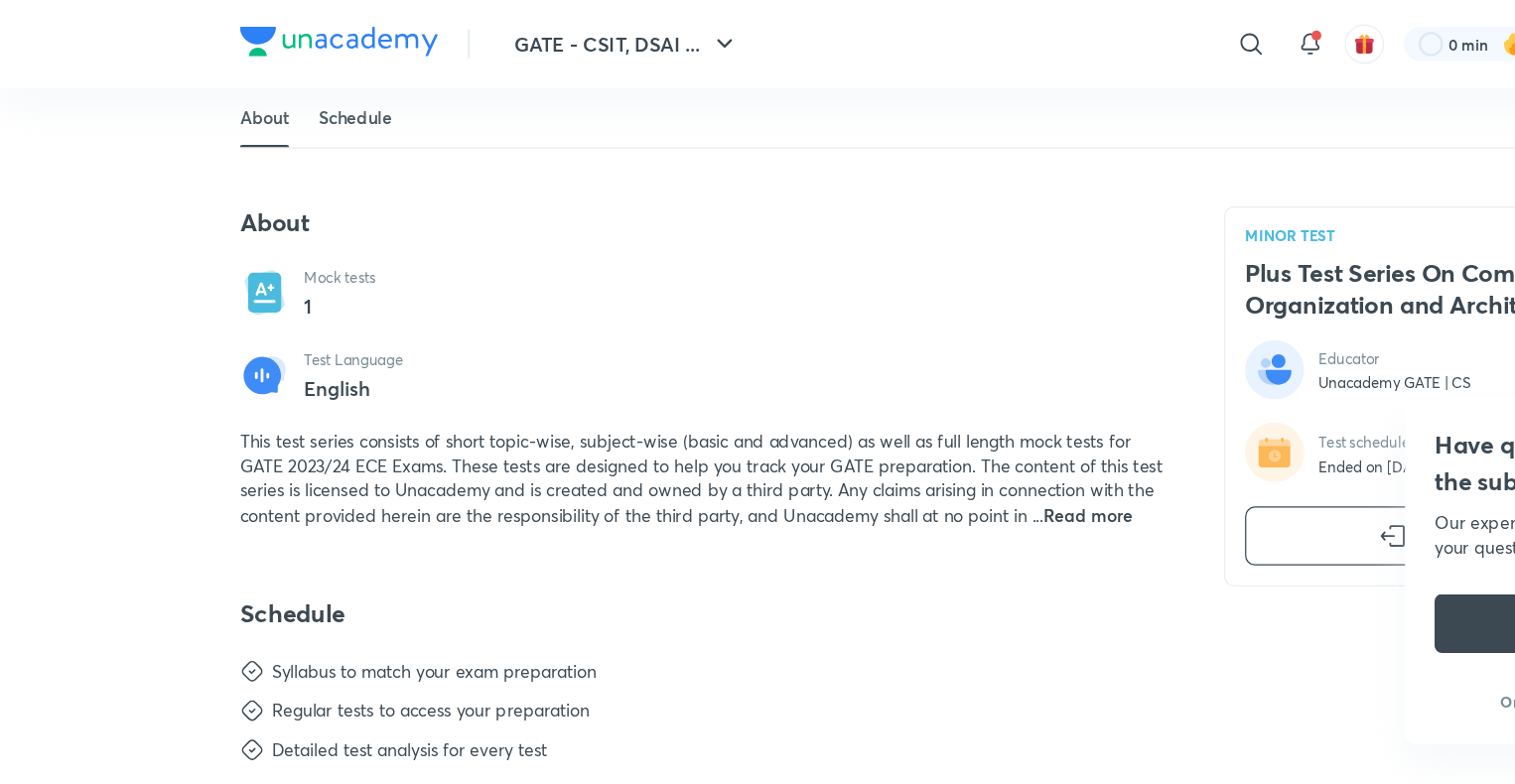 click on "Schedule" at bounding box center [287, 95] 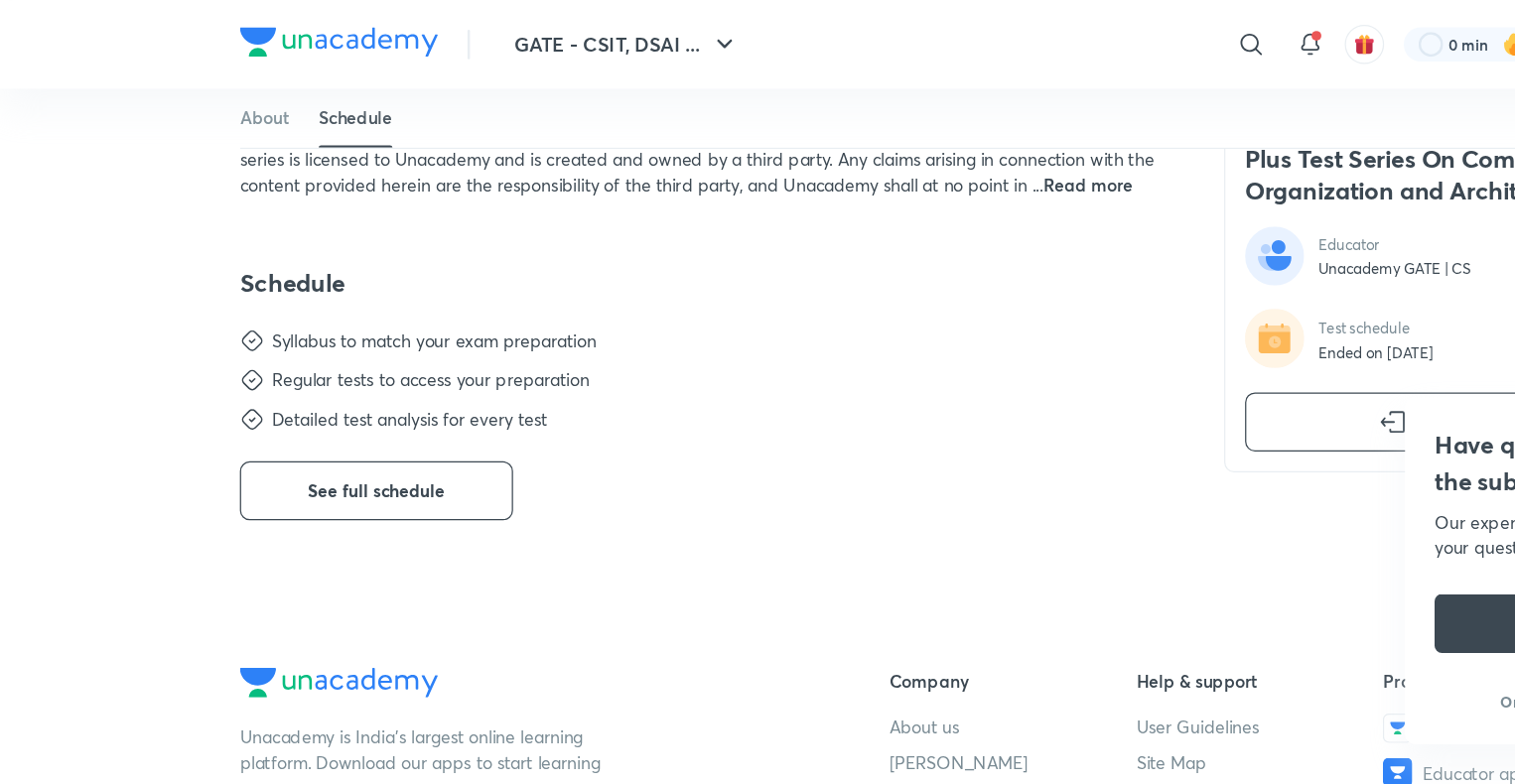 scroll, scrollTop: 730, scrollLeft: 0, axis: vertical 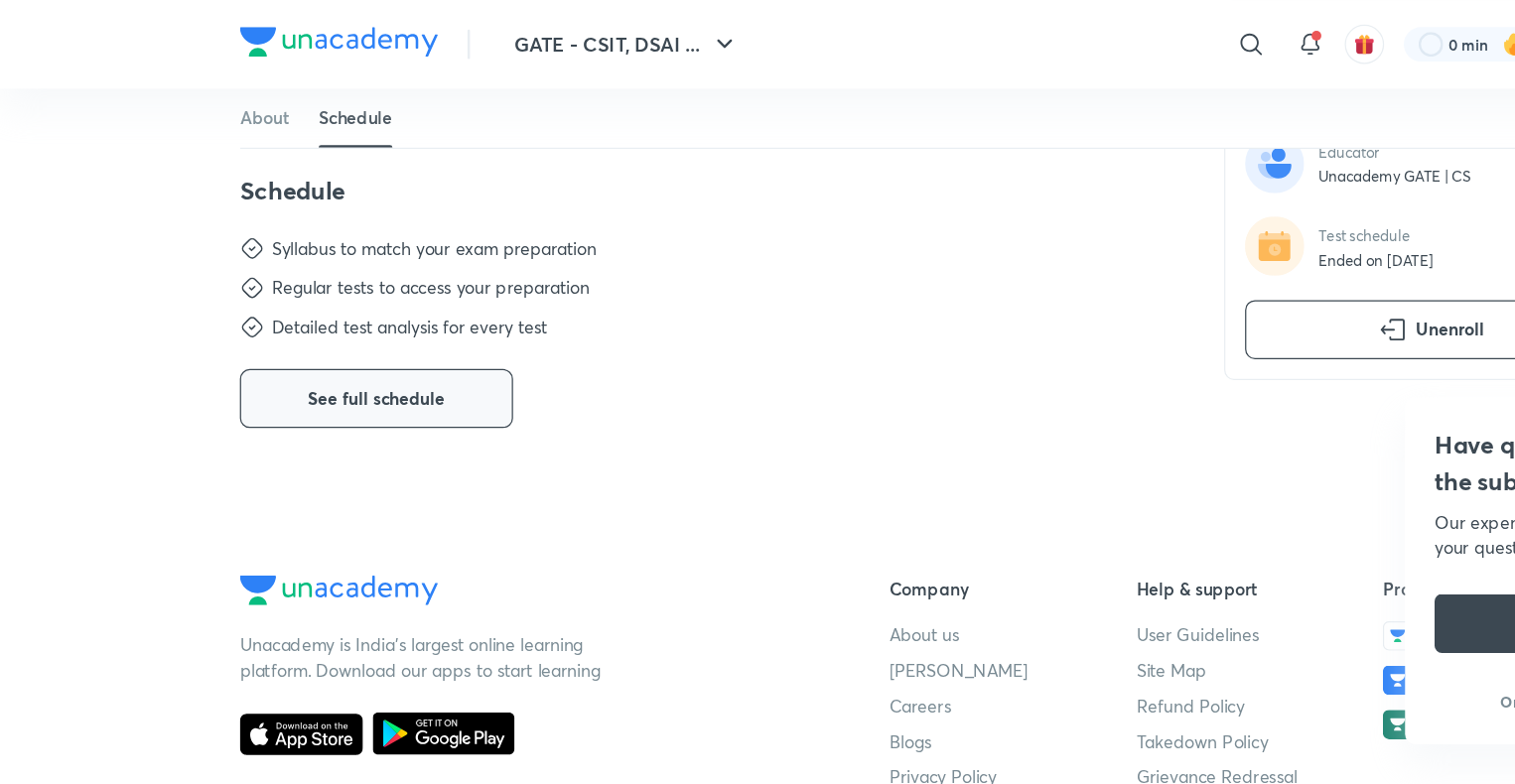 click on "See full schedule" at bounding box center (304, 322) 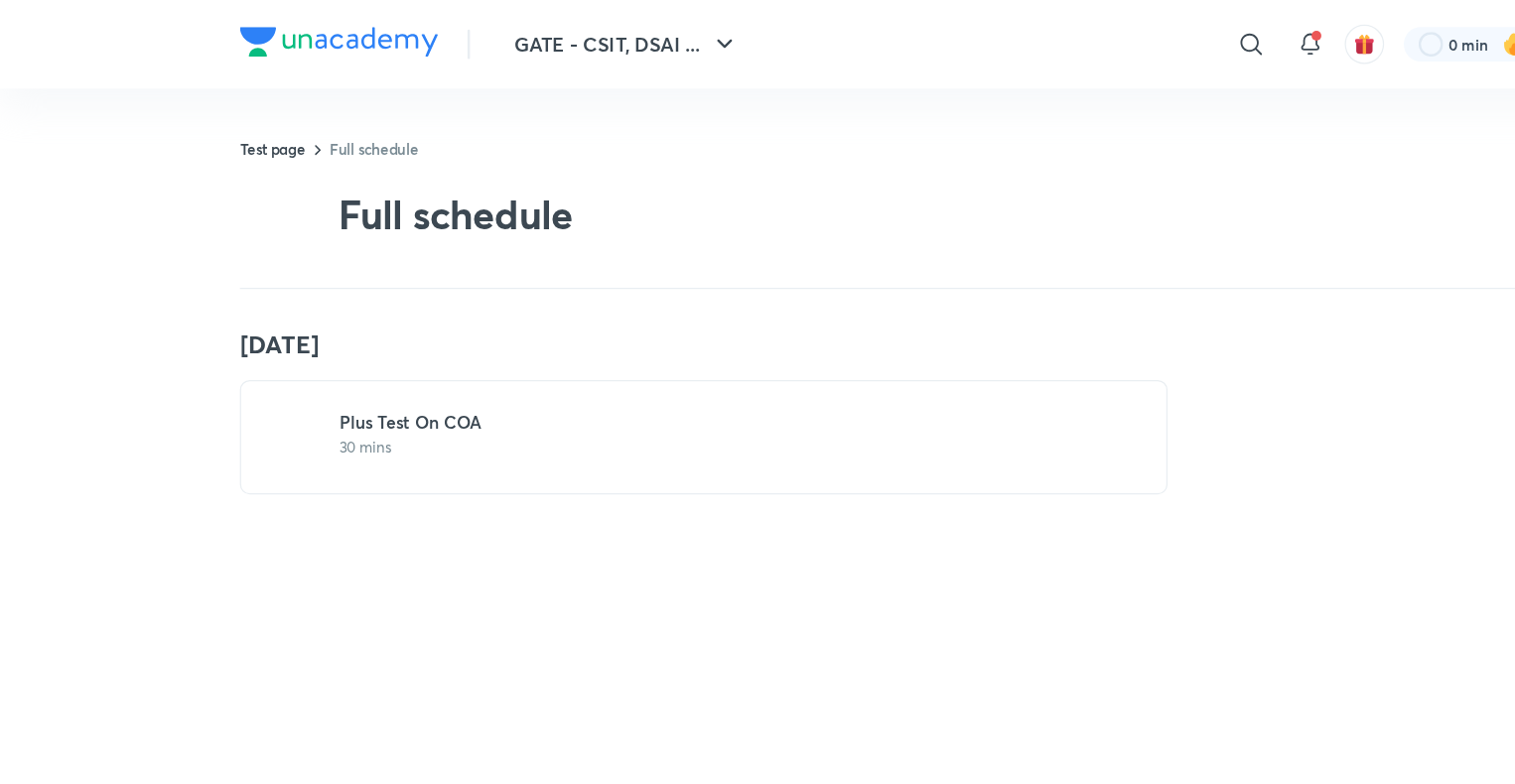 scroll, scrollTop: 0, scrollLeft: 0, axis: both 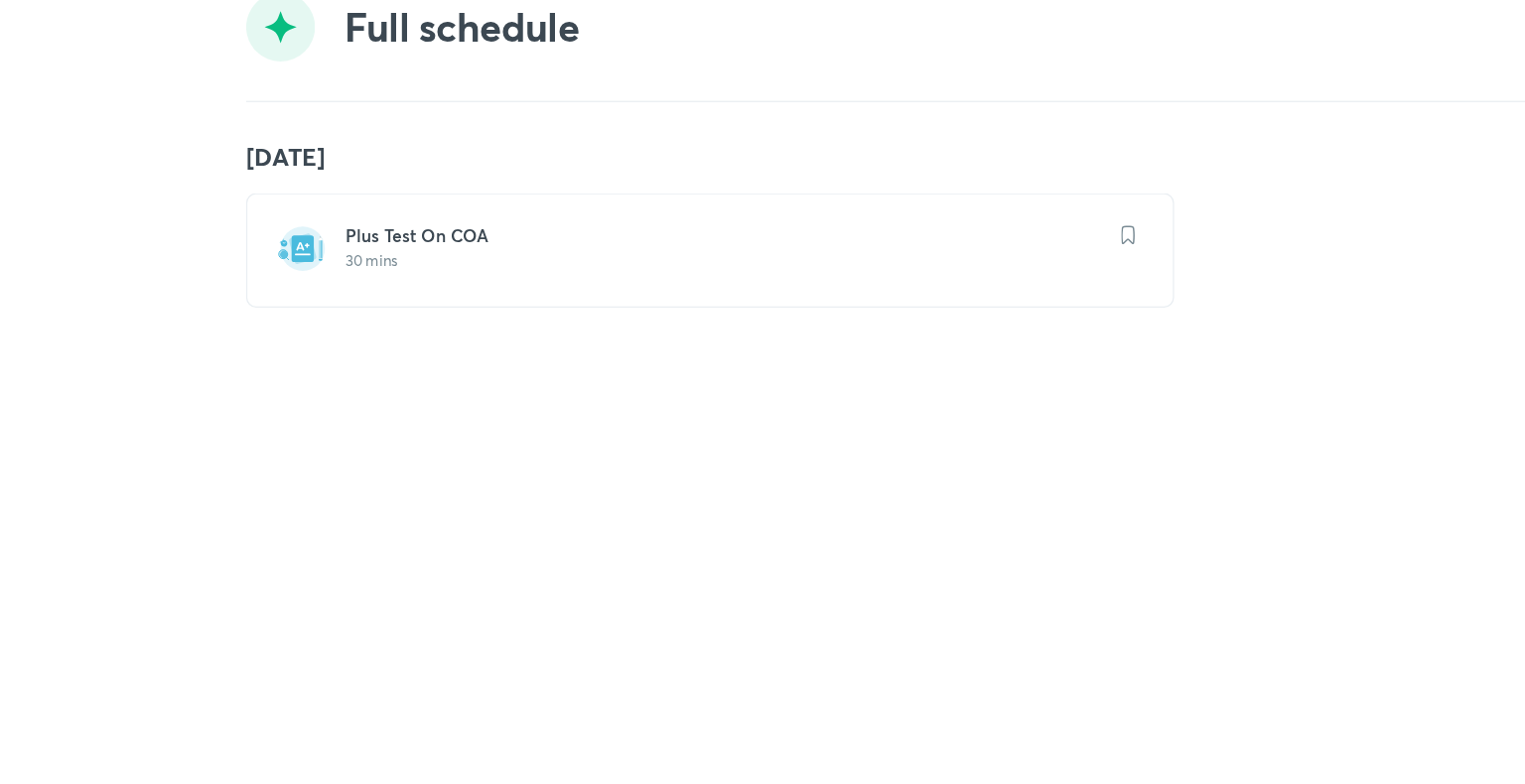 click on "Plus Test On COA" at bounding box center (585, 341) 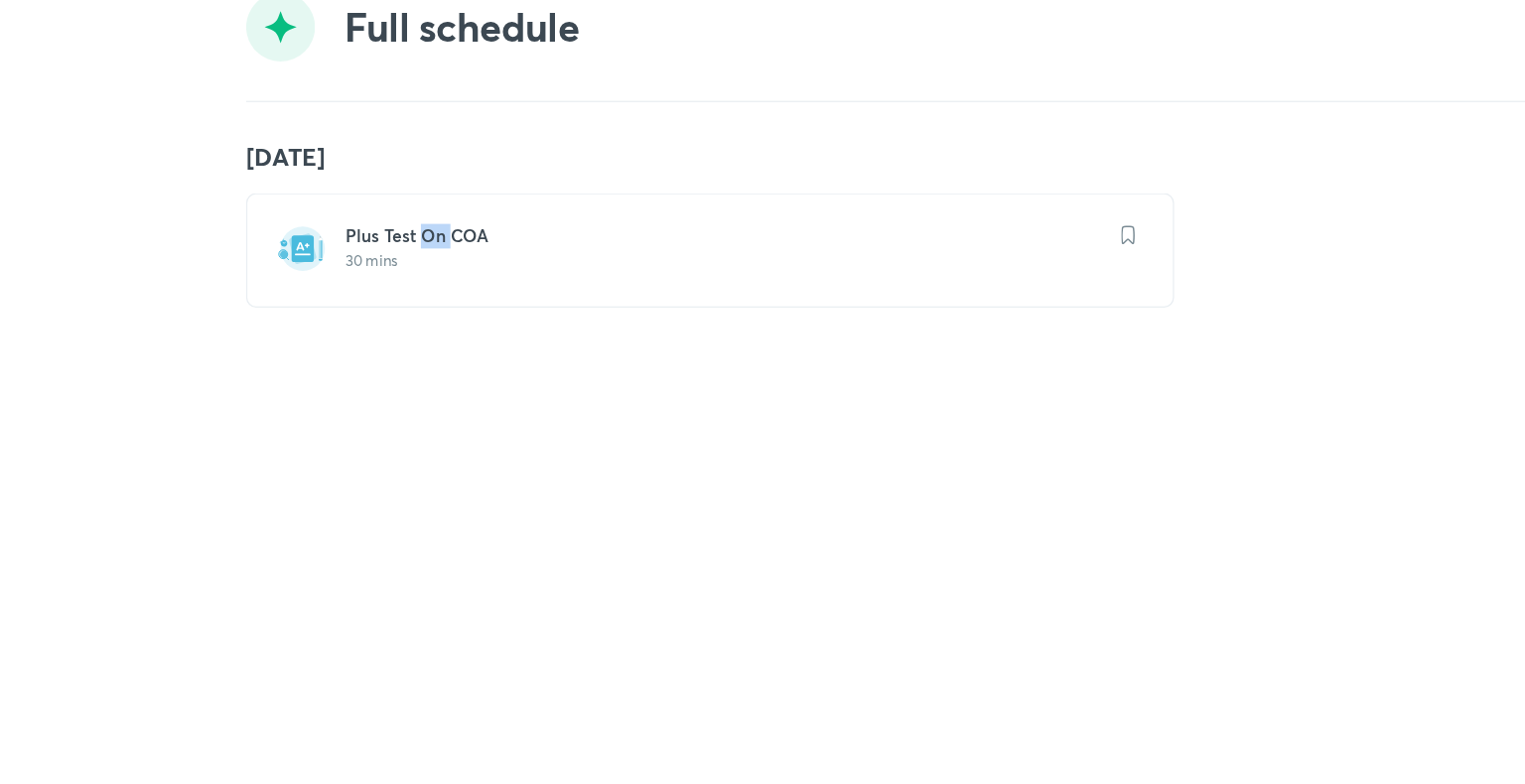 click on "Plus Test On COA" at bounding box center (585, 341) 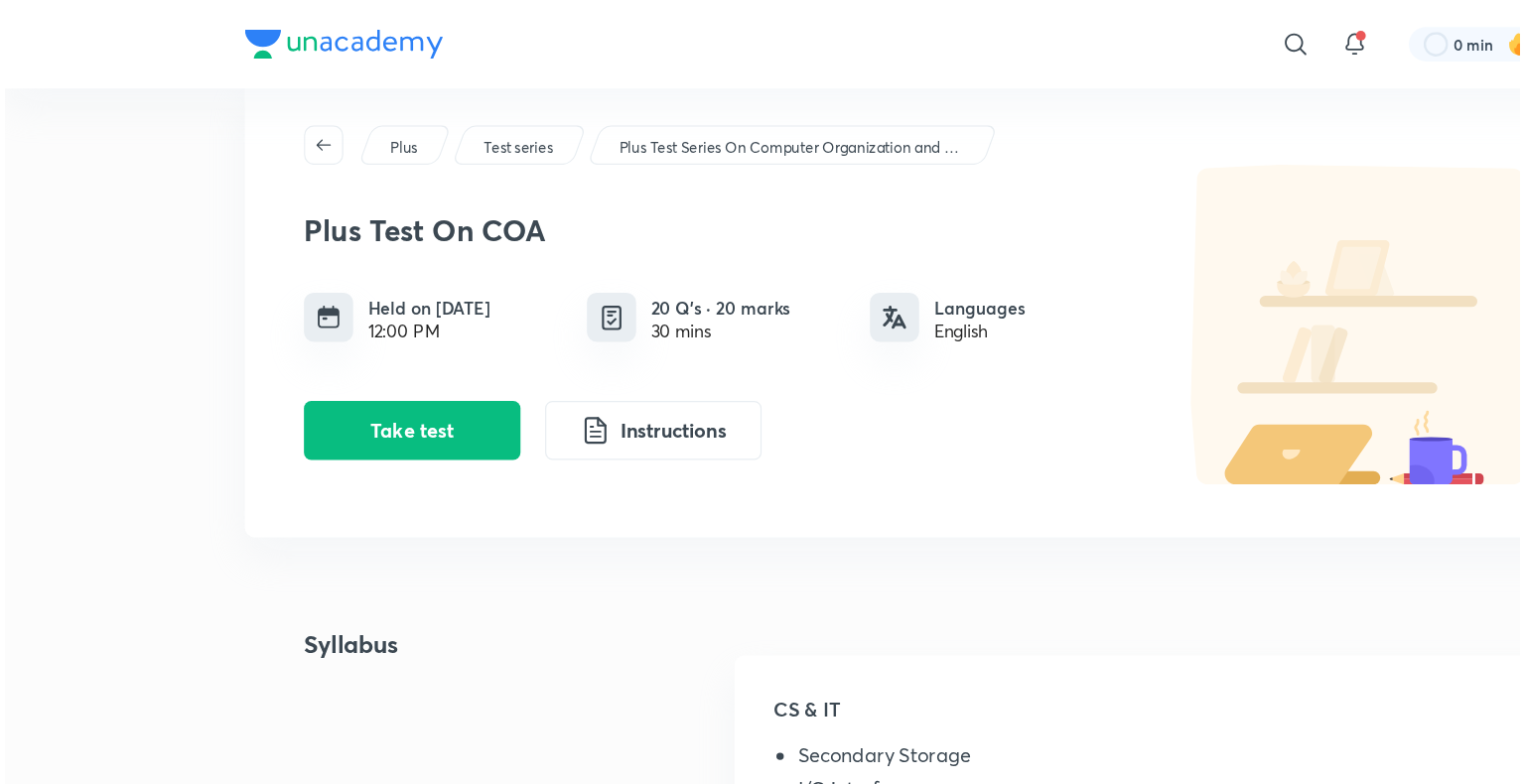scroll, scrollTop: 0, scrollLeft: 0, axis: both 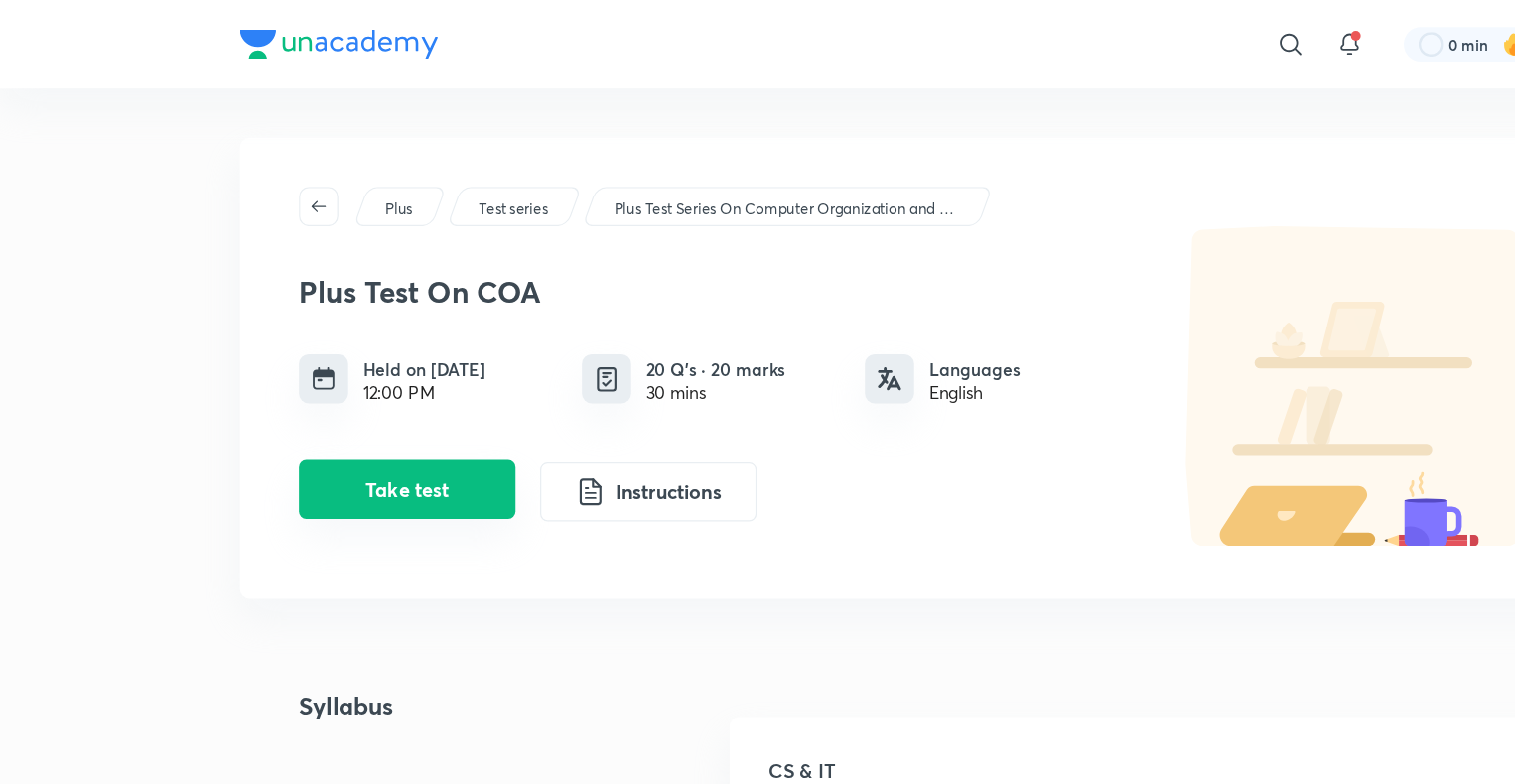 click on "Take test" at bounding box center [329, 395] 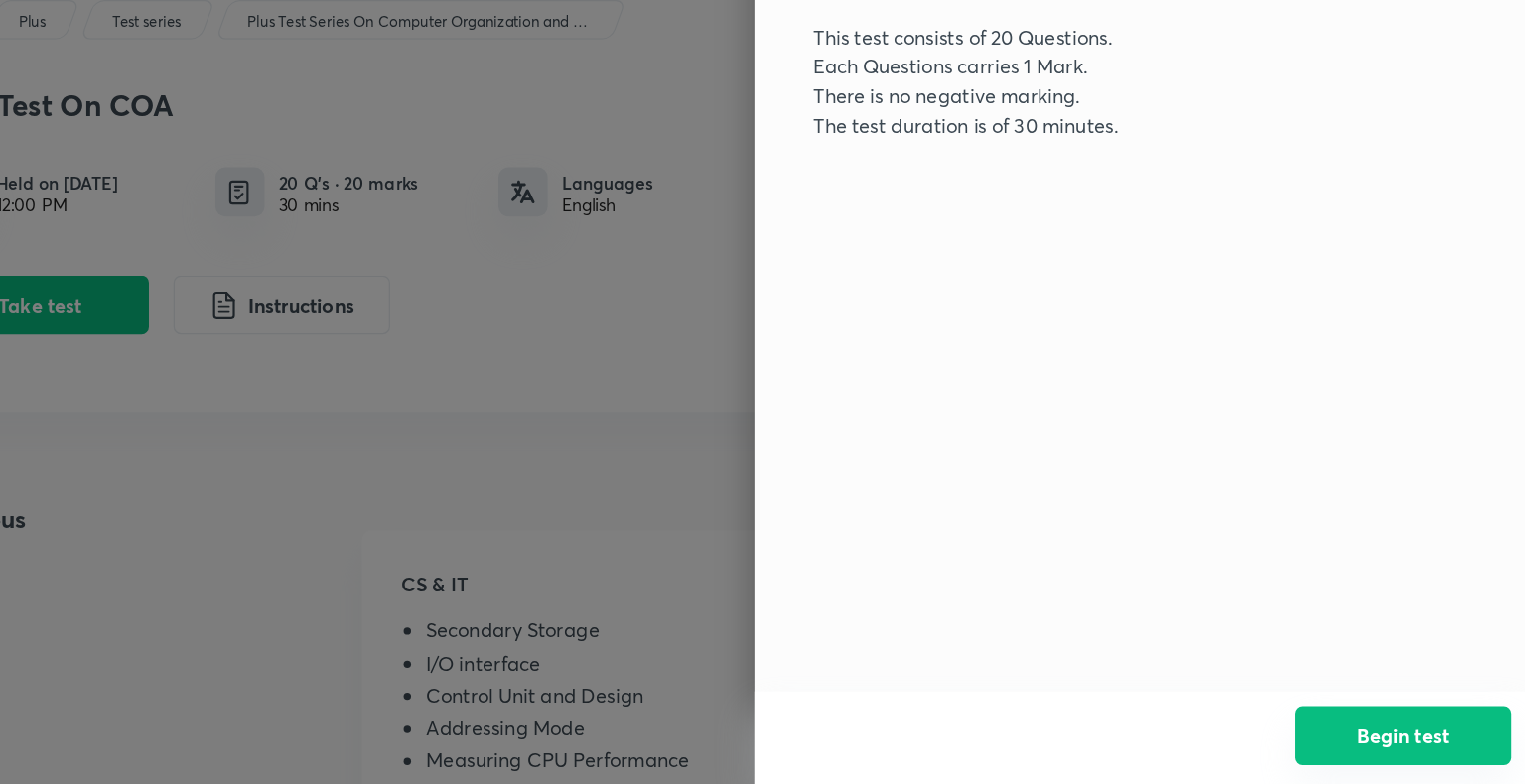 click on "Begin test" at bounding box center (1426, 744) 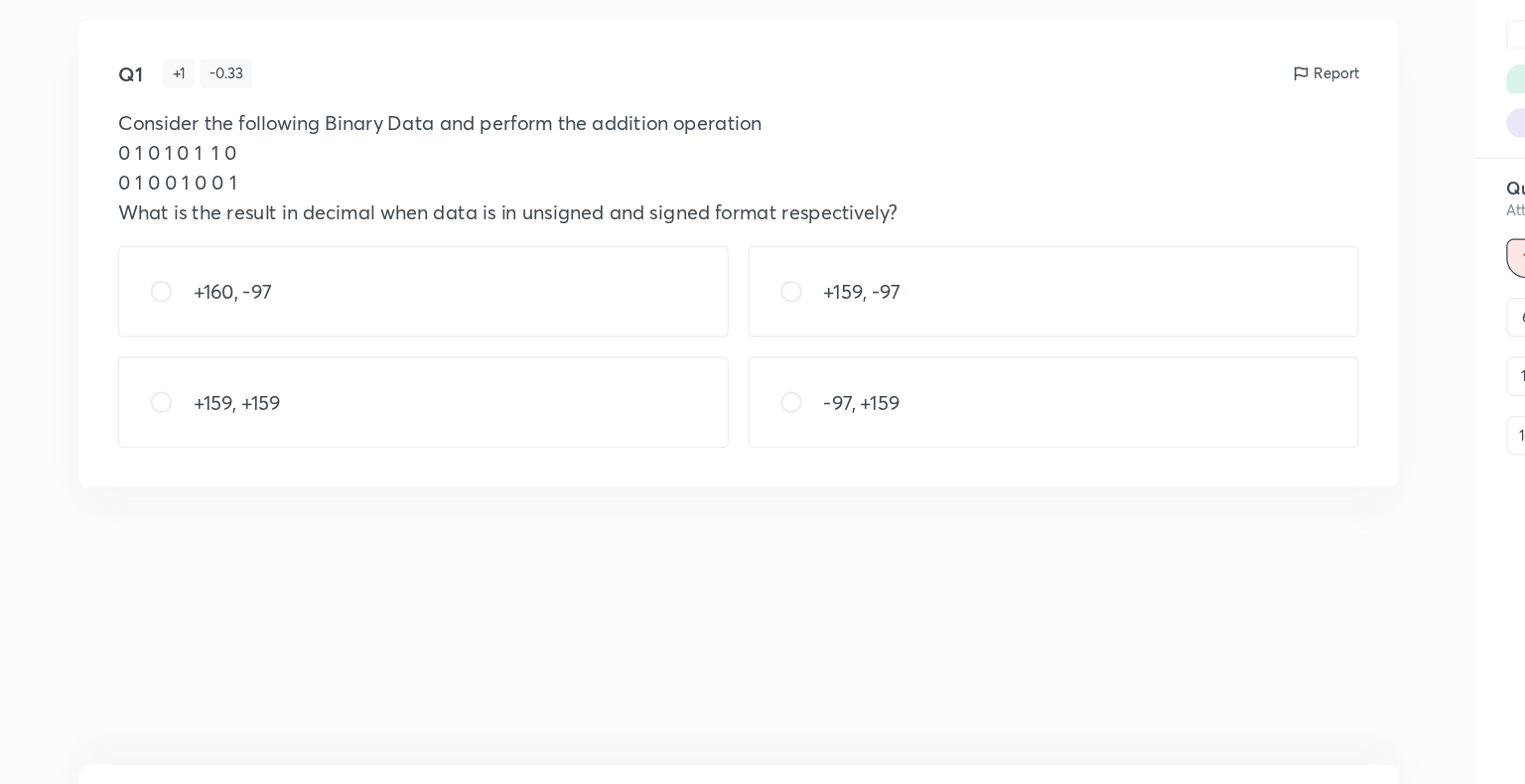 click on "+159, +159" at bounding box center [342, 412] 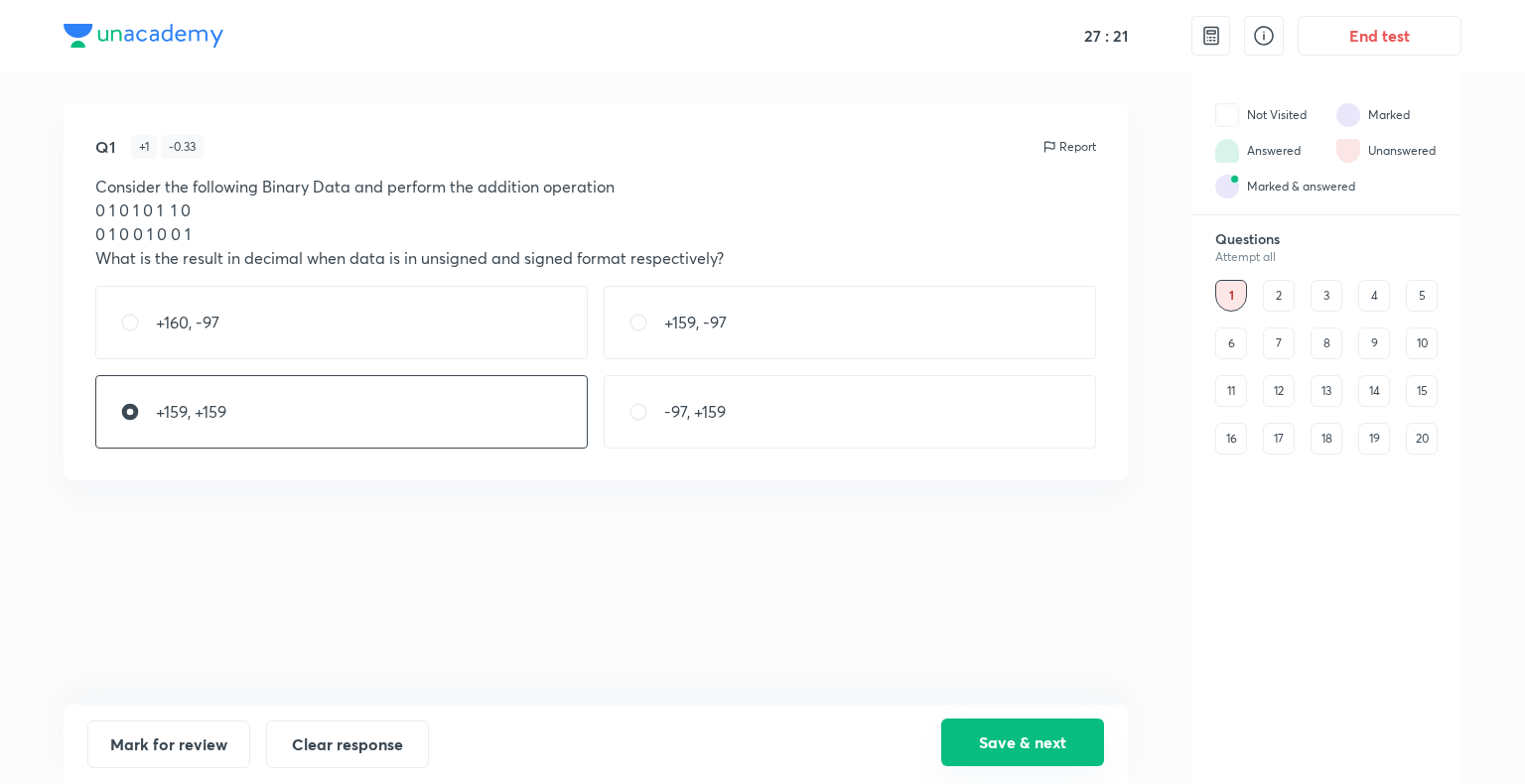 click on "Save & next" at bounding box center (1023, 742) 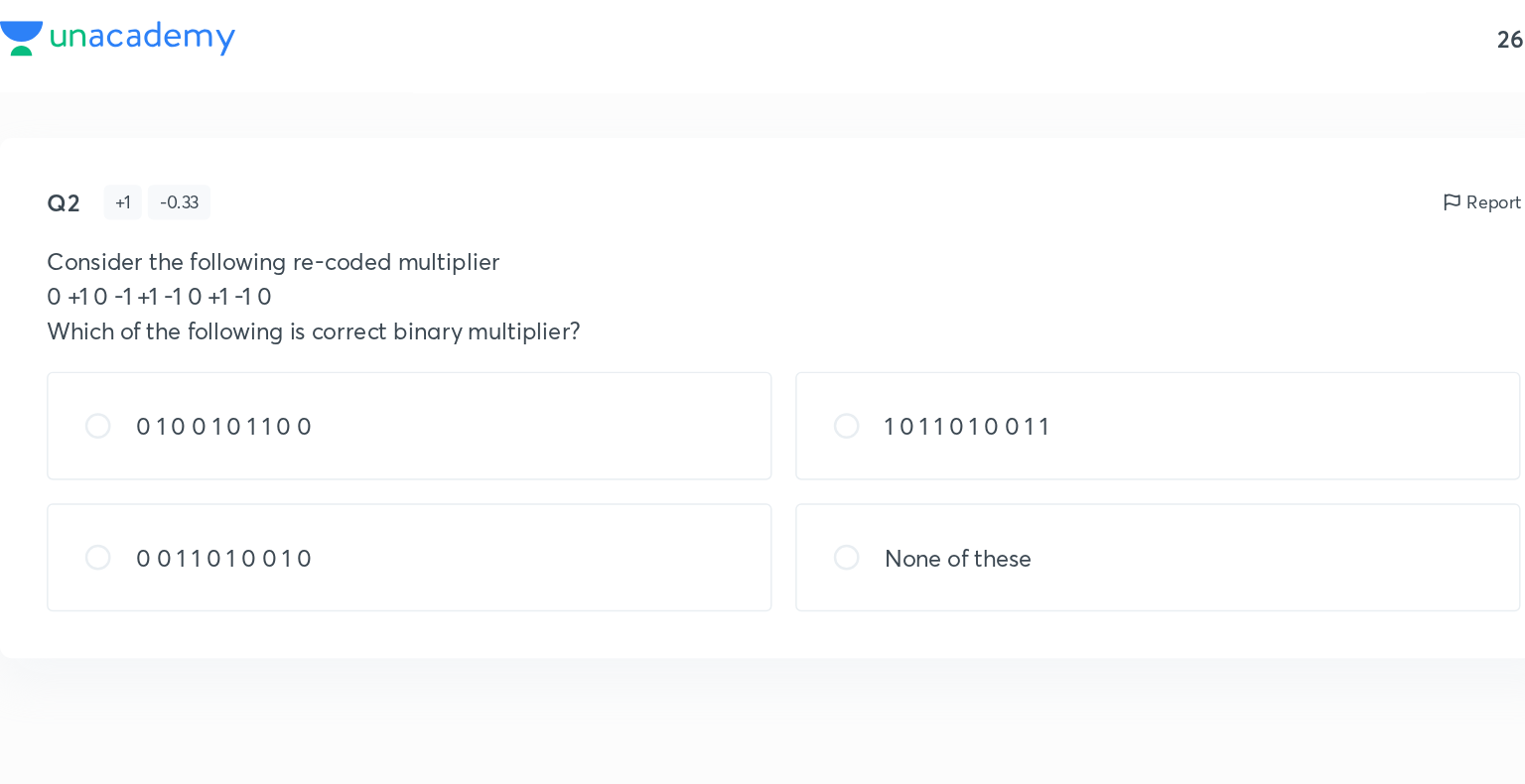 click on "1 0 1 1 0 1 0 0 1 1" at bounding box center (720, 299) 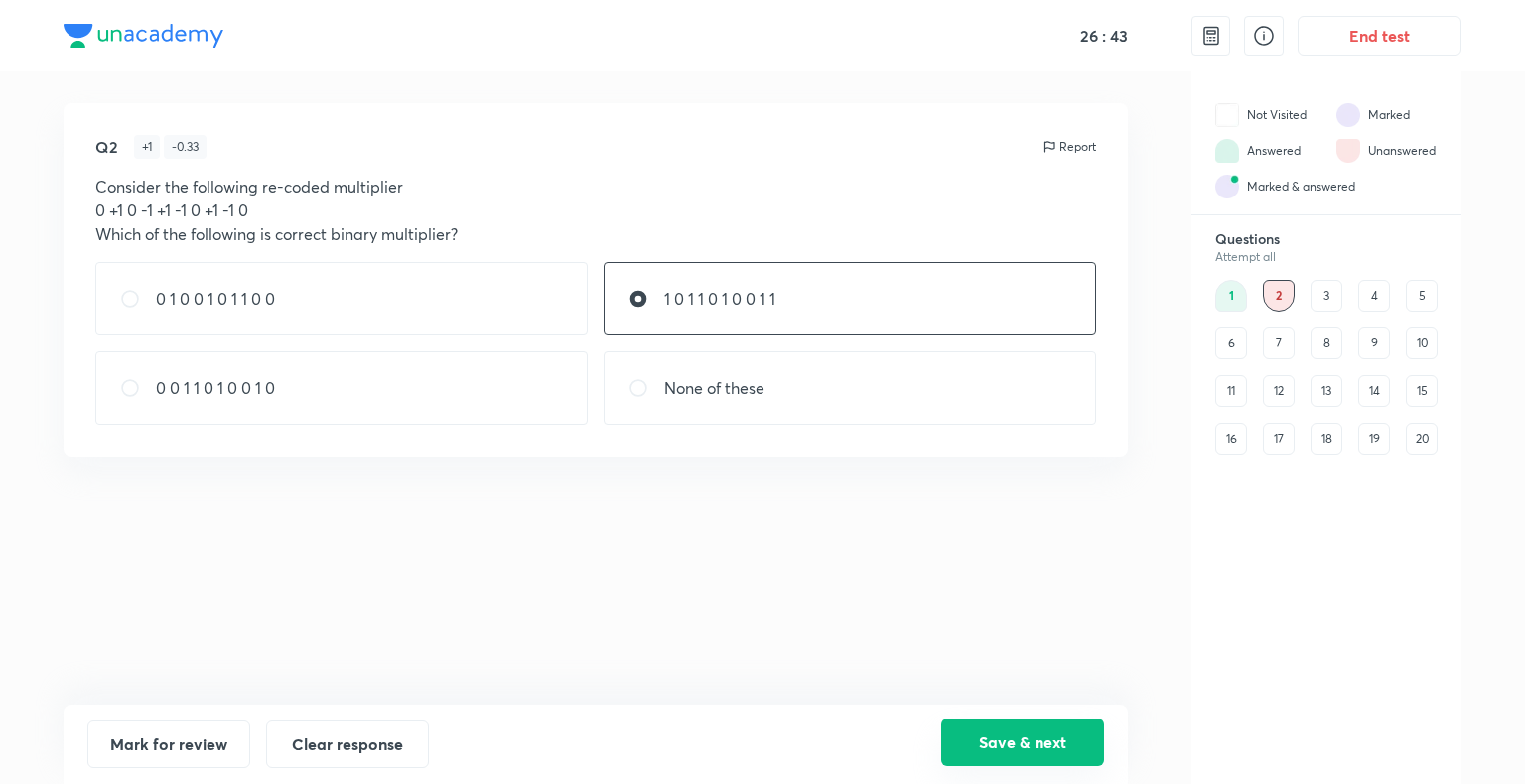 click on "Save & next" at bounding box center [1023, 742] 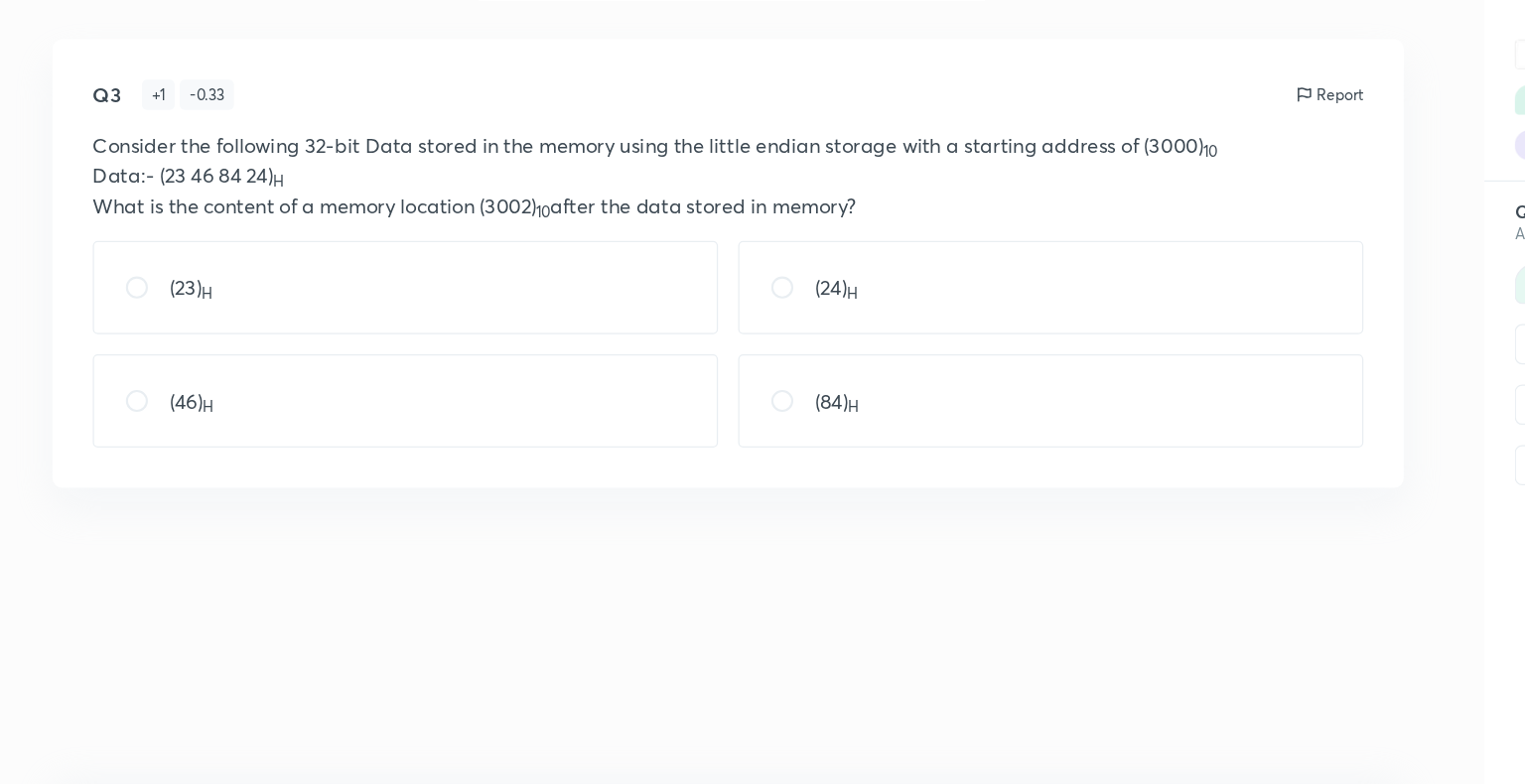 click on "(24) H" at bounding box center [850, 299] 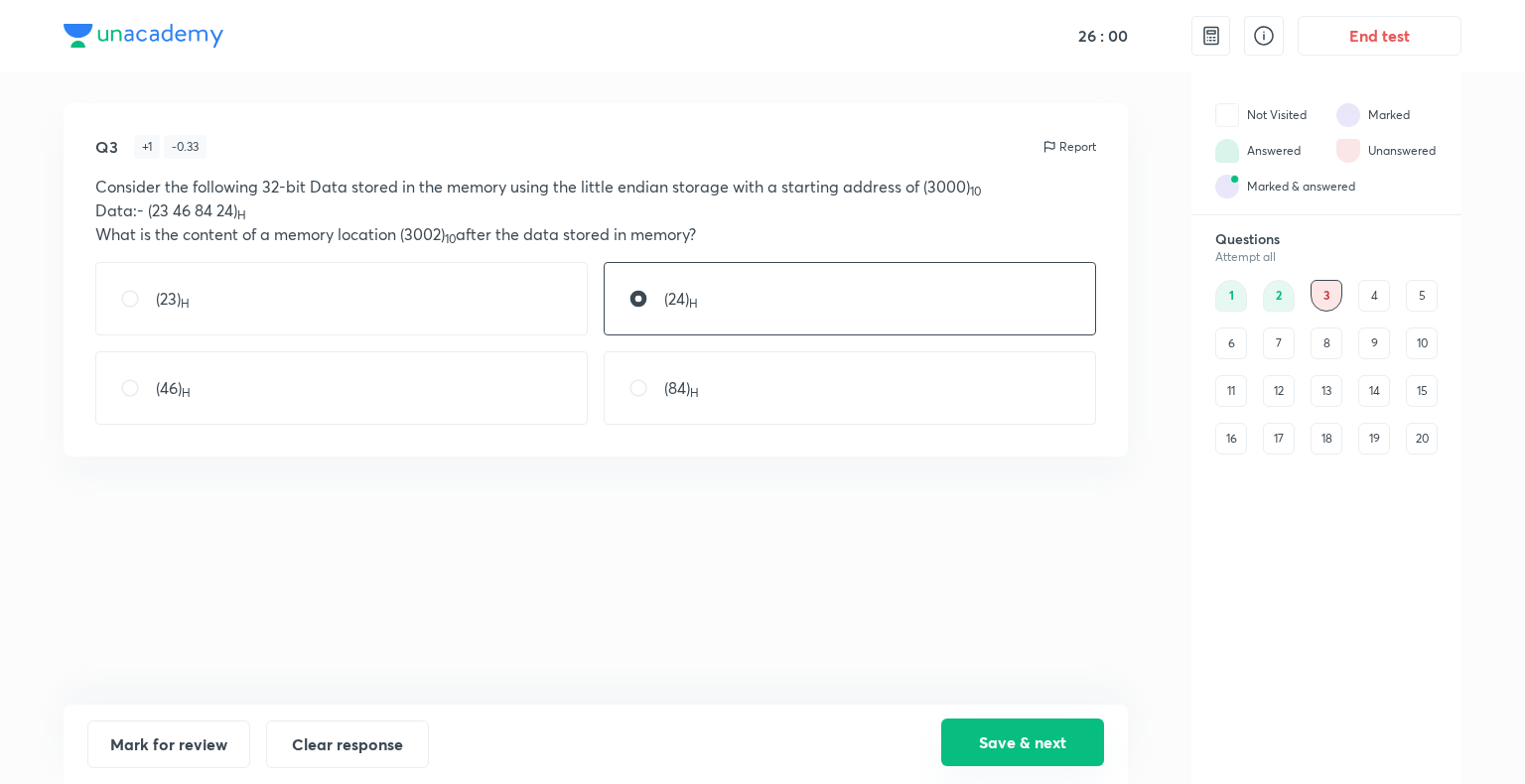 click on "Save & next" at bounding box center (1023, 742) 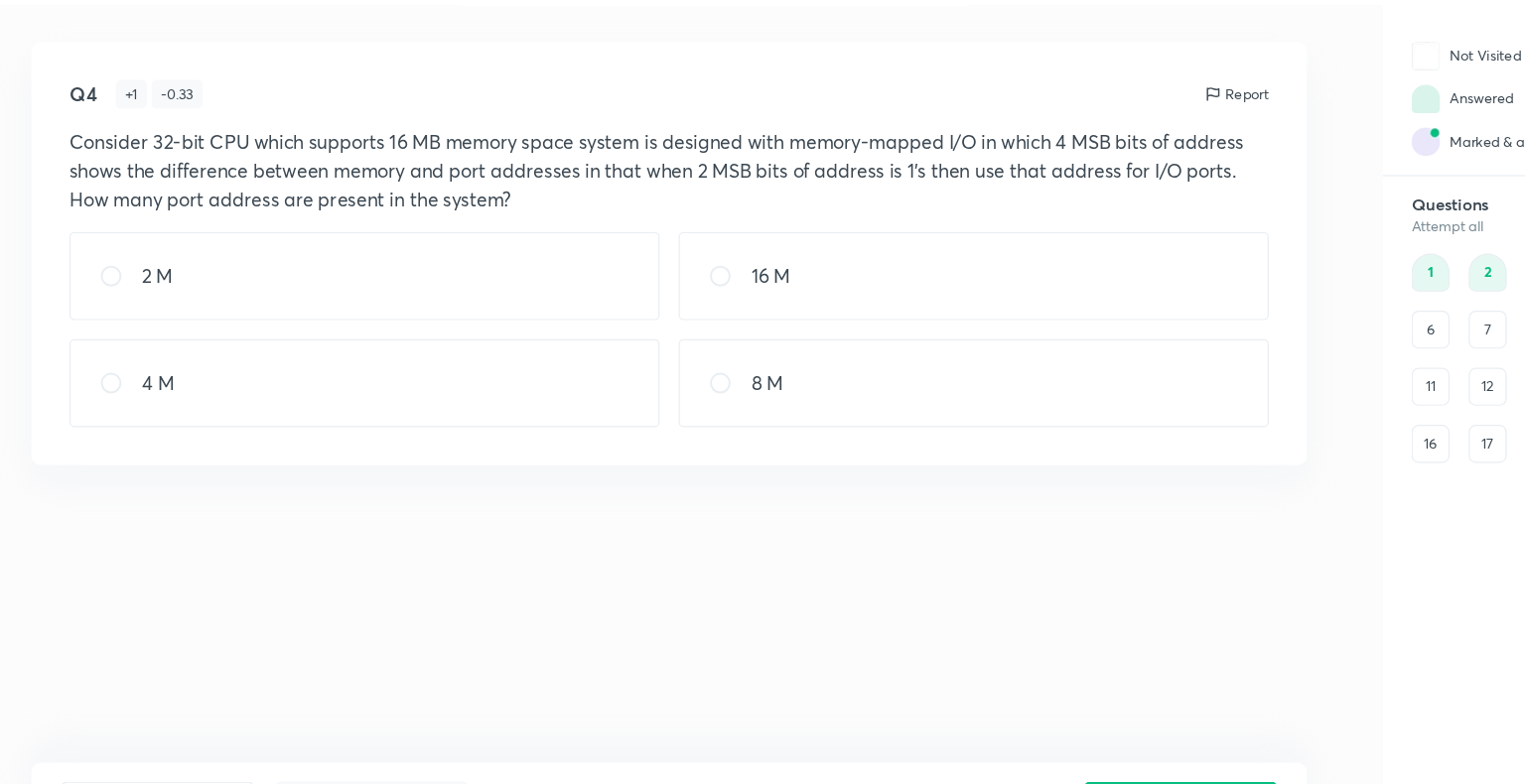 click at bounding box center [646, 388] 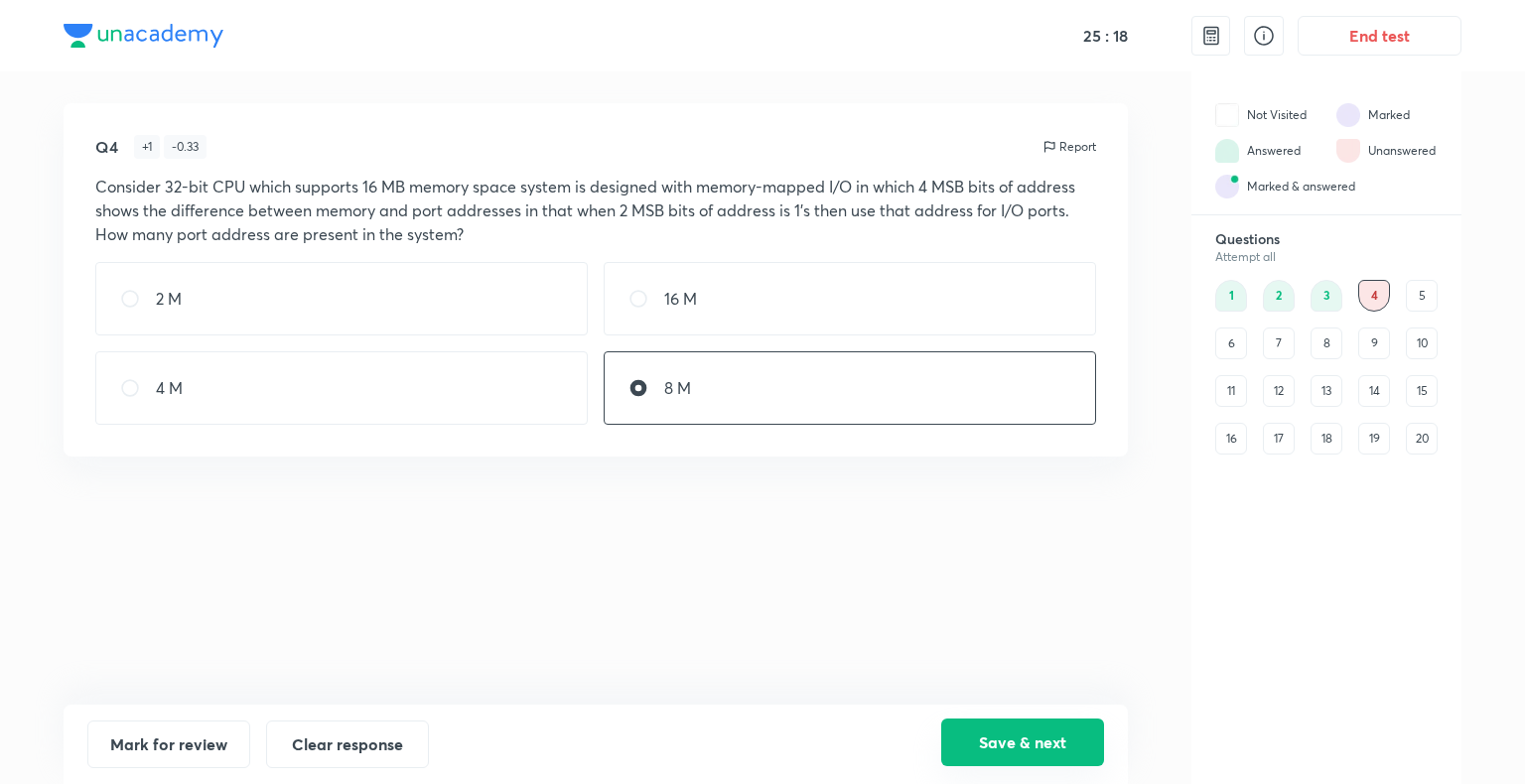 click on "Save & next" at bounding box center (1023, 742) 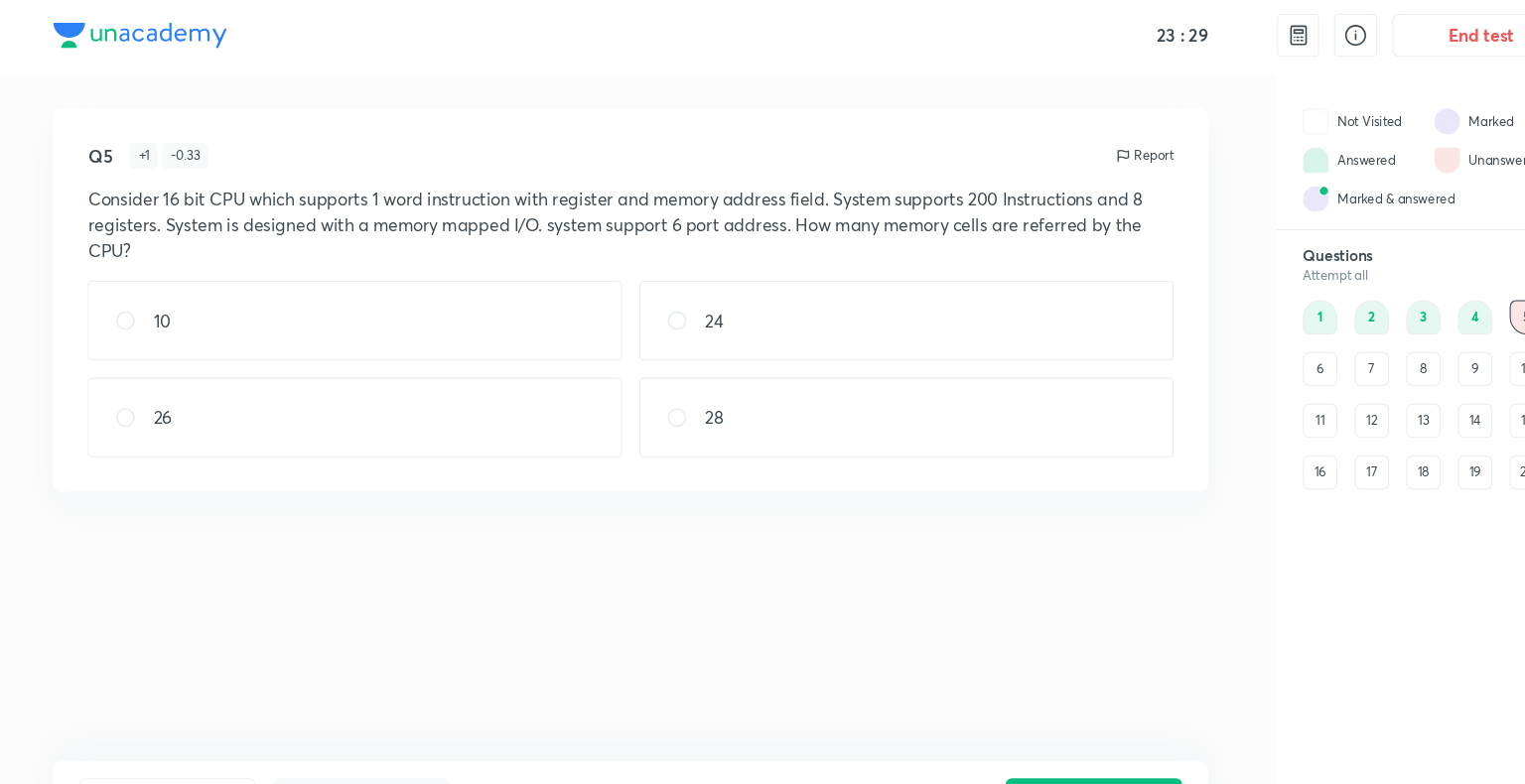 click on "10" at bounding box center (342, 299) 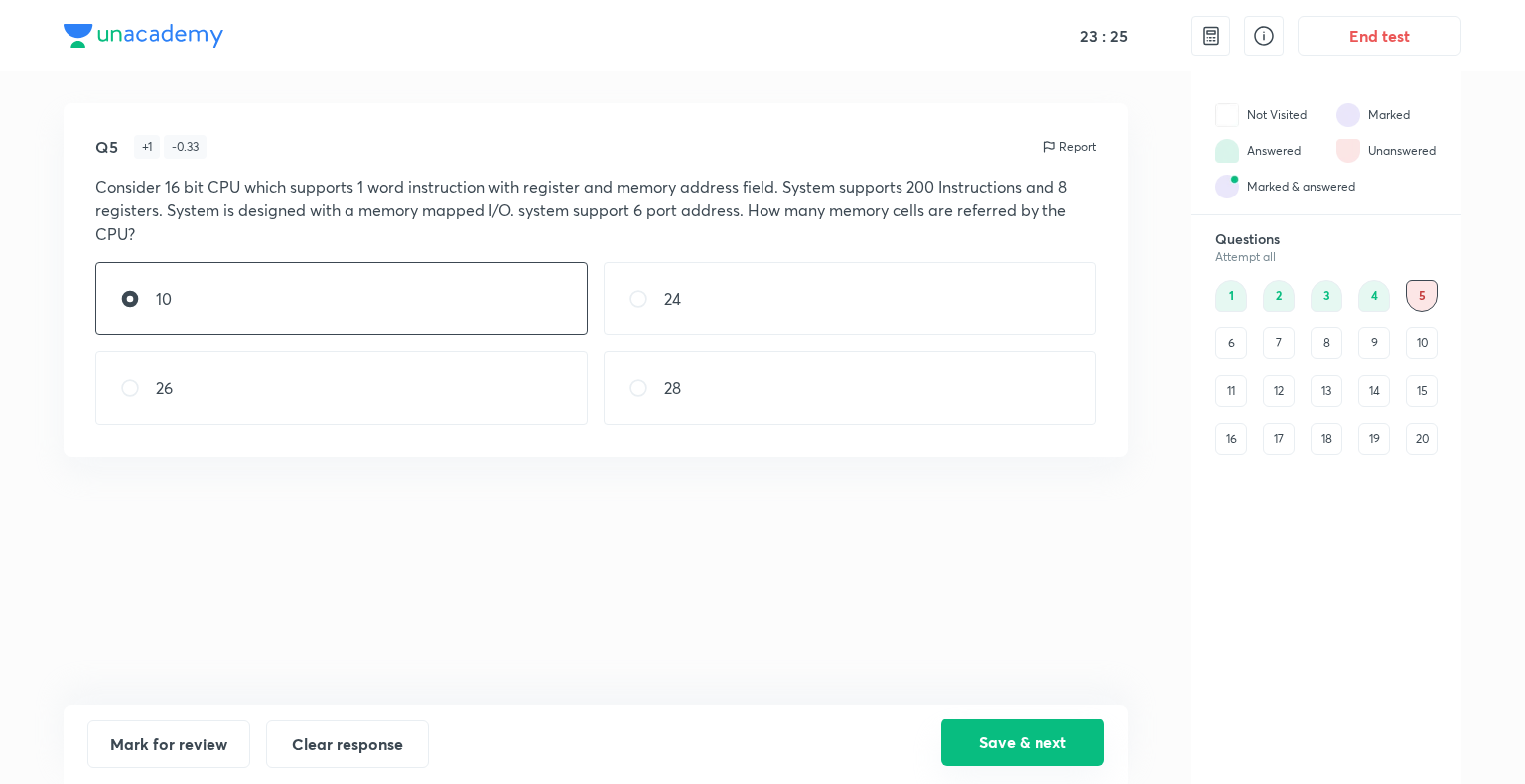click on "Save & next" at bounding box center (1023, 742) 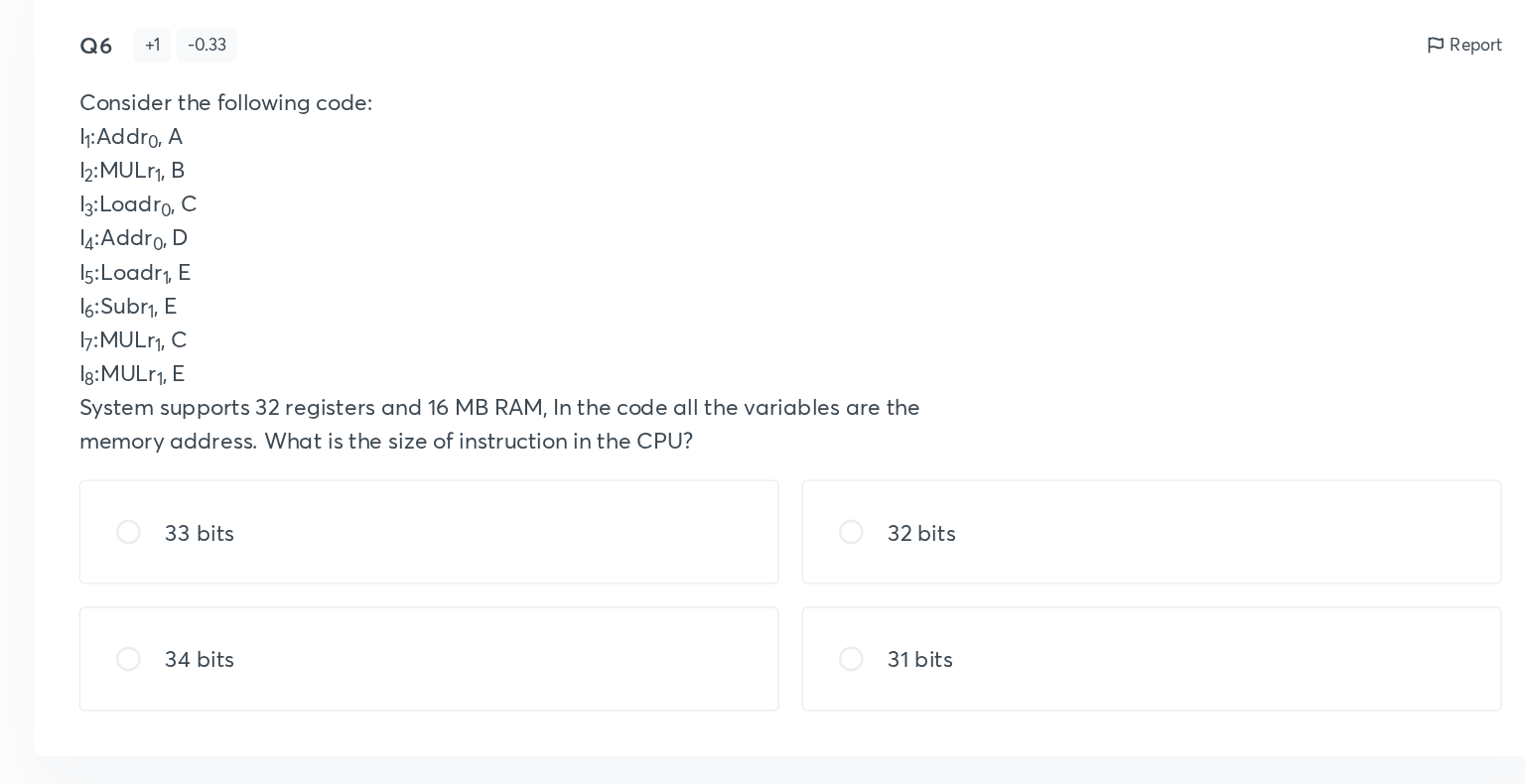 click at bounding box center (646, 489) 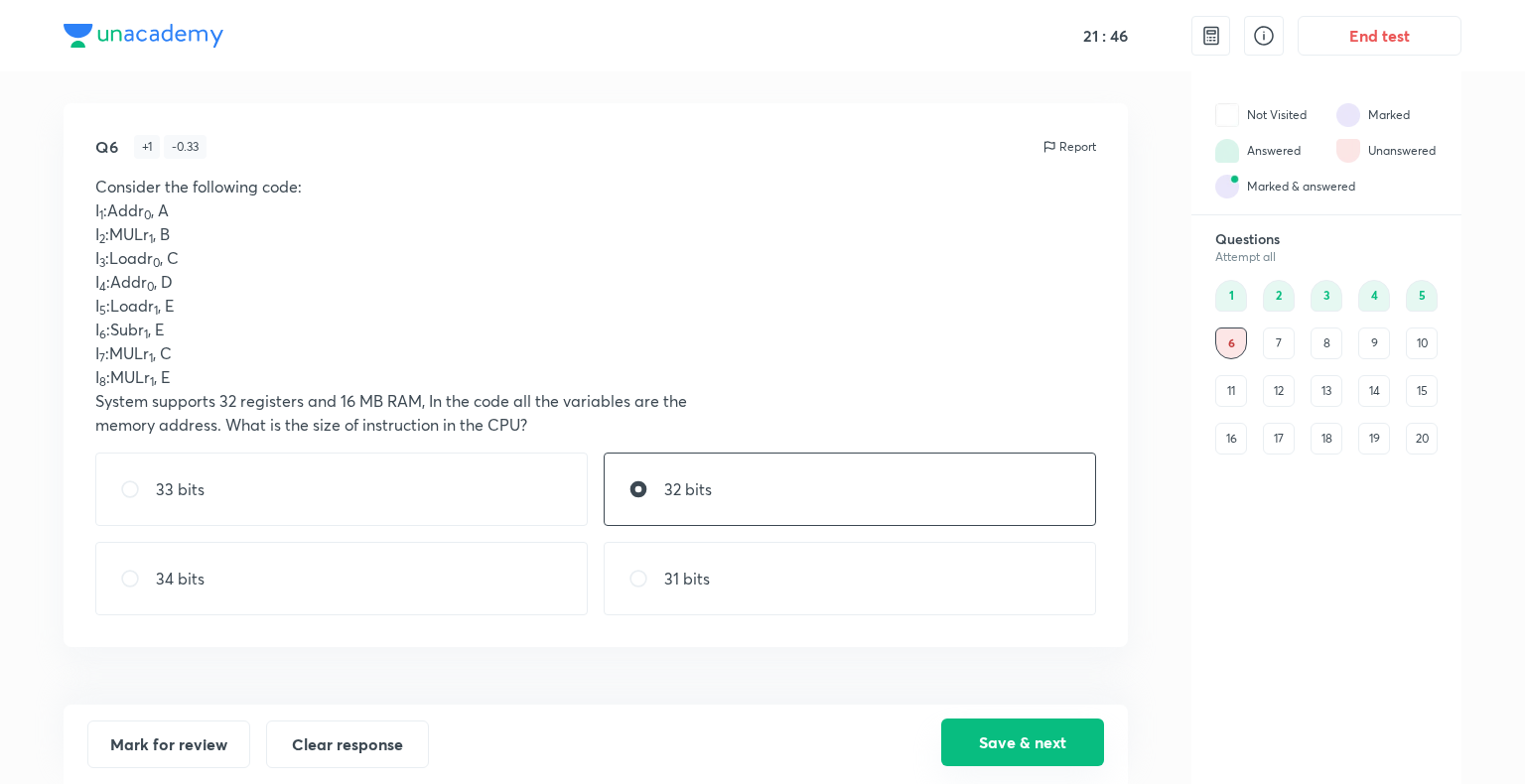 click on "Save & next" at bounding box center (1023, 742) 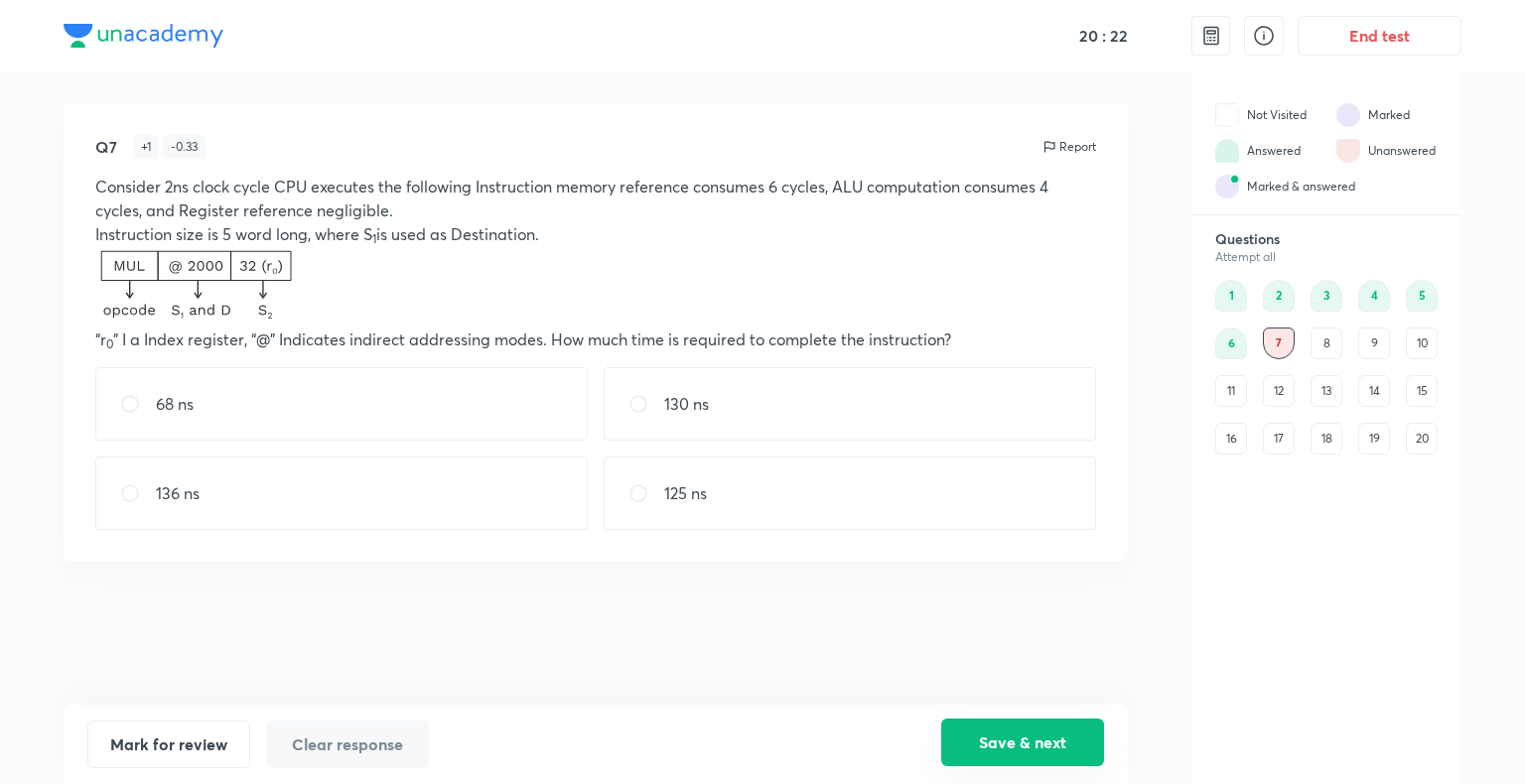 click on "Save & next" at bounding box center (1023, 742) 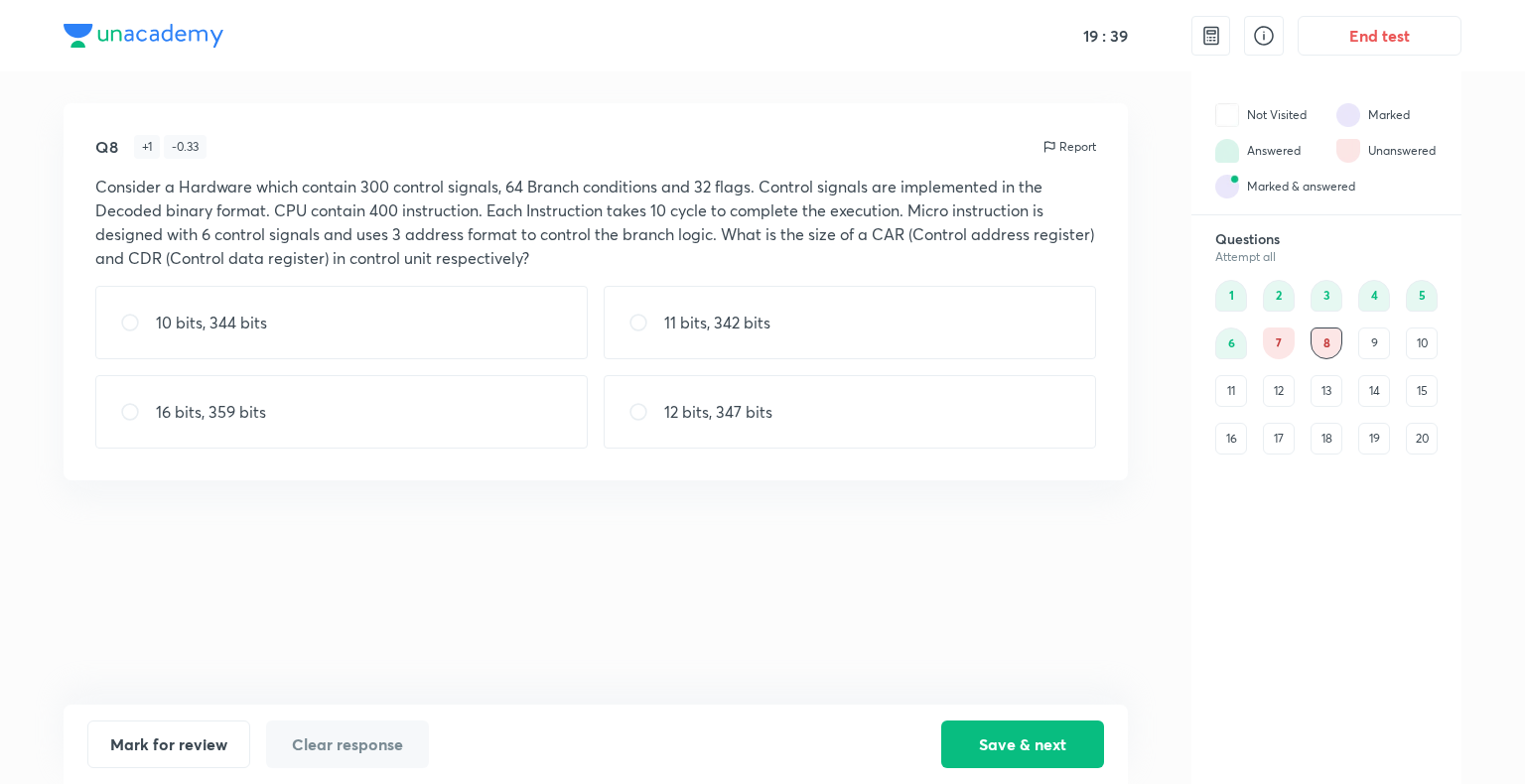 click on "Mark for review Clear response Save & next" at bounding box center [596, 744] 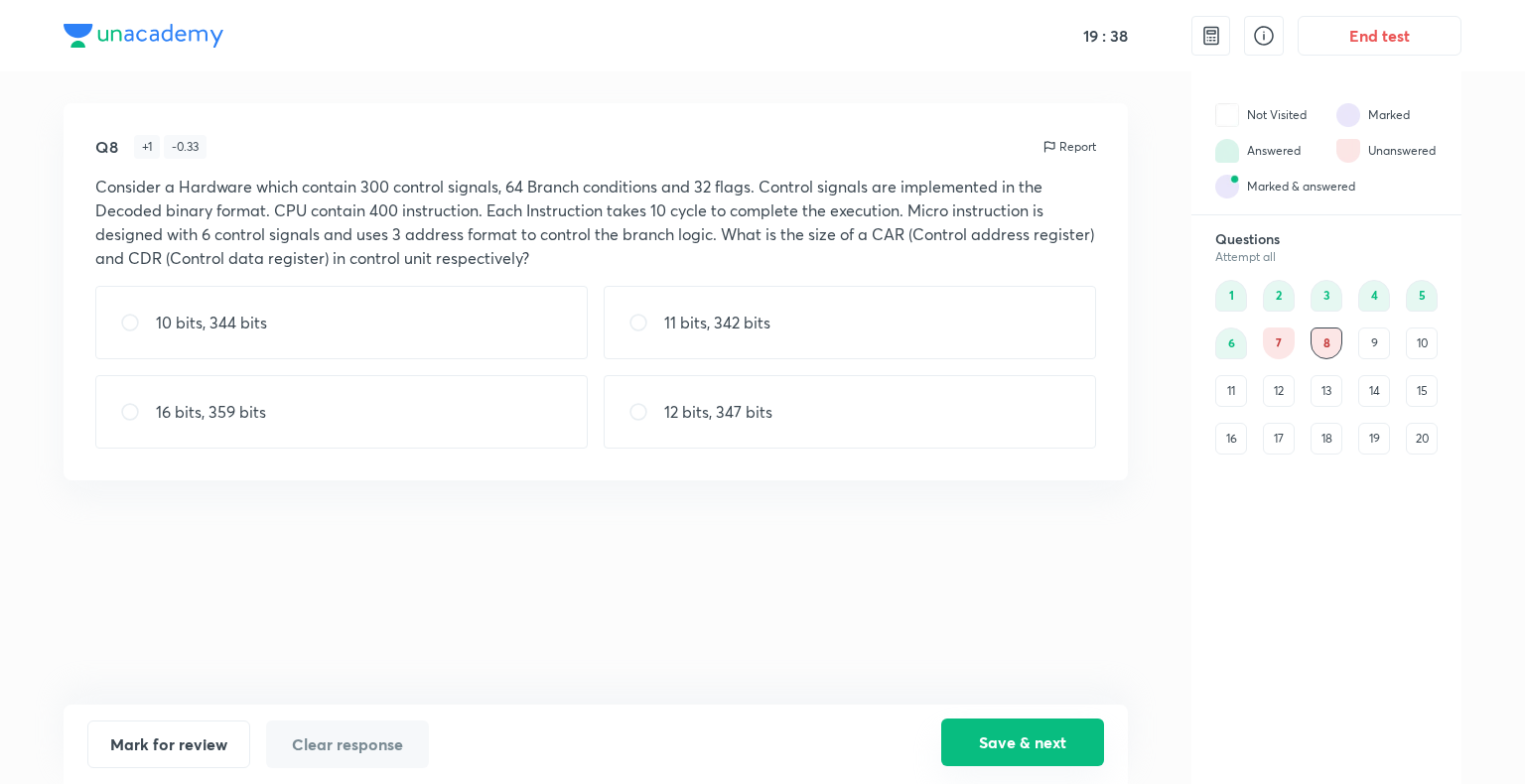 click on "Save & next" at bounding box center [1023, 742] 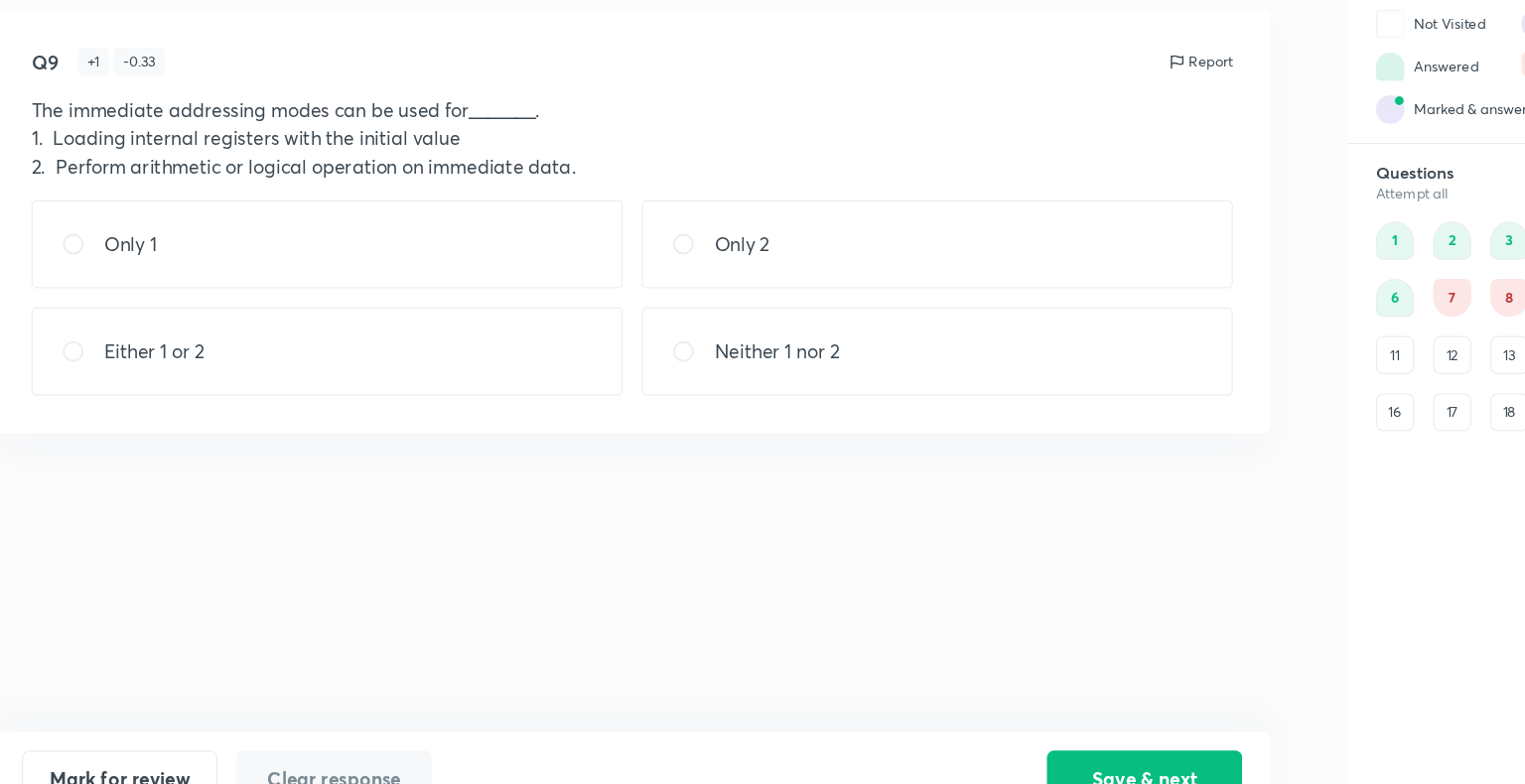 click on "Only 2" at bounding box center [850, 299] 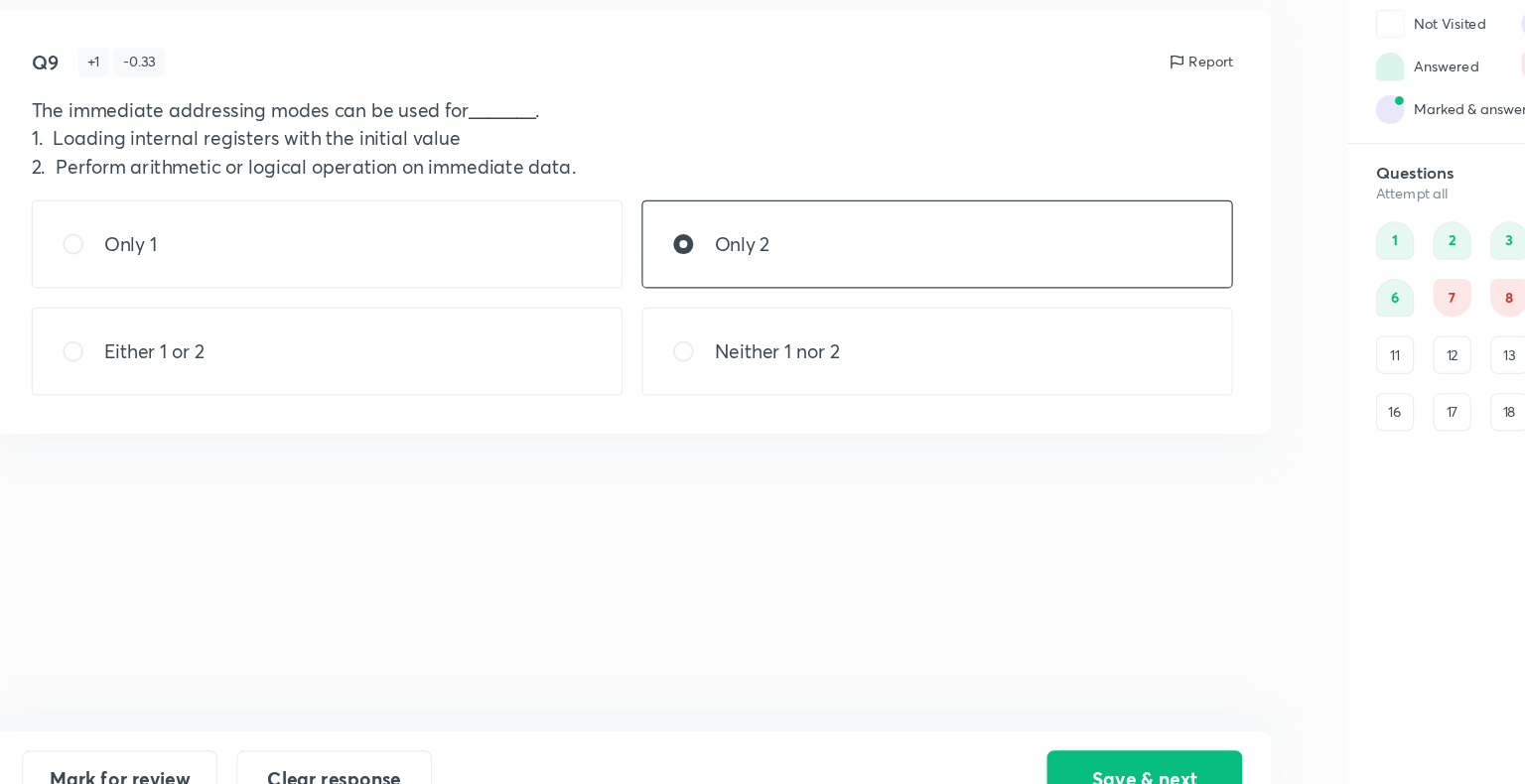 click on "Neither 1 nor 2" at bounding box center [850, 388] 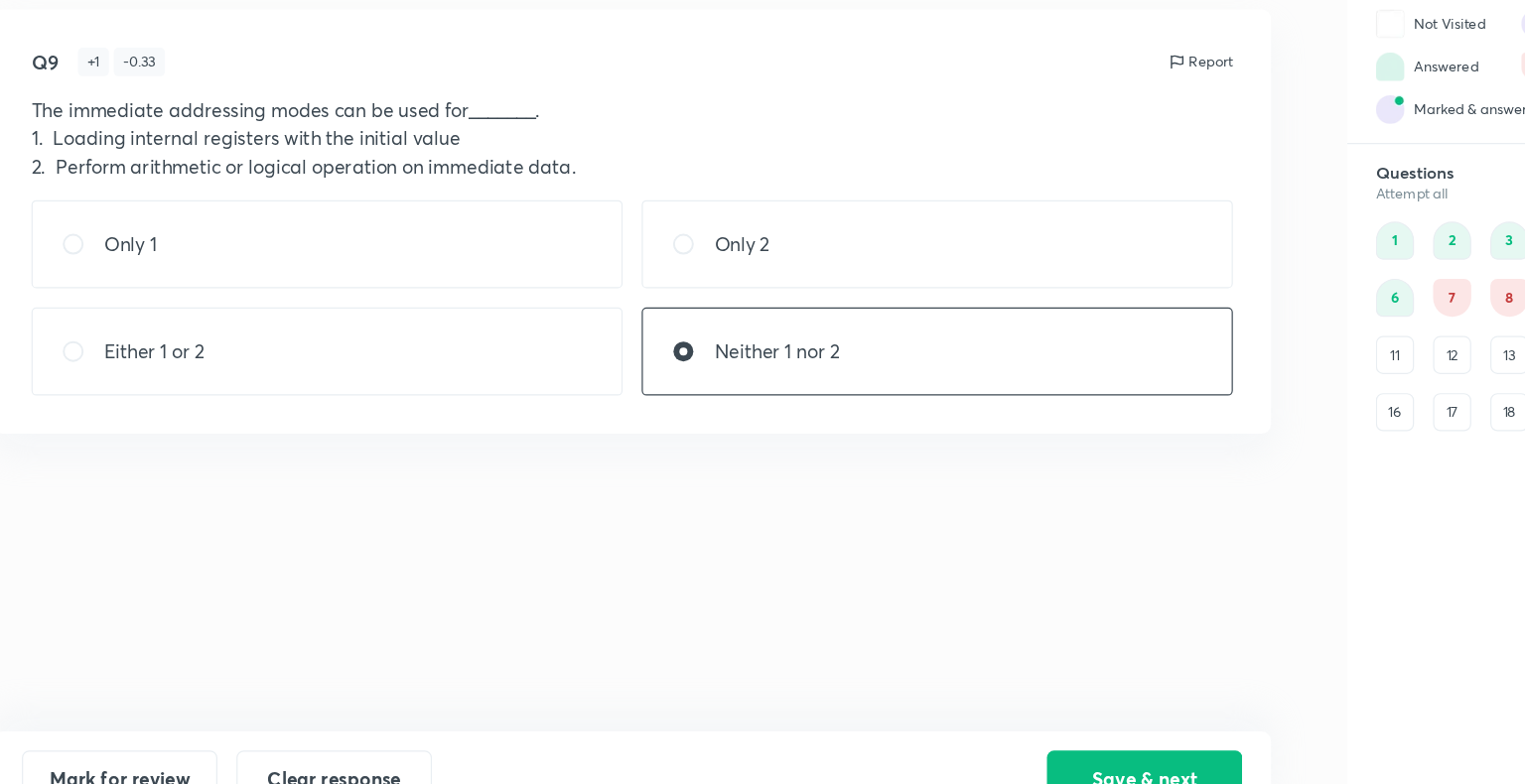 click on "Only 2" at bounding box center (850, 299) 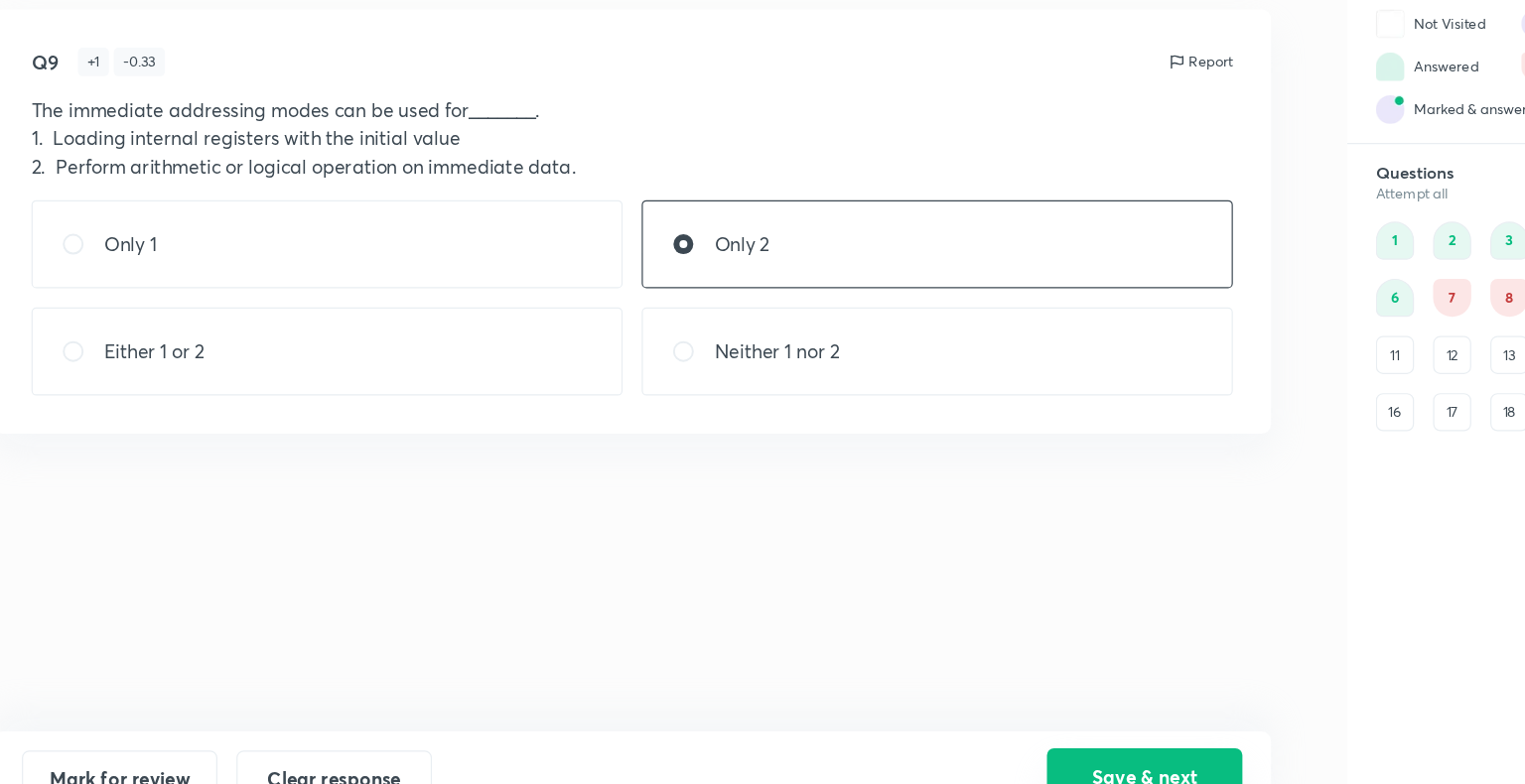click on "Save & next" at bounding box center (1023, 742) 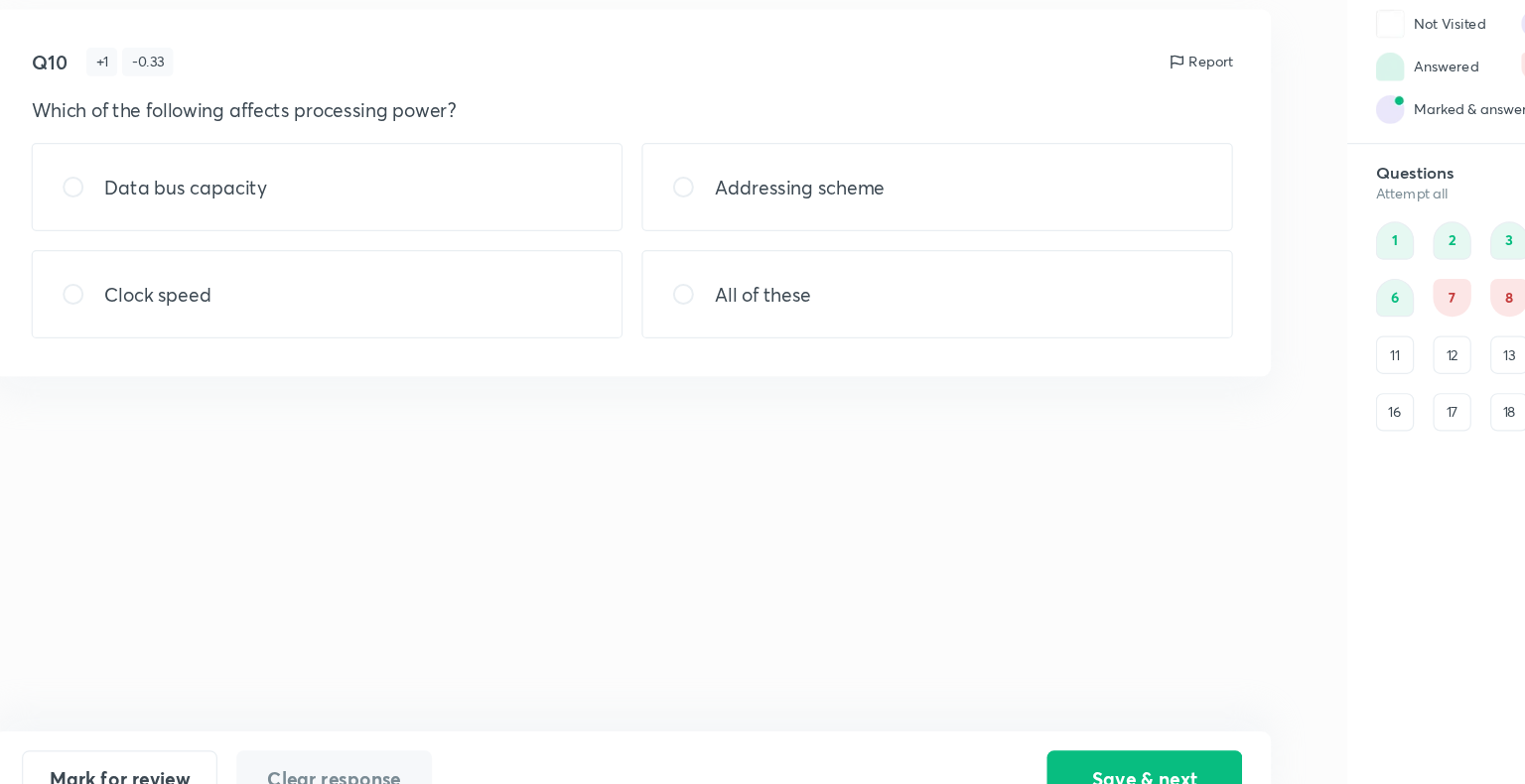 click on "All of these" at bounding box center (850, 340) 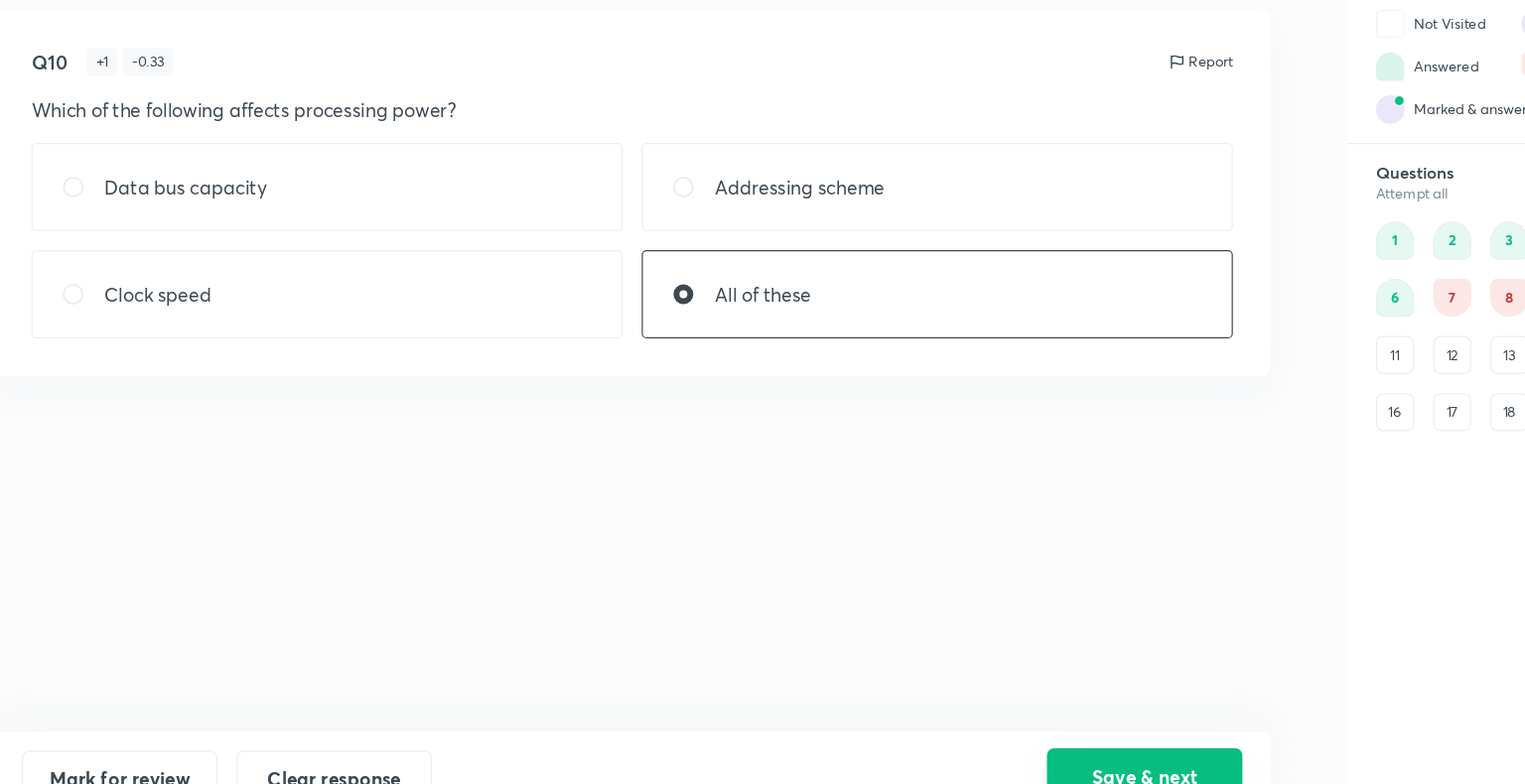 click on "Save & next" at bounding box center [1023, 742] 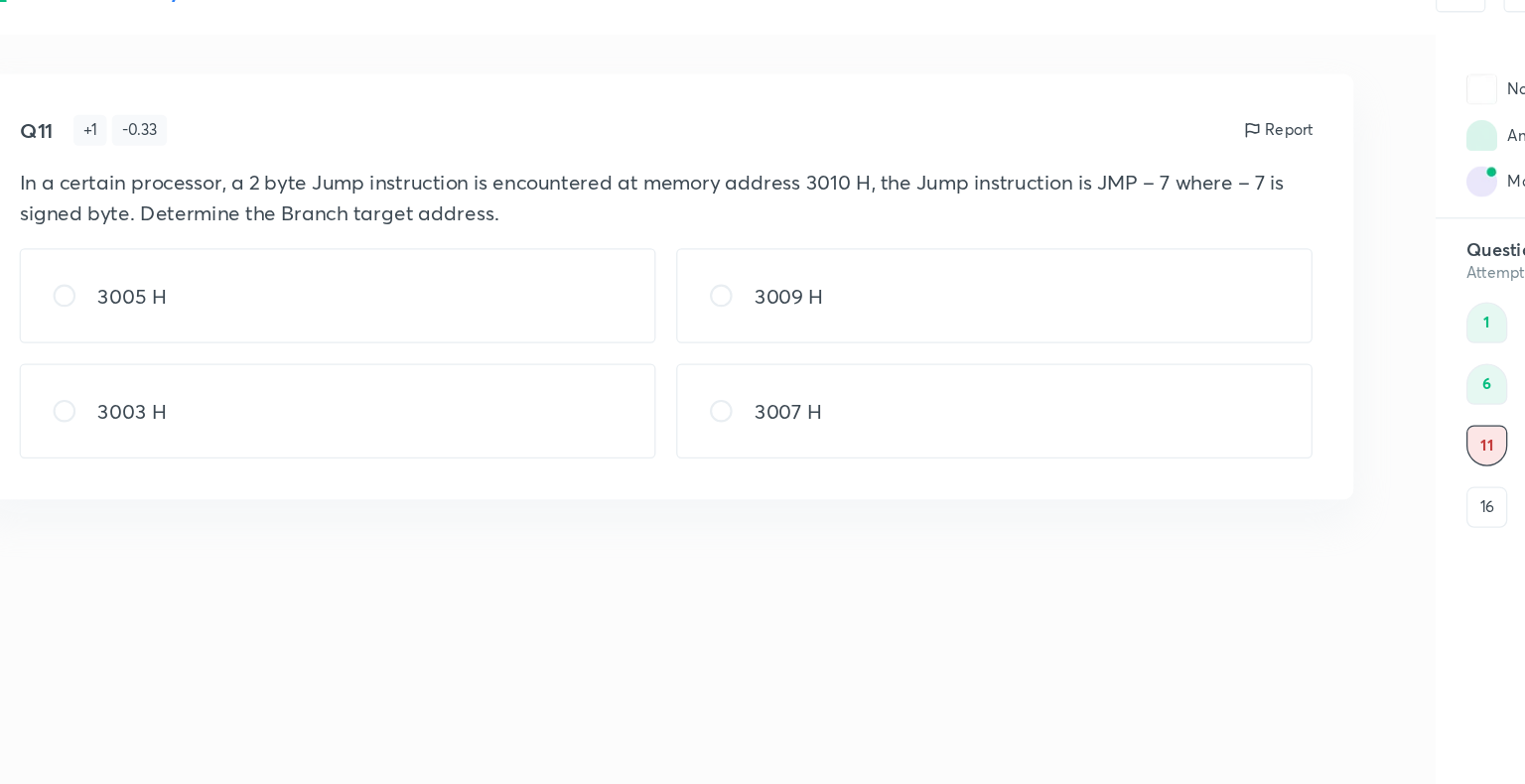 click on "3003 H" at bounding box center (342, 364) 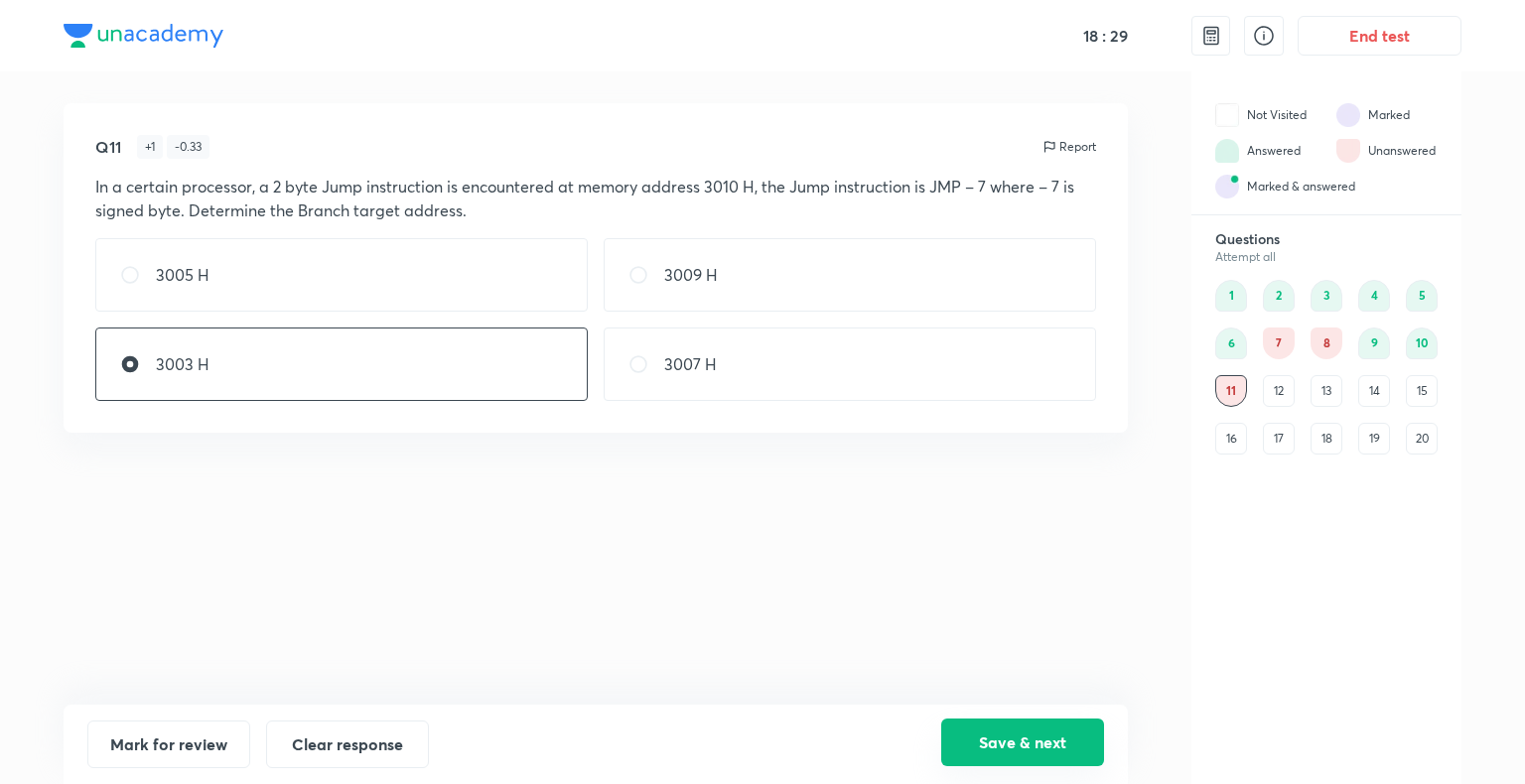 click on "Save & next" at bounding box center [1023, 742] 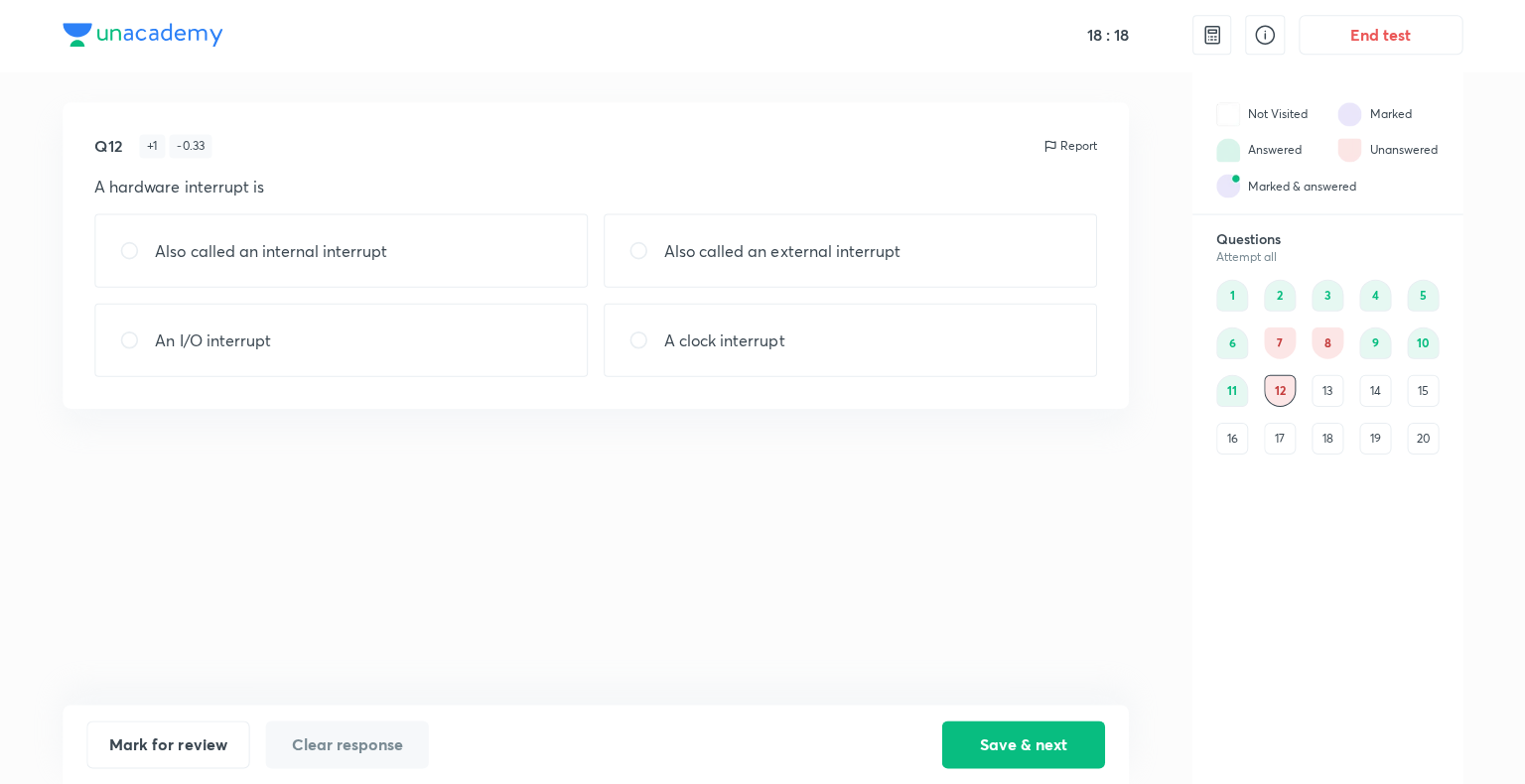 scroll, scrollTop: 0, scrollLeft: 0, axis: both 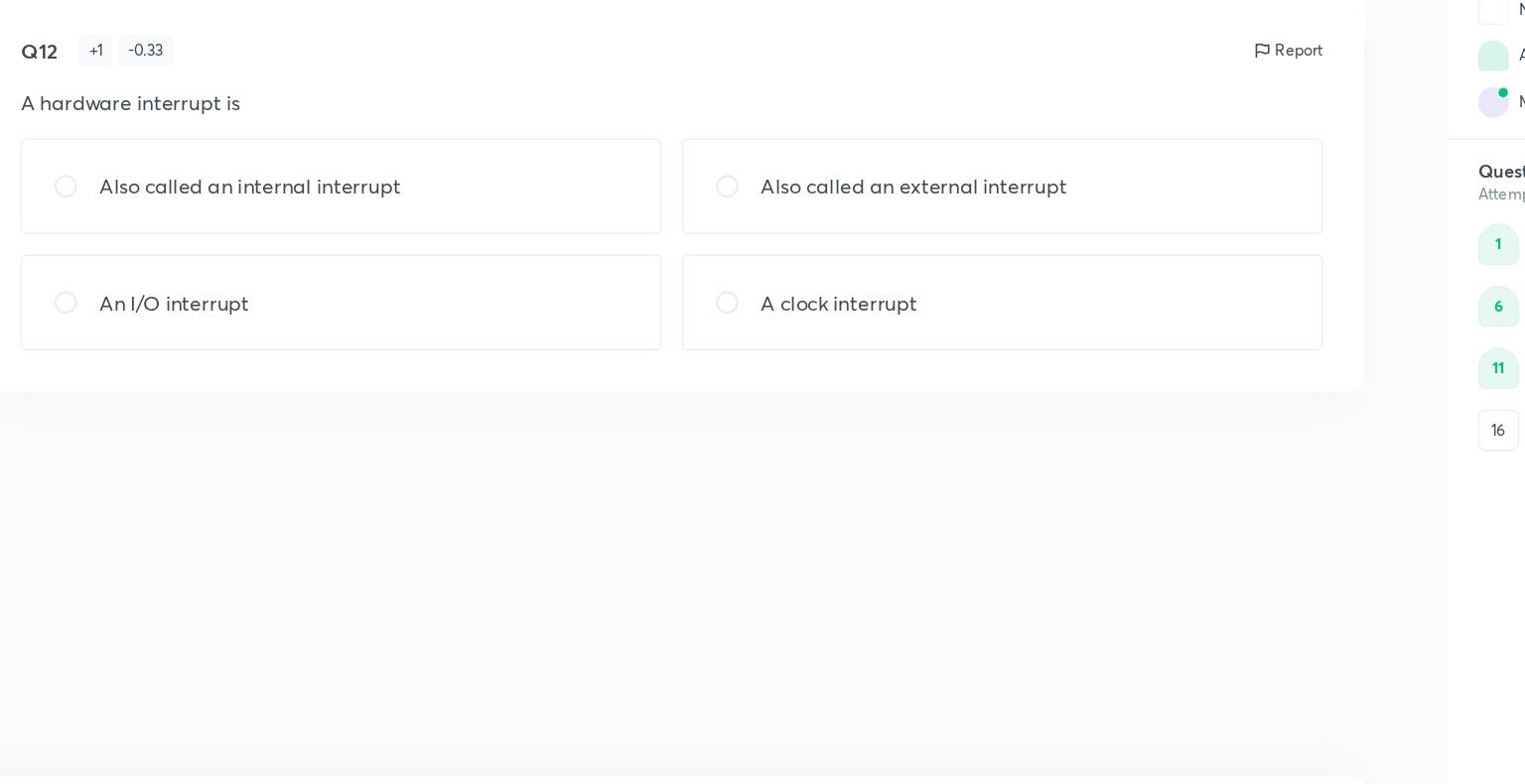 click on "An I/O interrupt" at bounding box center [342, 340] 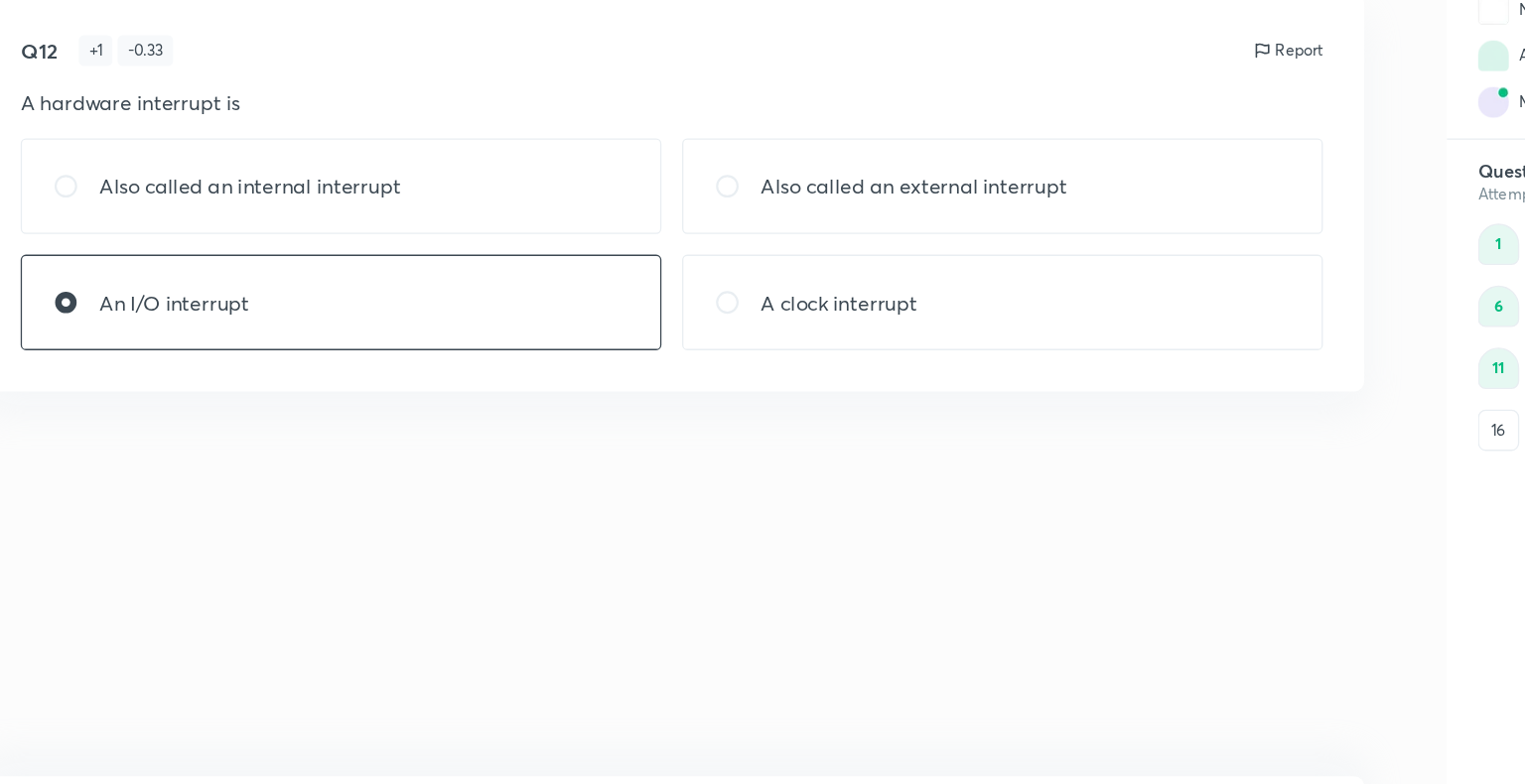 click on "Also called an external interrupt" at bounding box center [781, 251] 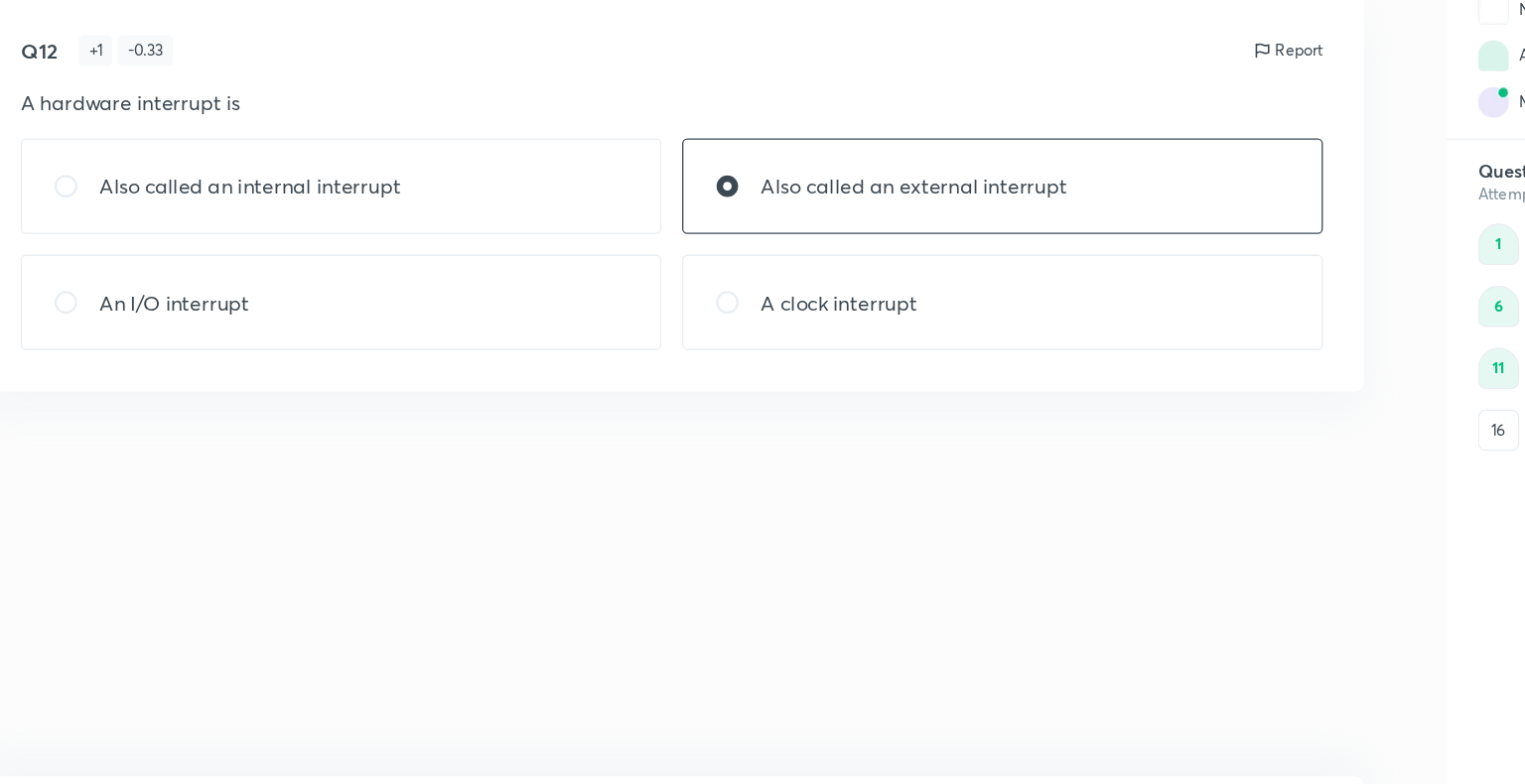 click on "An I/O interrupt" at bounding box center [342, 340] 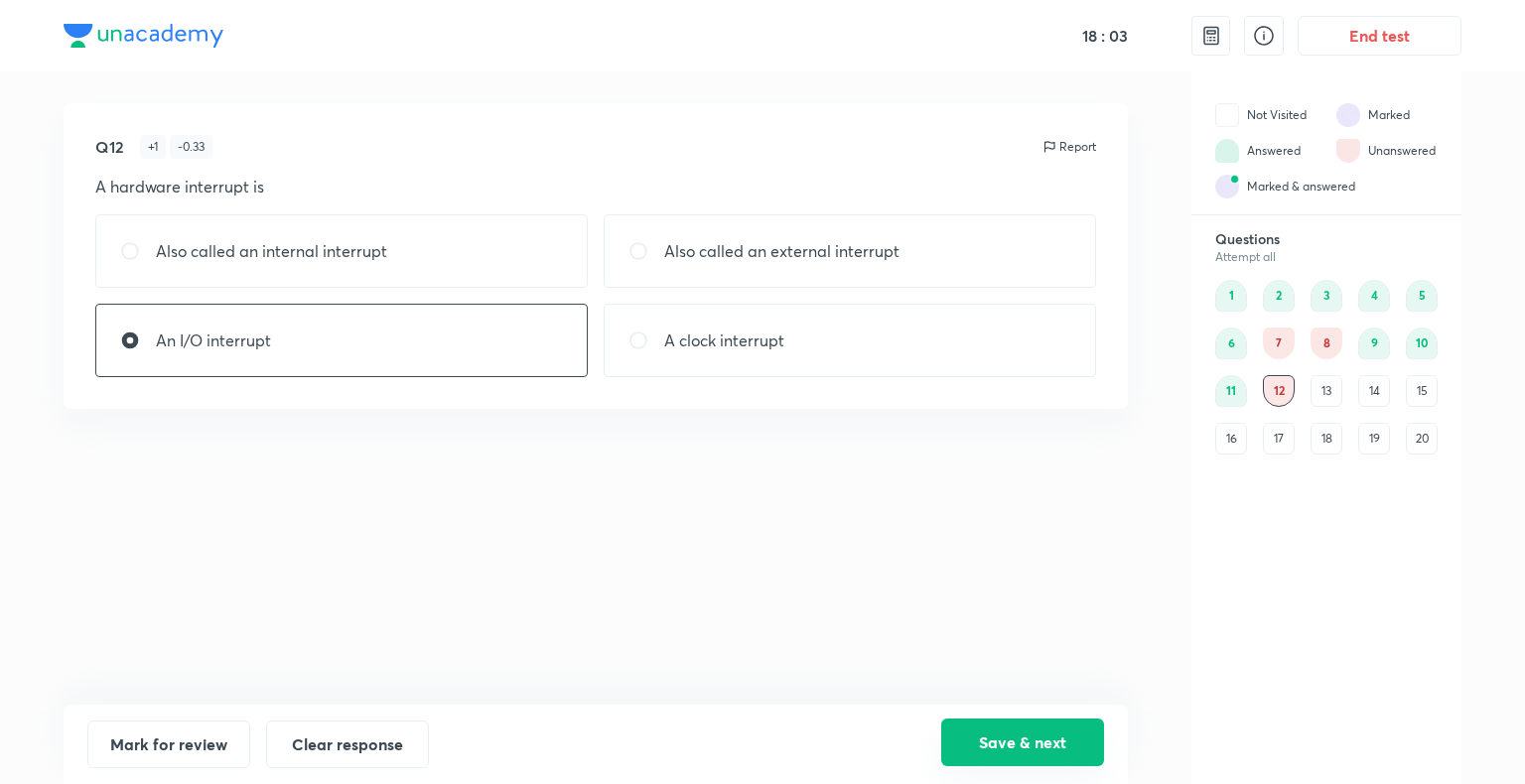 click on "Save & next" at bounding box center [1023, 742] 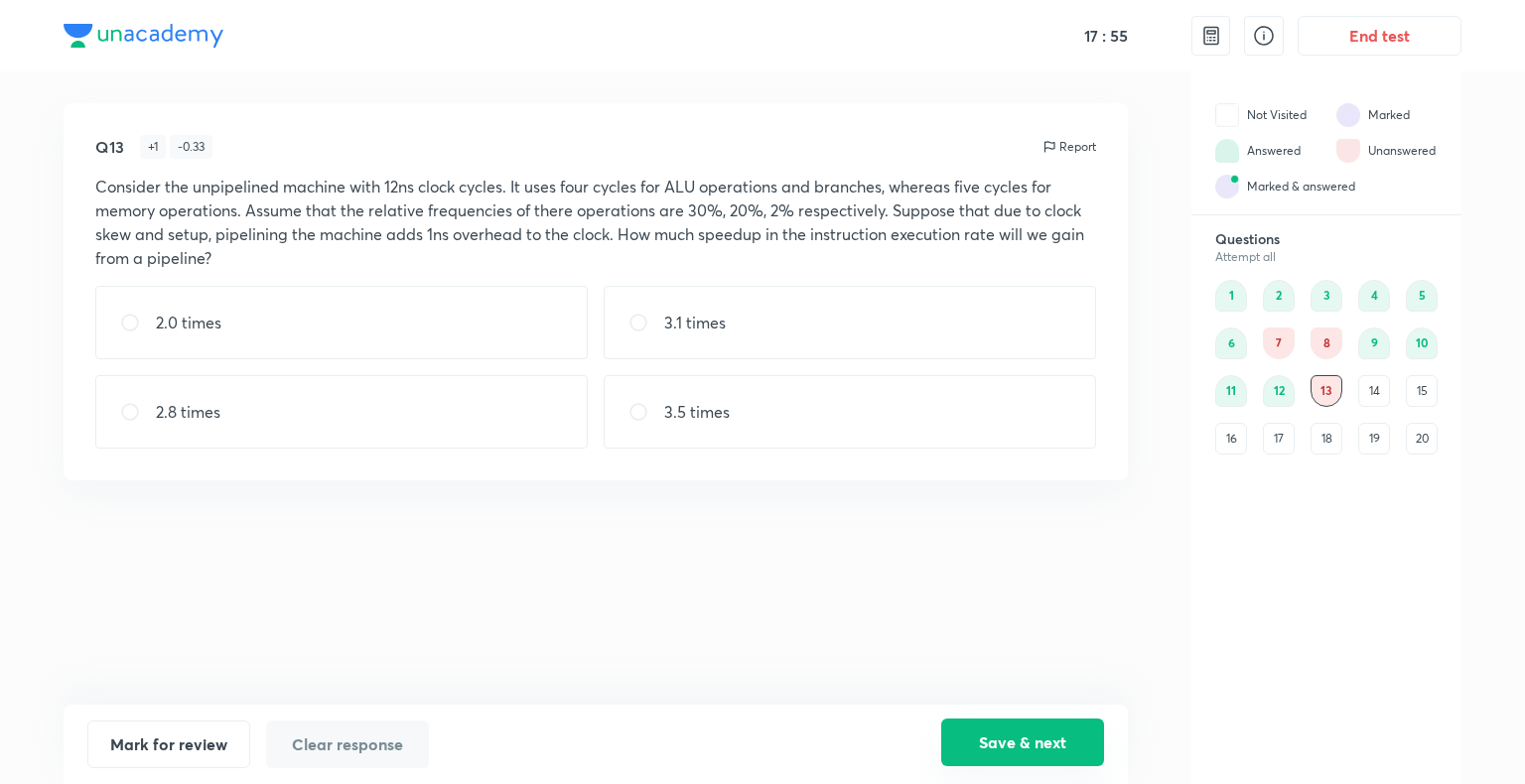 click on "Save & next" at bounding box center (1023, 742) 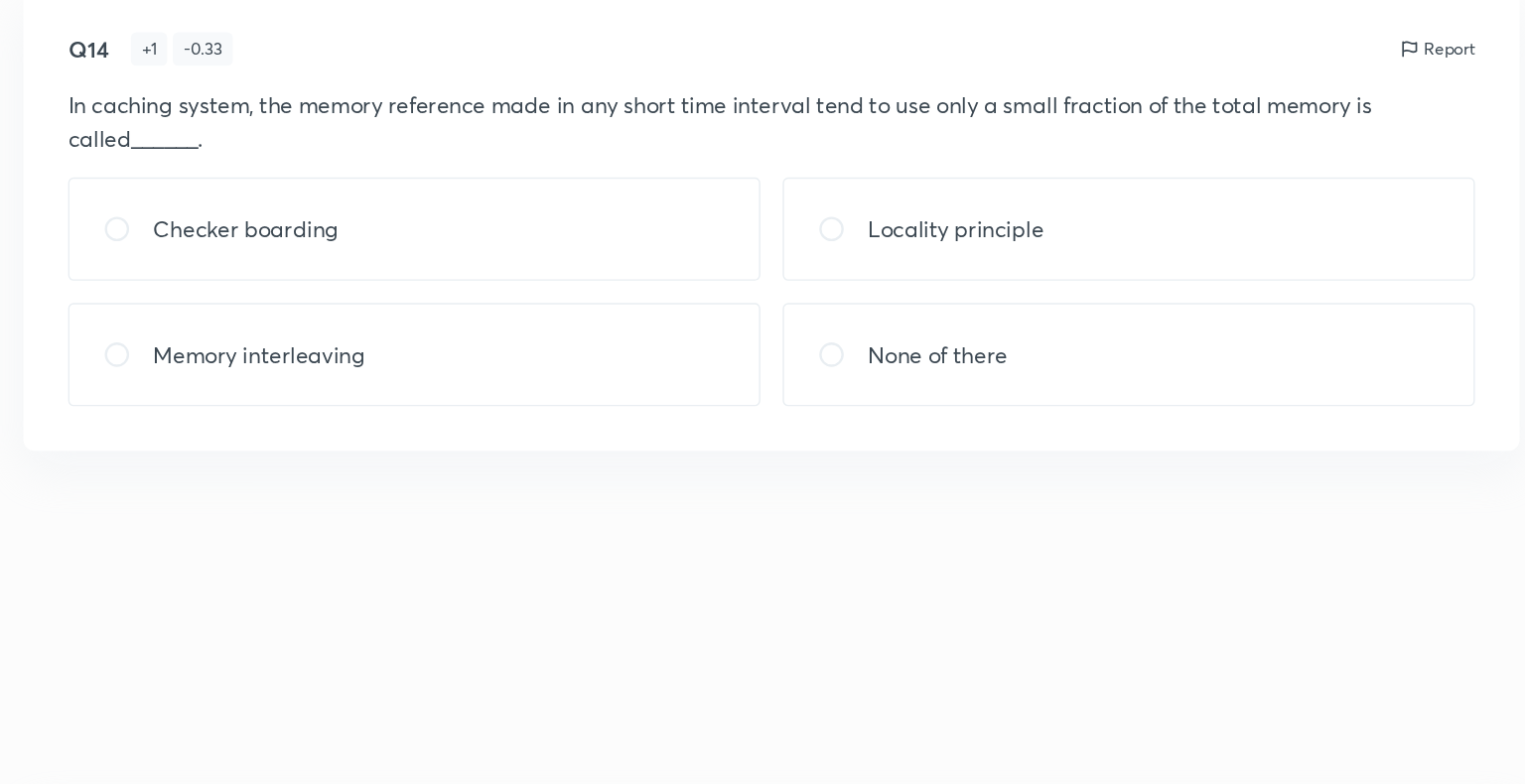 click on "Memory interleaving" at bounding box center (231, 364) 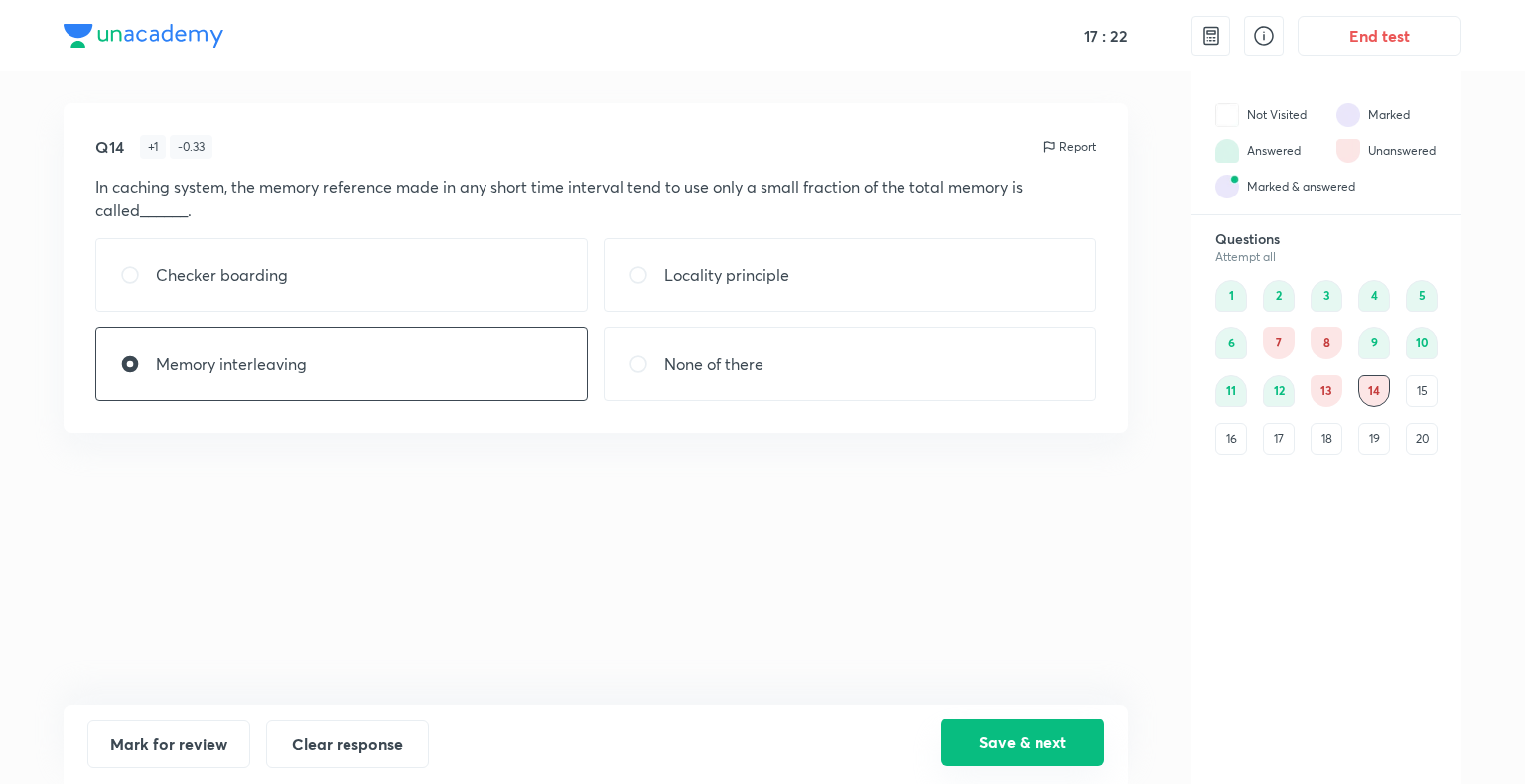 click on "Save & next" at bounding box center [1023, 742] 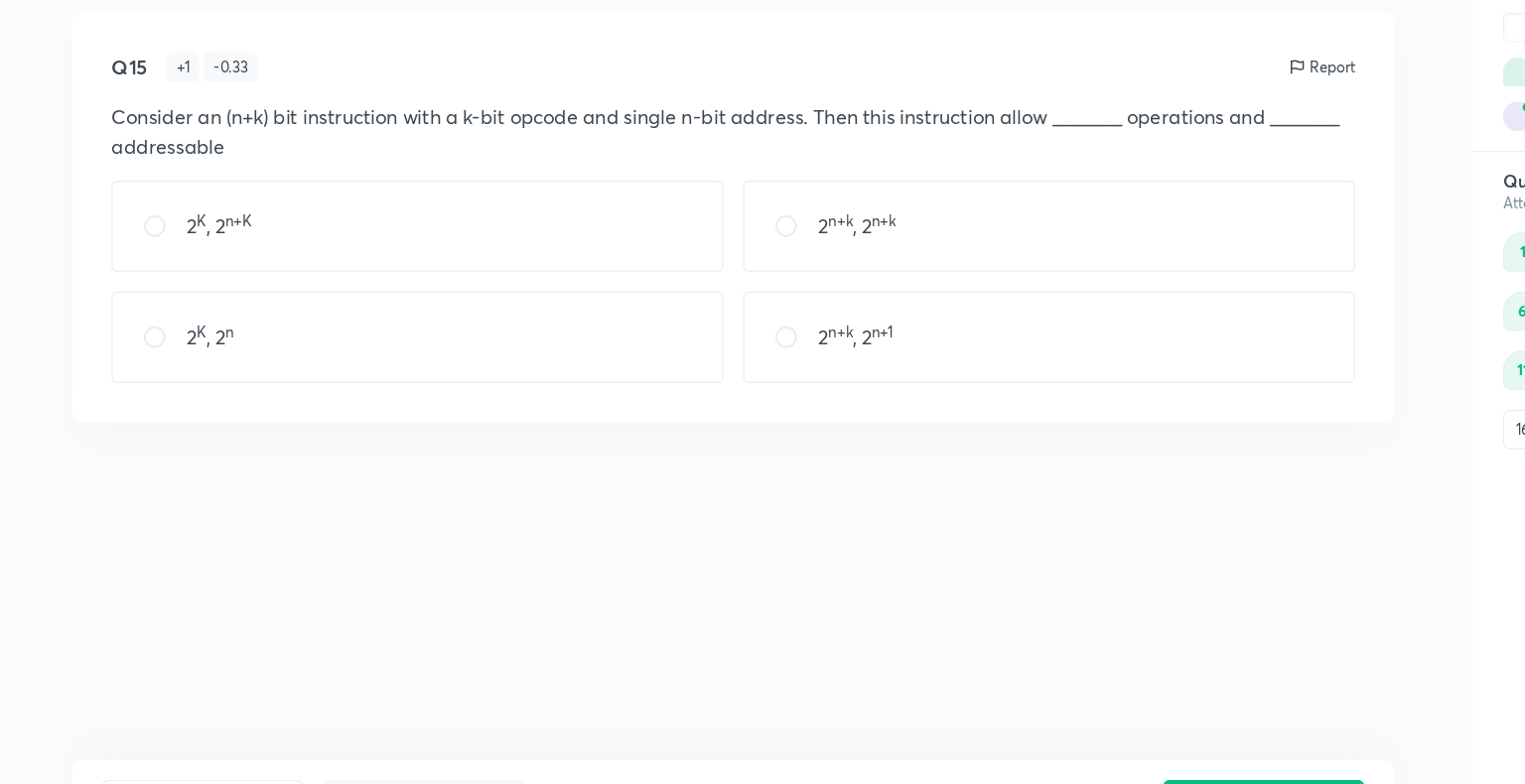 click on "2 K , 2 n" at bounding box center (342, 364) 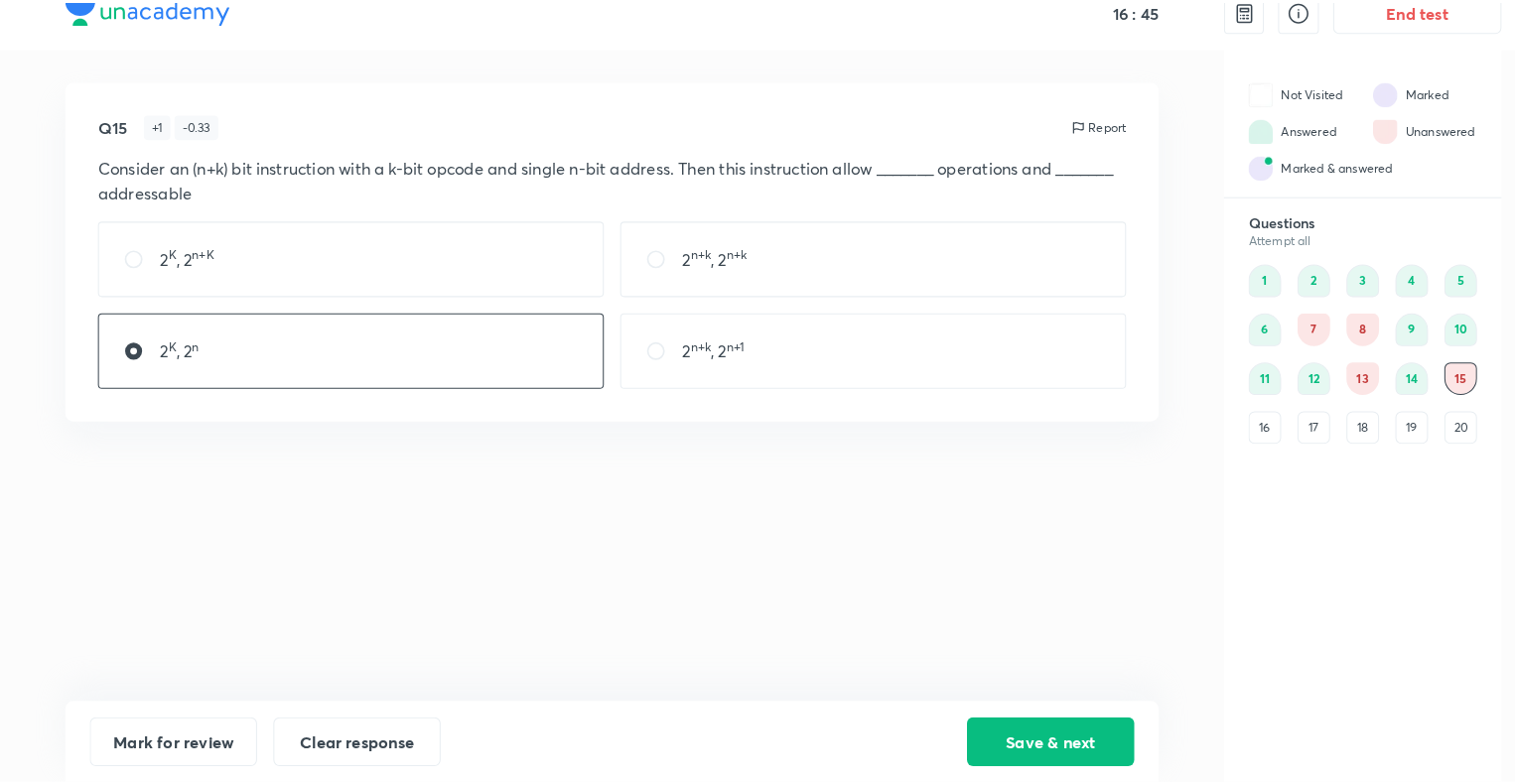 scroll, scrollTop: 0, scrollLeft: 0, axis: both 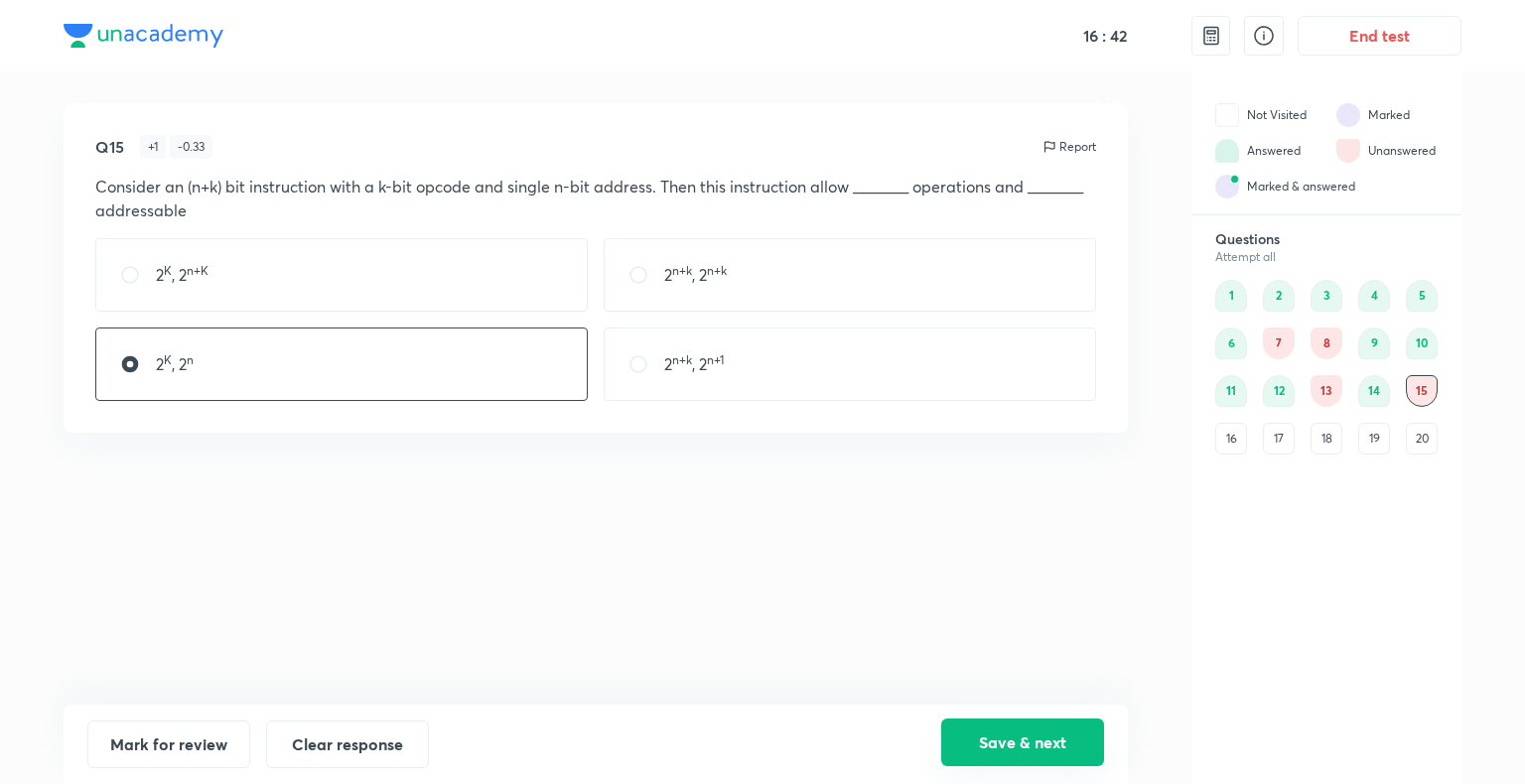 click on "Save & next" at bounding box center (1023, 742) 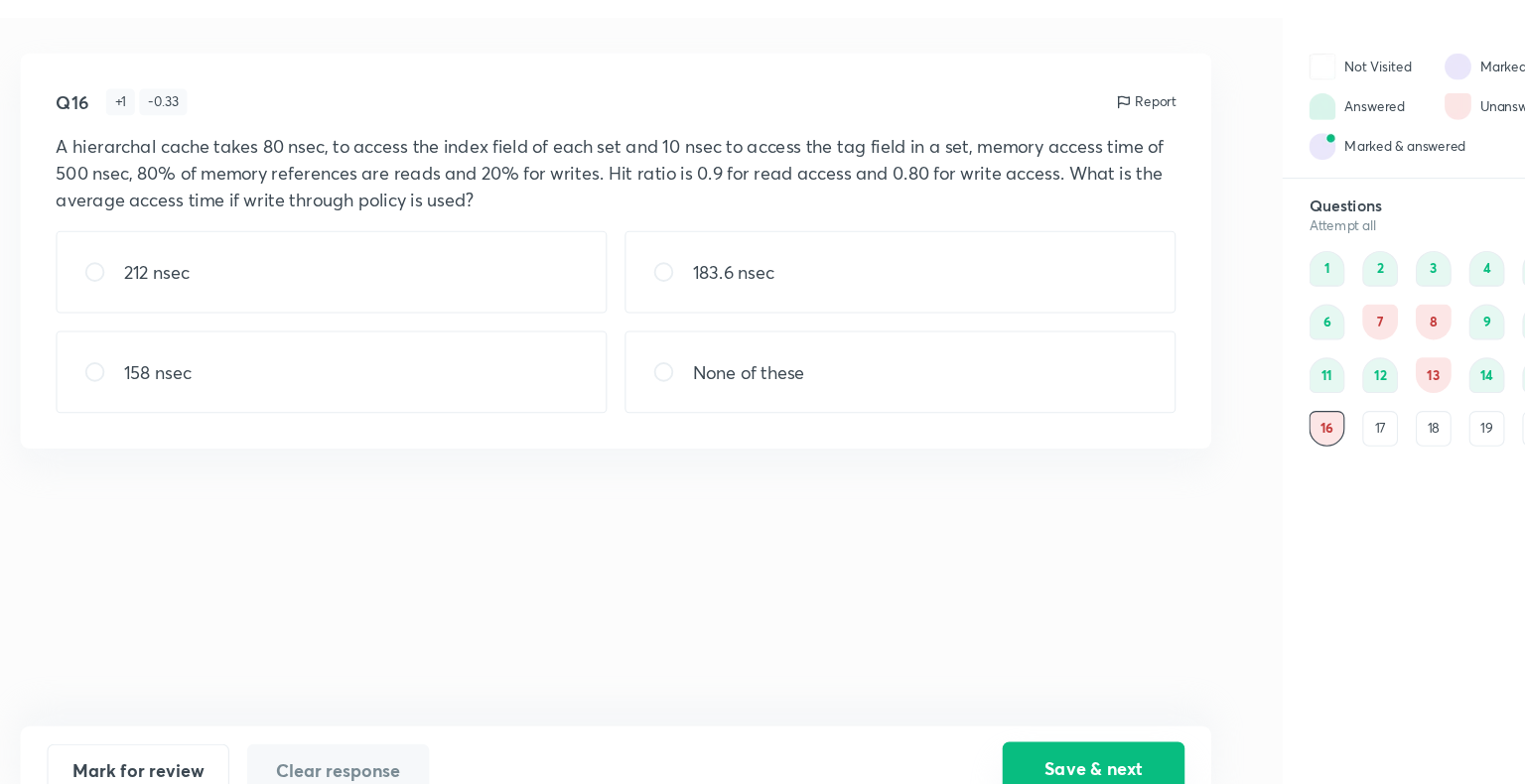 click on "Save & next" at bounding box center [1023, 742] 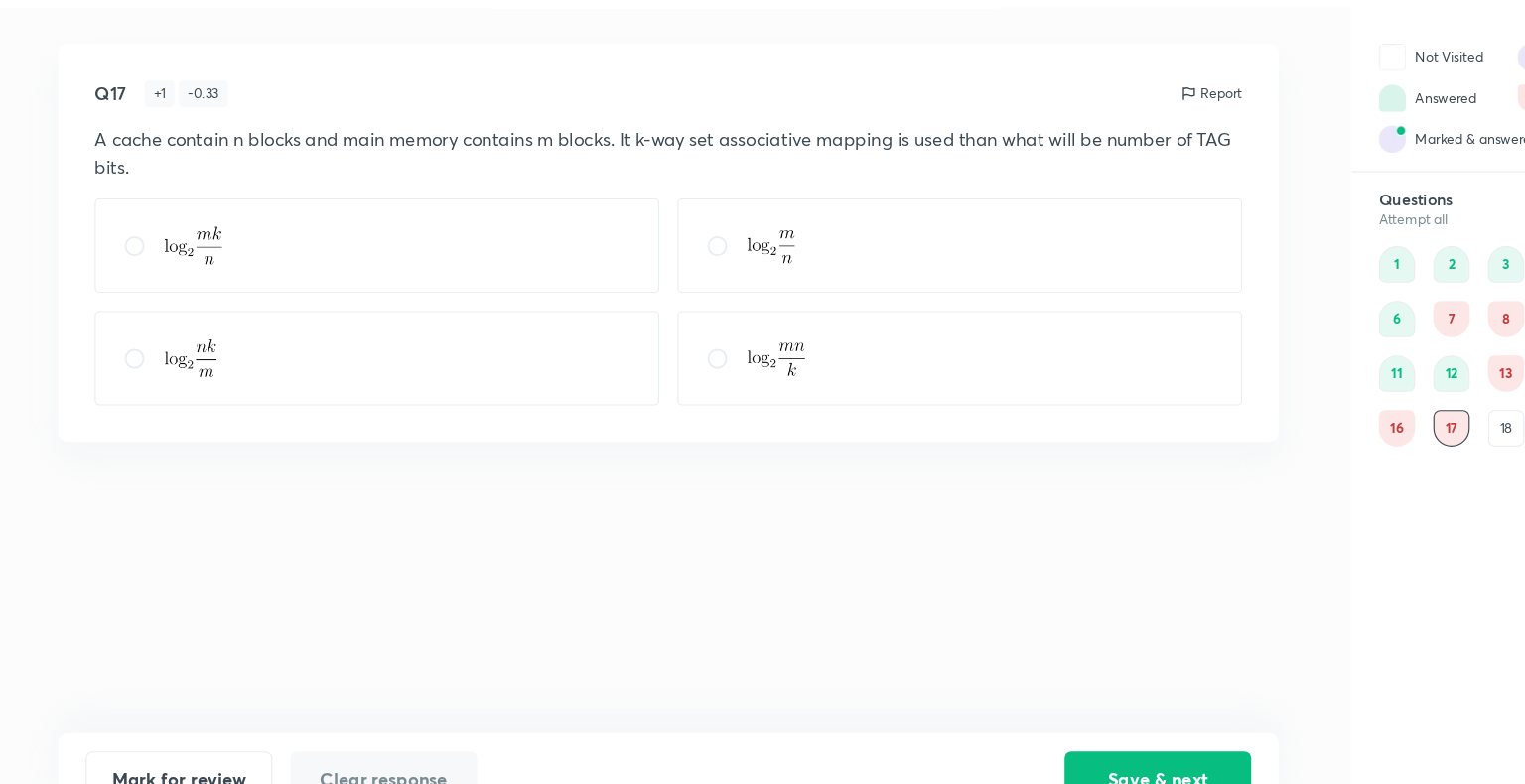 click at bounding box center (850, 377) 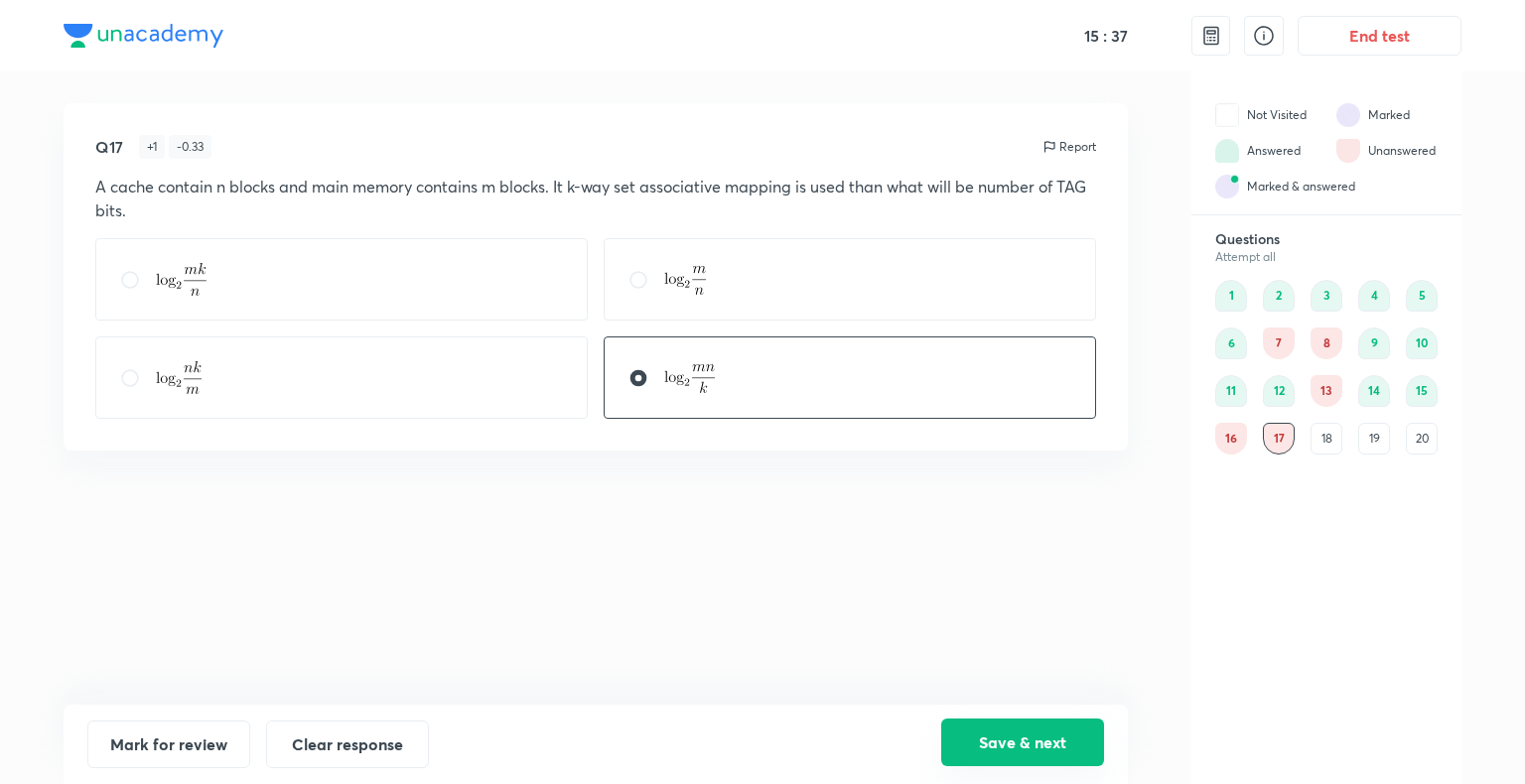 click on "Save & next" at bounding box center (1023, 742) 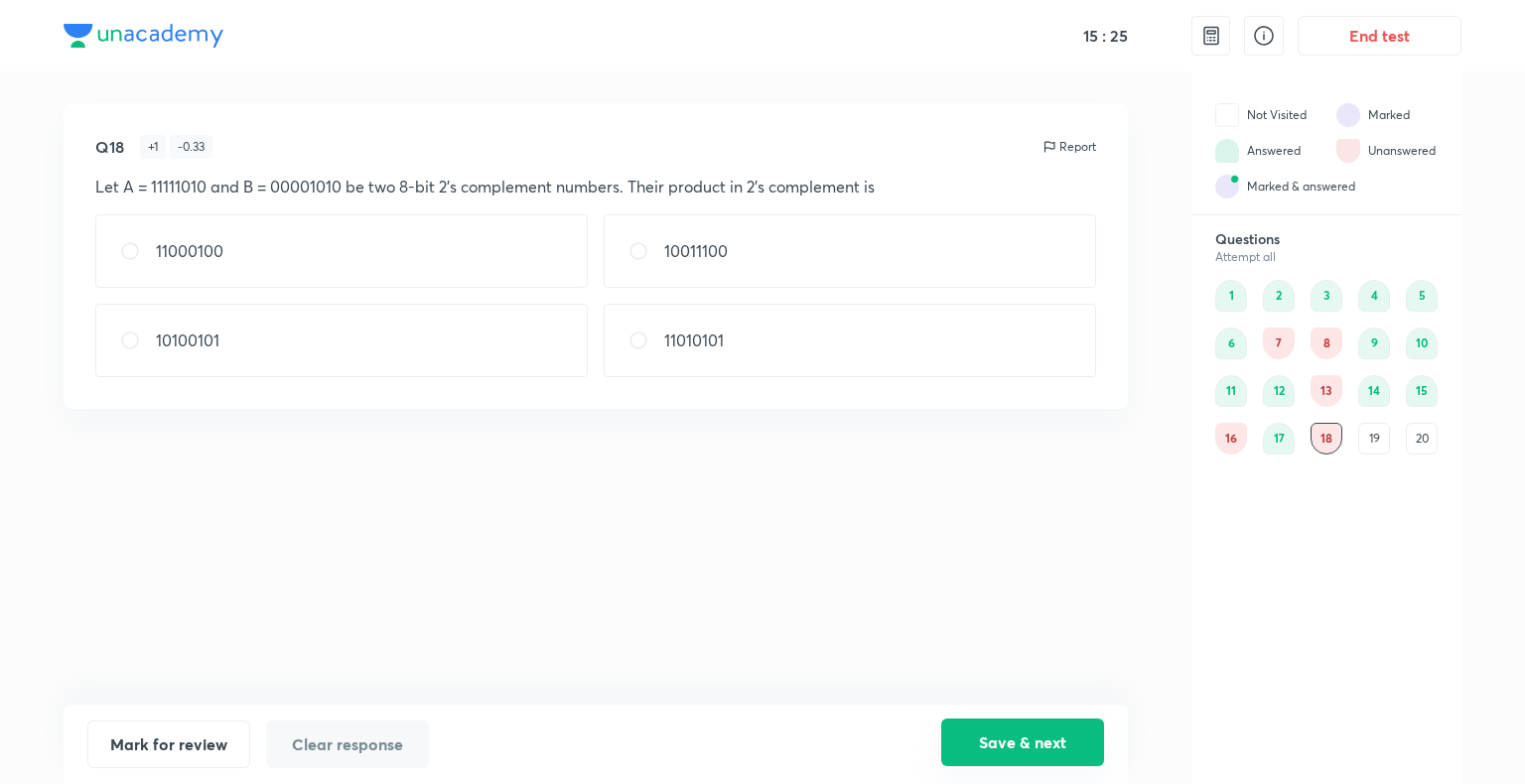 click on "Save & next" at bounding box center [1023, 742] 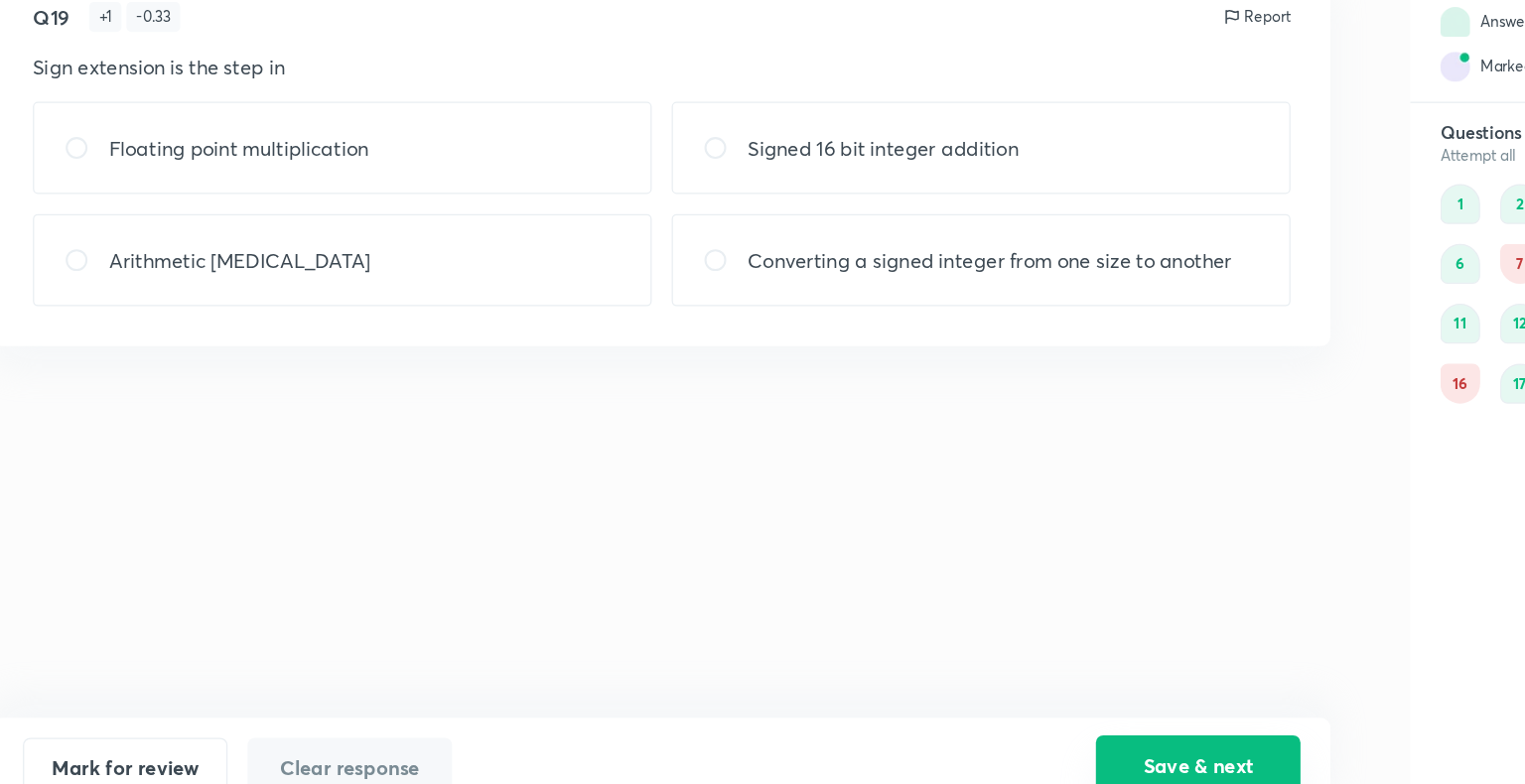 click on "Save & next" at bounding box center [1023, 742] 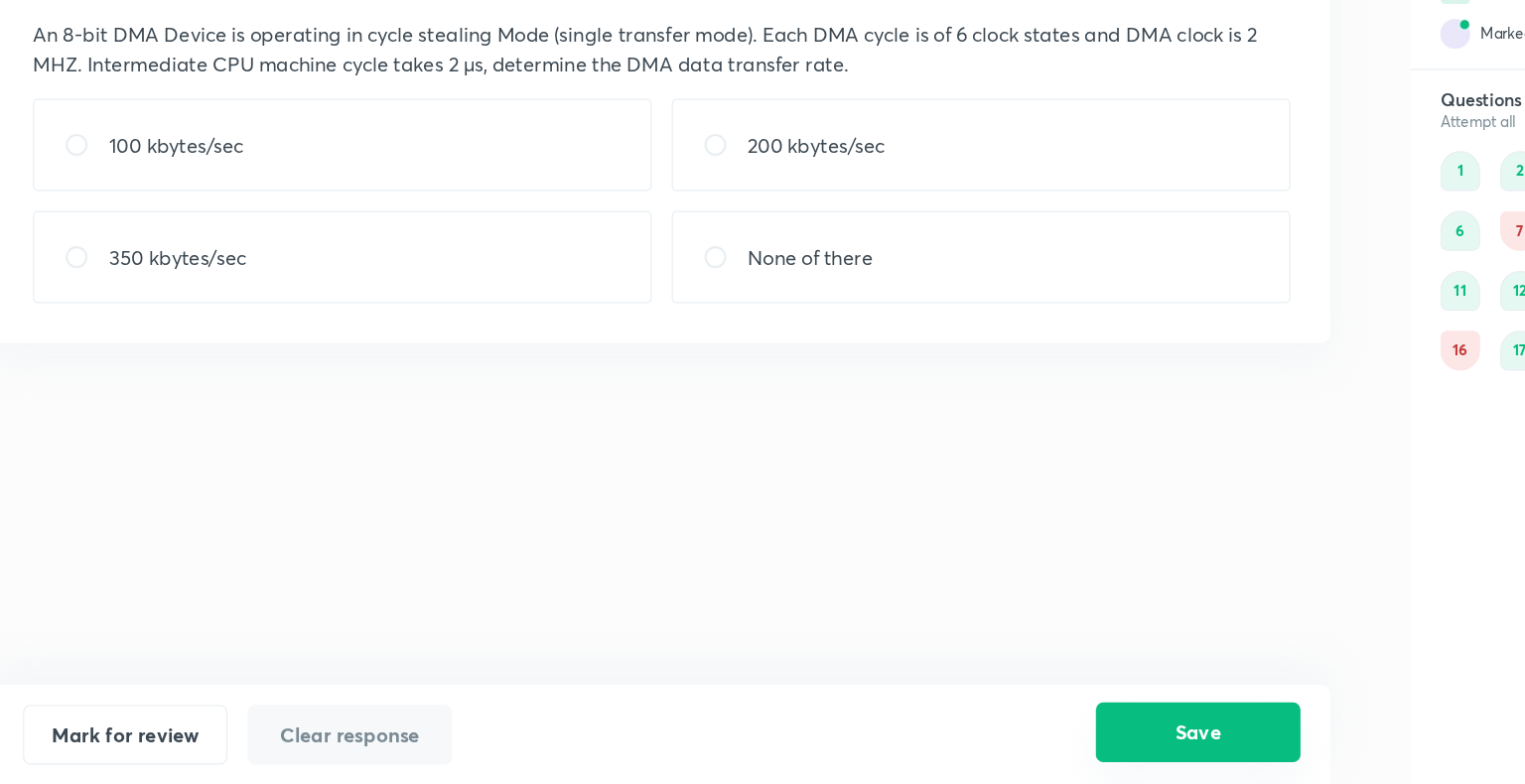 click on "Save" at bounding box center (1023, 742) 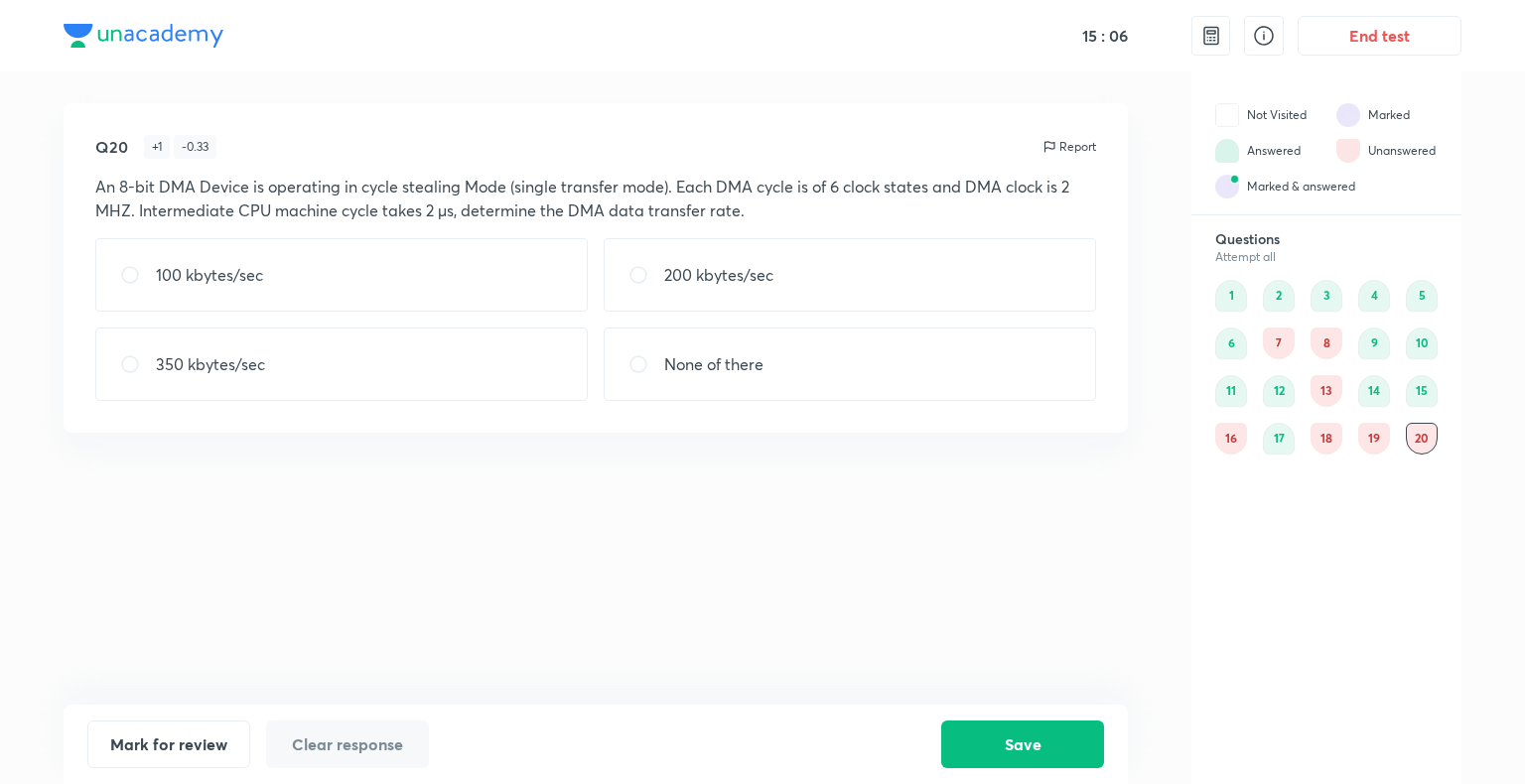 click on "Mark for review Clear response Save" at bounding box center (596, 744) 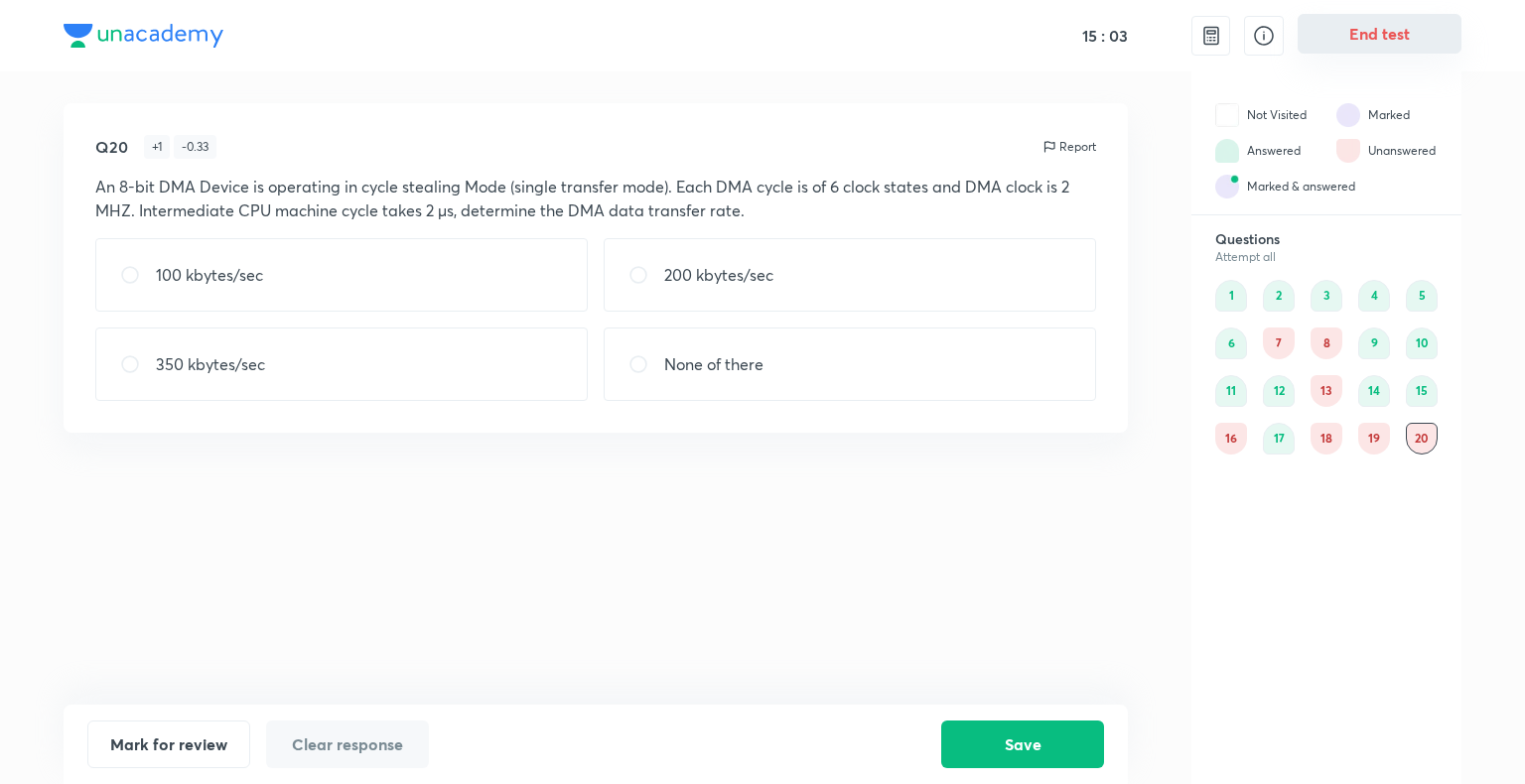 click on "End test" at bounding box center [1379, 34] 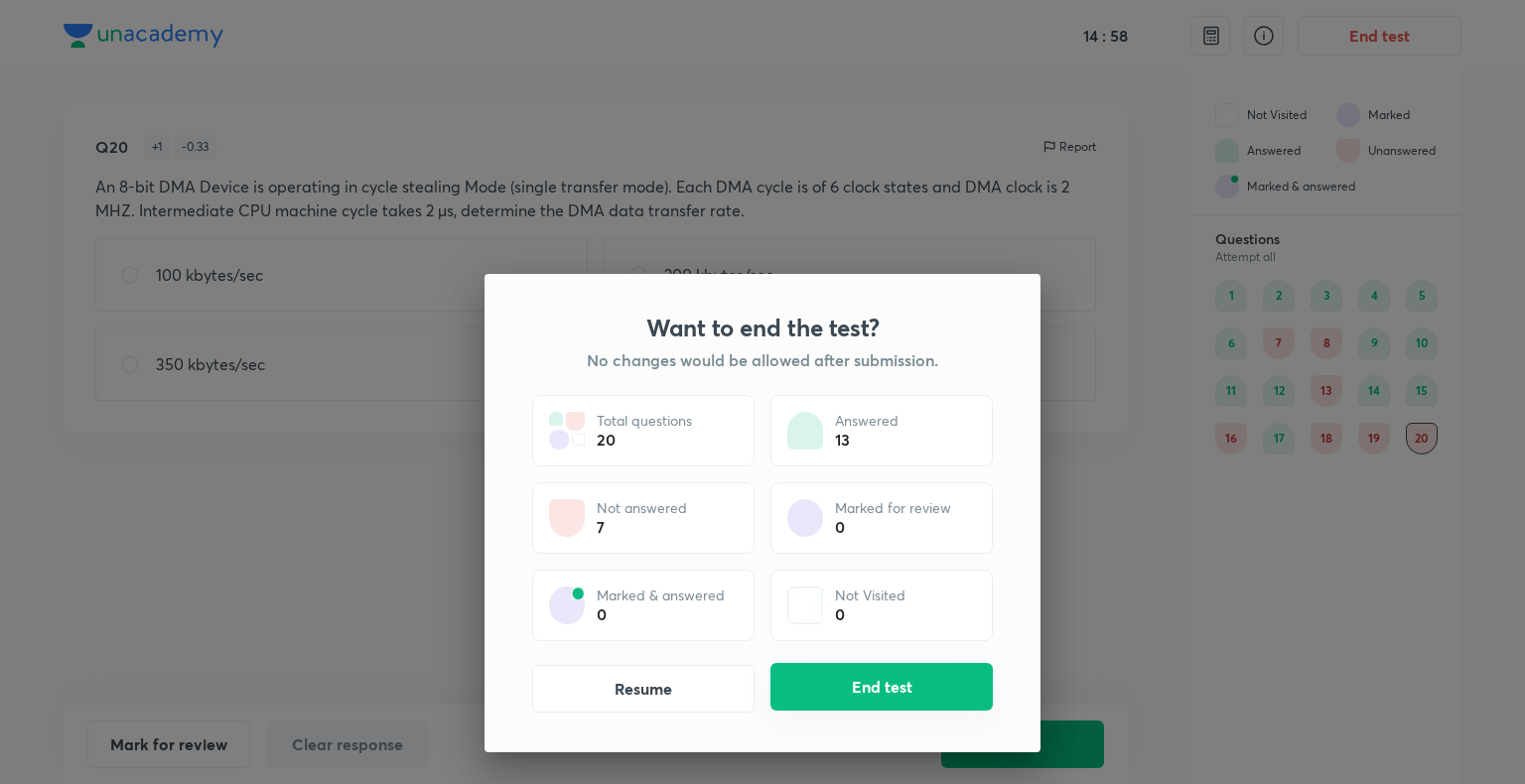 click on "End test" at bounding box center [882, 687] 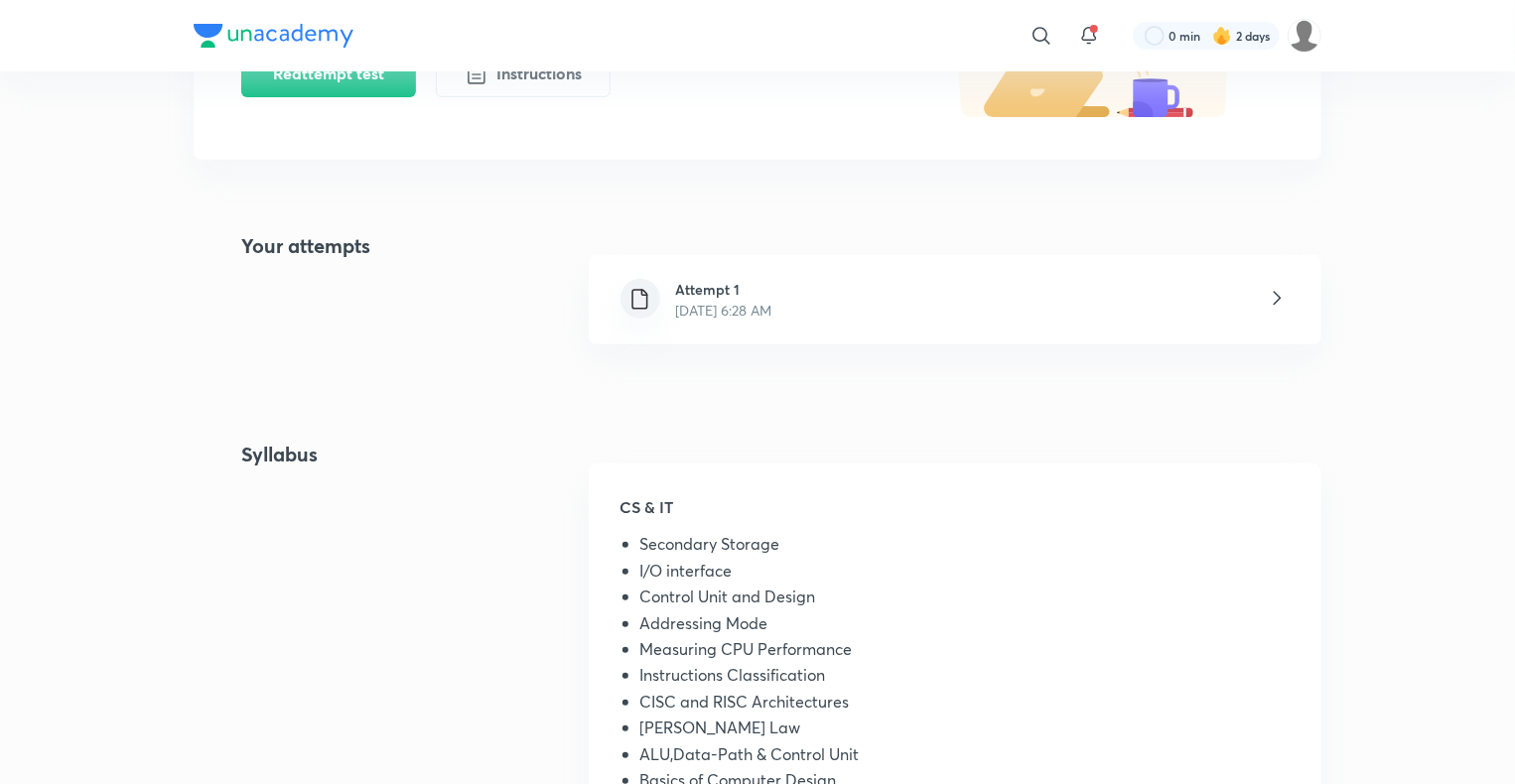 scroll, scrollTop: 325, scrollLeft: 0, axis: vertical 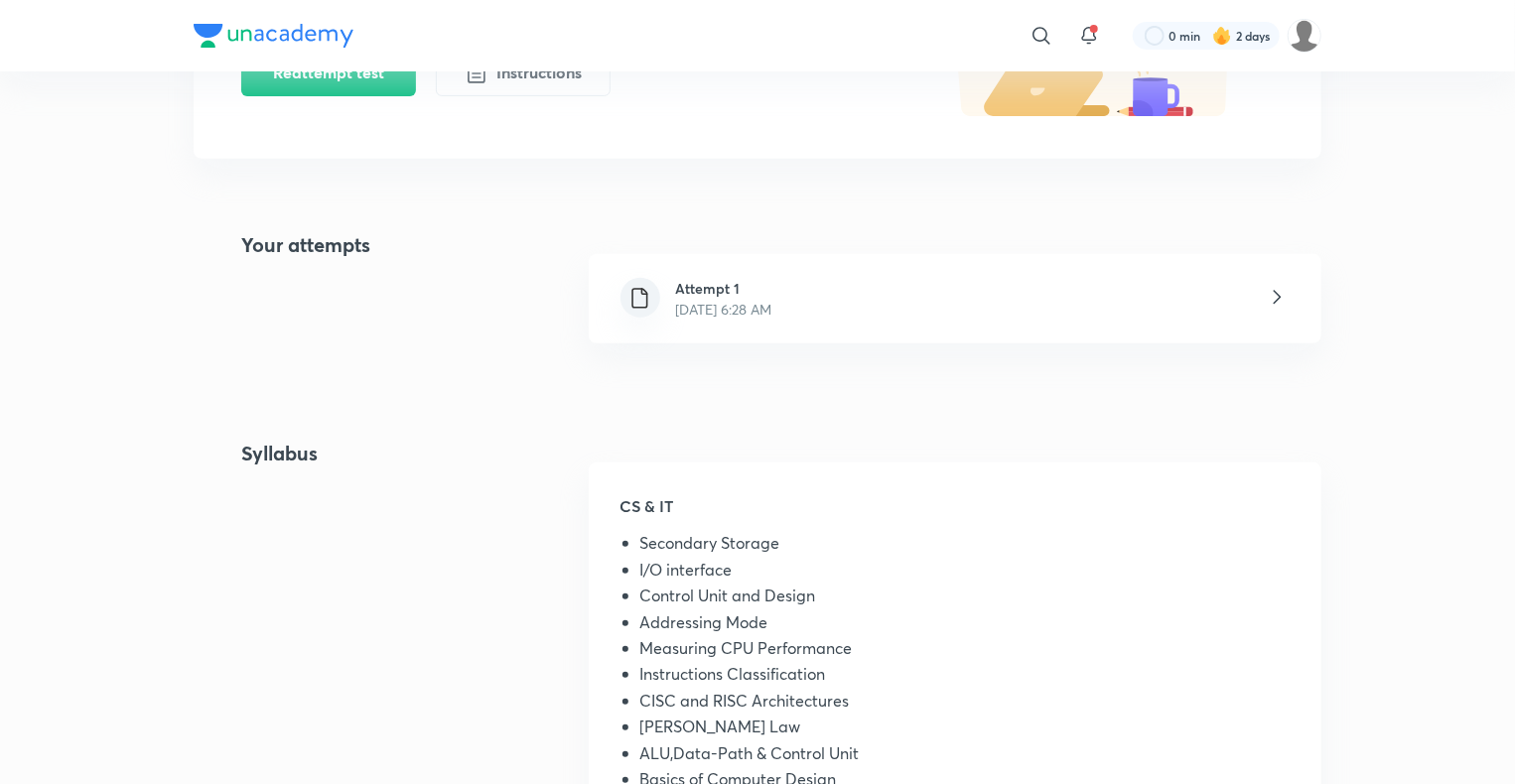 click on "Attempt 1" at bounding box center (724, 288) 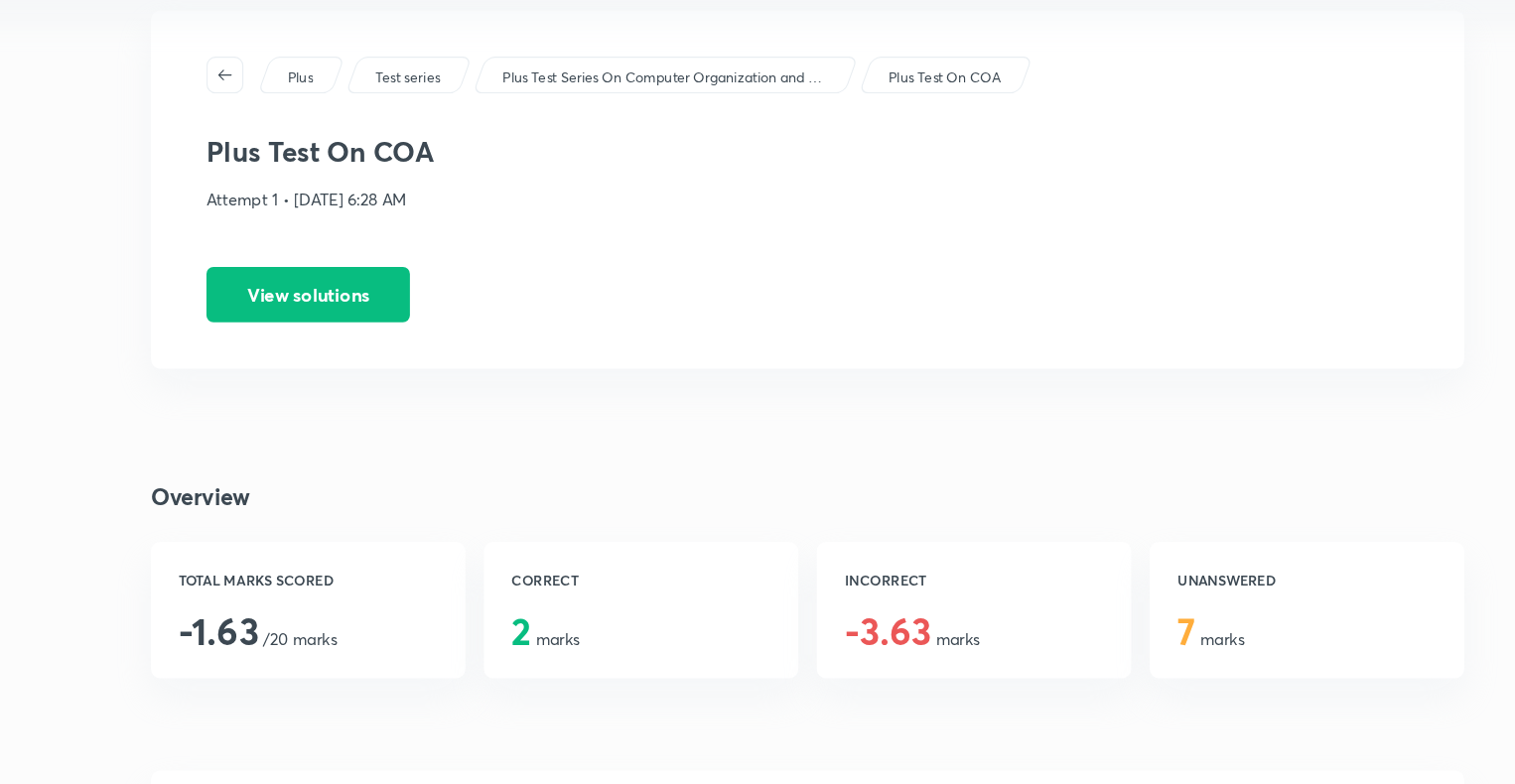 scroll, scrollTop: 31, scrollLeft: 0, axis: vertical 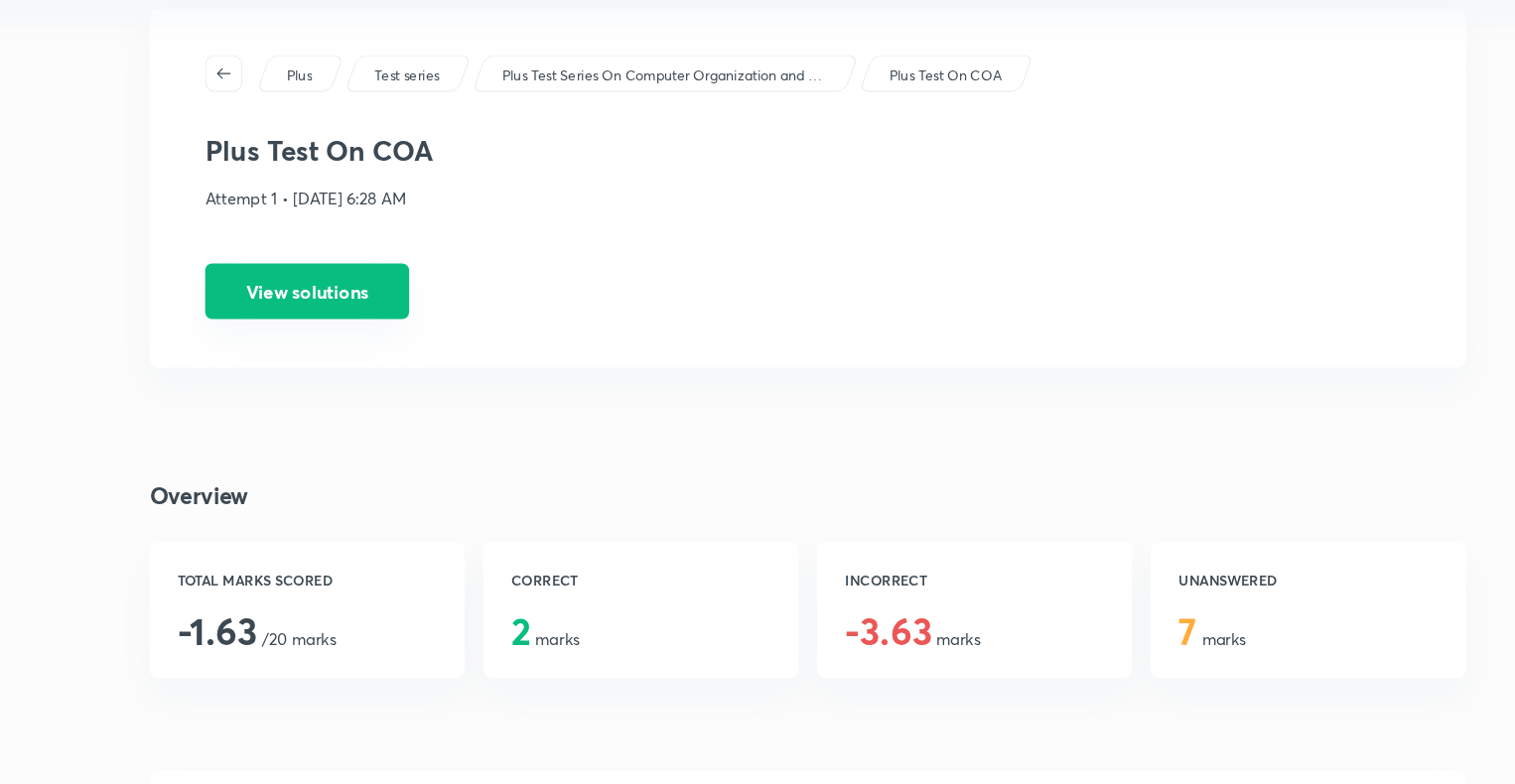 click on "View solutions" at bounding box center (329, 323) 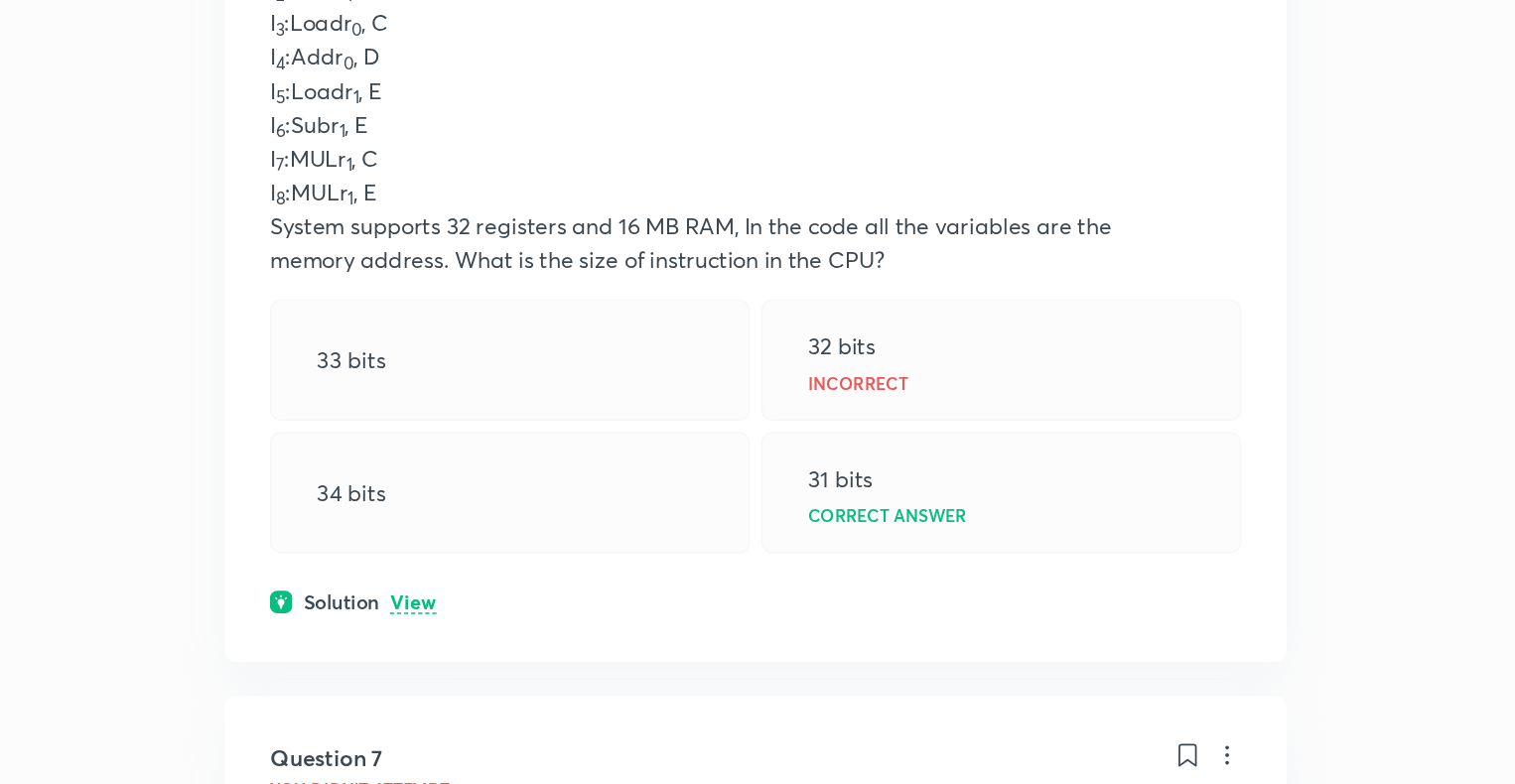 scroll, scrollTop: 3194, scrollLeft: 0, axis: vertical 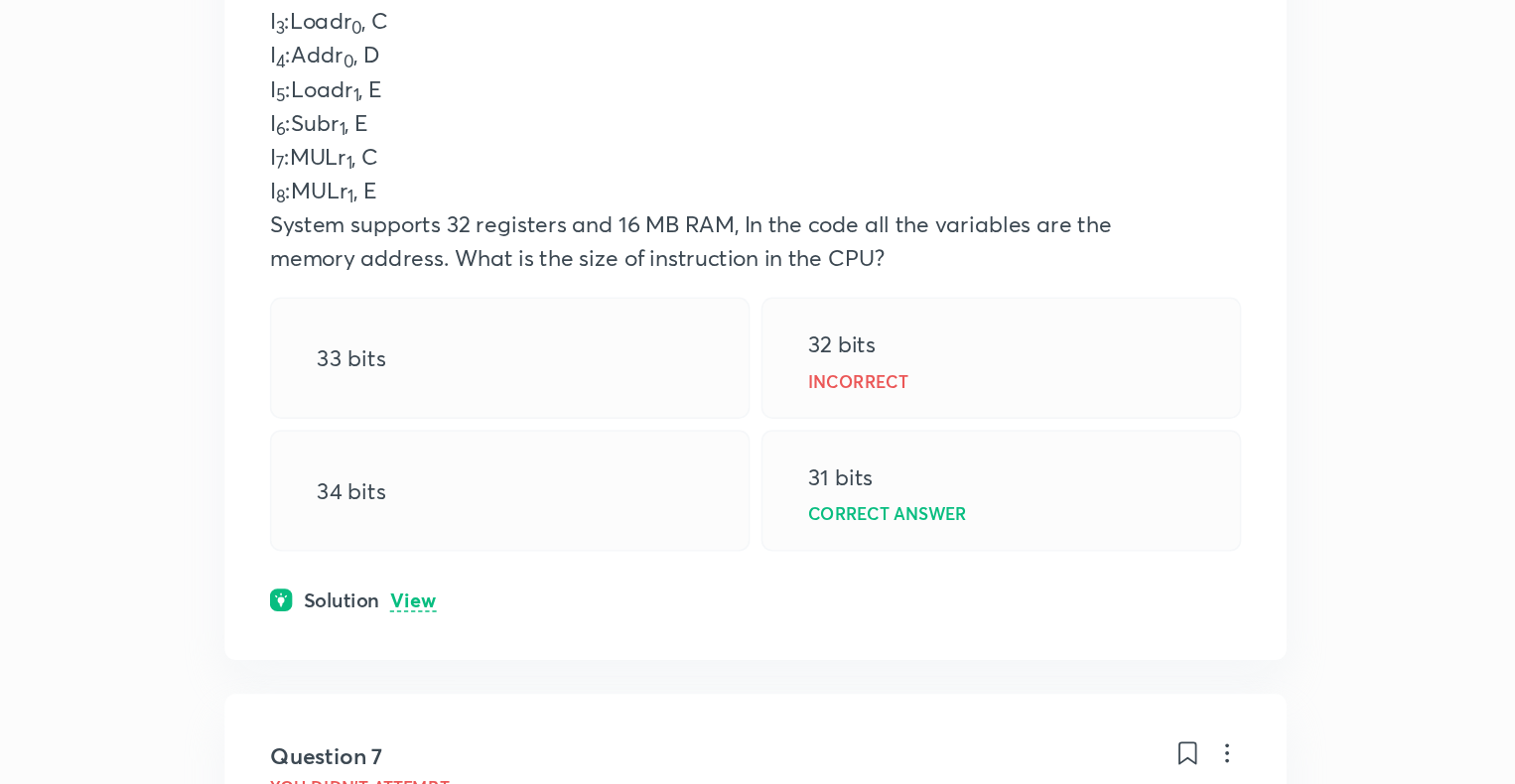 click on "View" at bounding box center [326, 559] 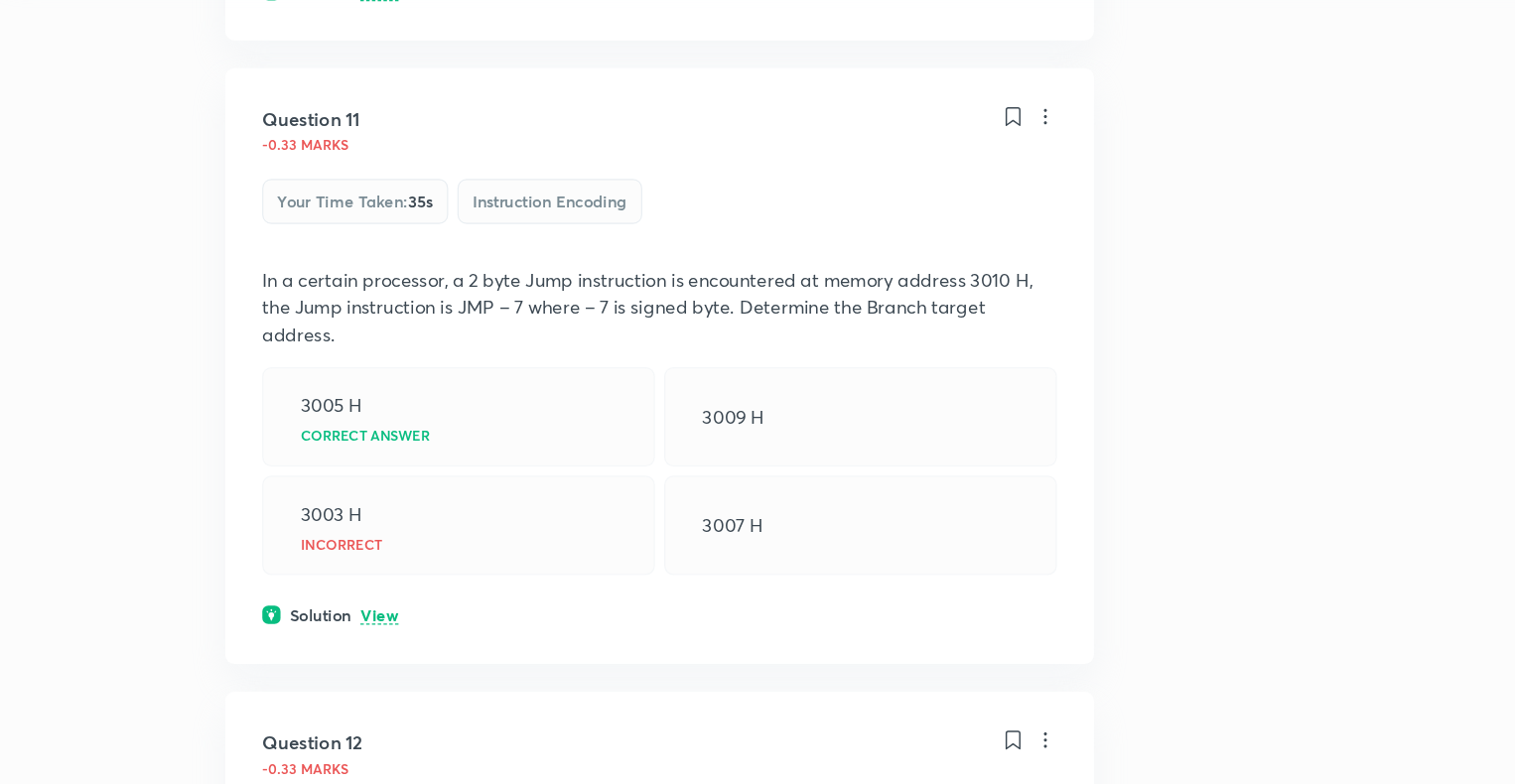 scroll, scrollTop: 6144, scrollLeft: 0, axis: vertical 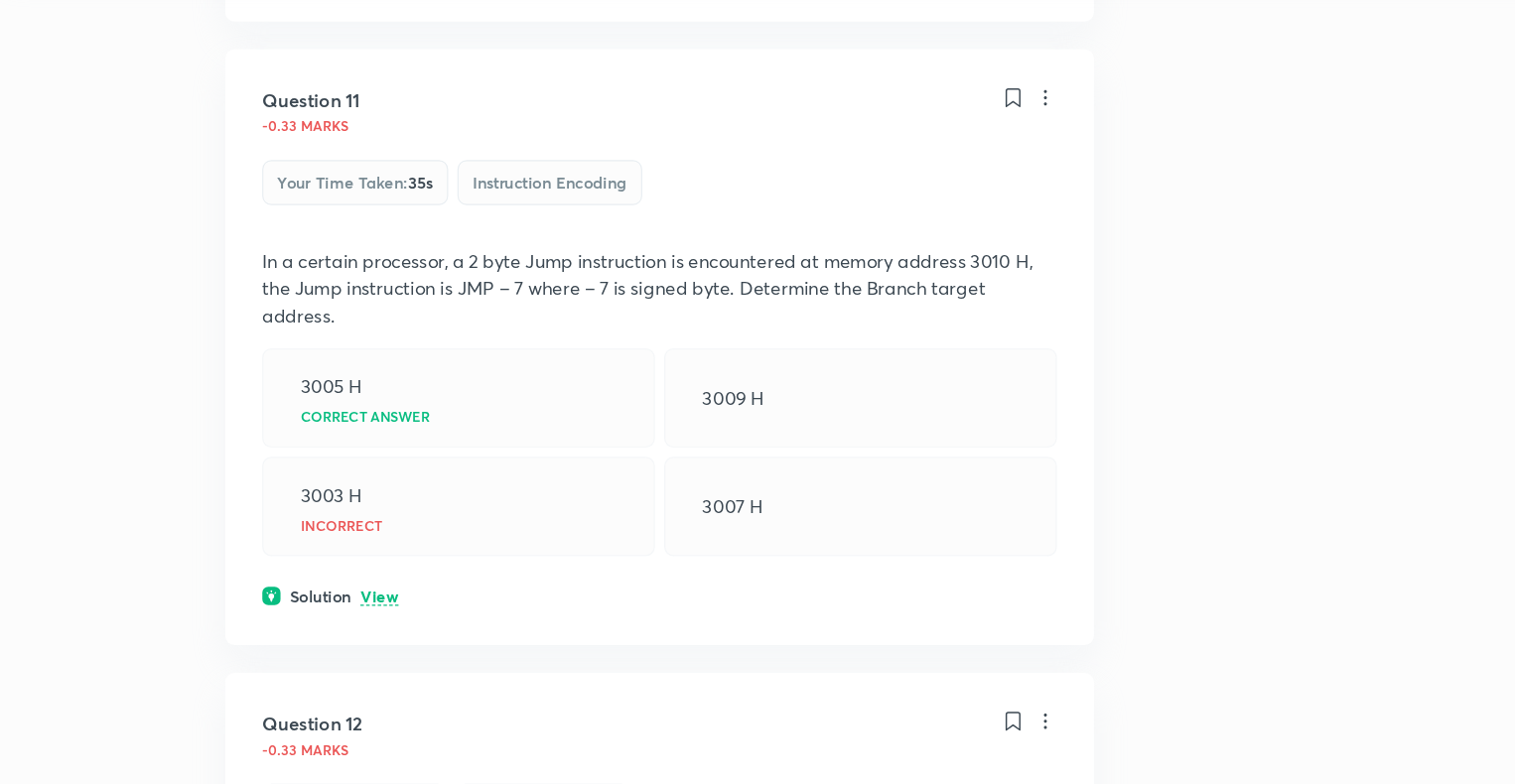click on "Question 11 -0.33 marks Your time taken :  35s Instruction Encoding In a certain processor, a 2 byte Jump instruction is encountered at memory address 3010 H, the Jump instruction is JMP – 7 where – 7 is signed byte. Determine the Branch target address. 3005 H Correct answer 3009 H 3003 H Incorrect 3007 H Solution View" at bounding box center (567, 408) 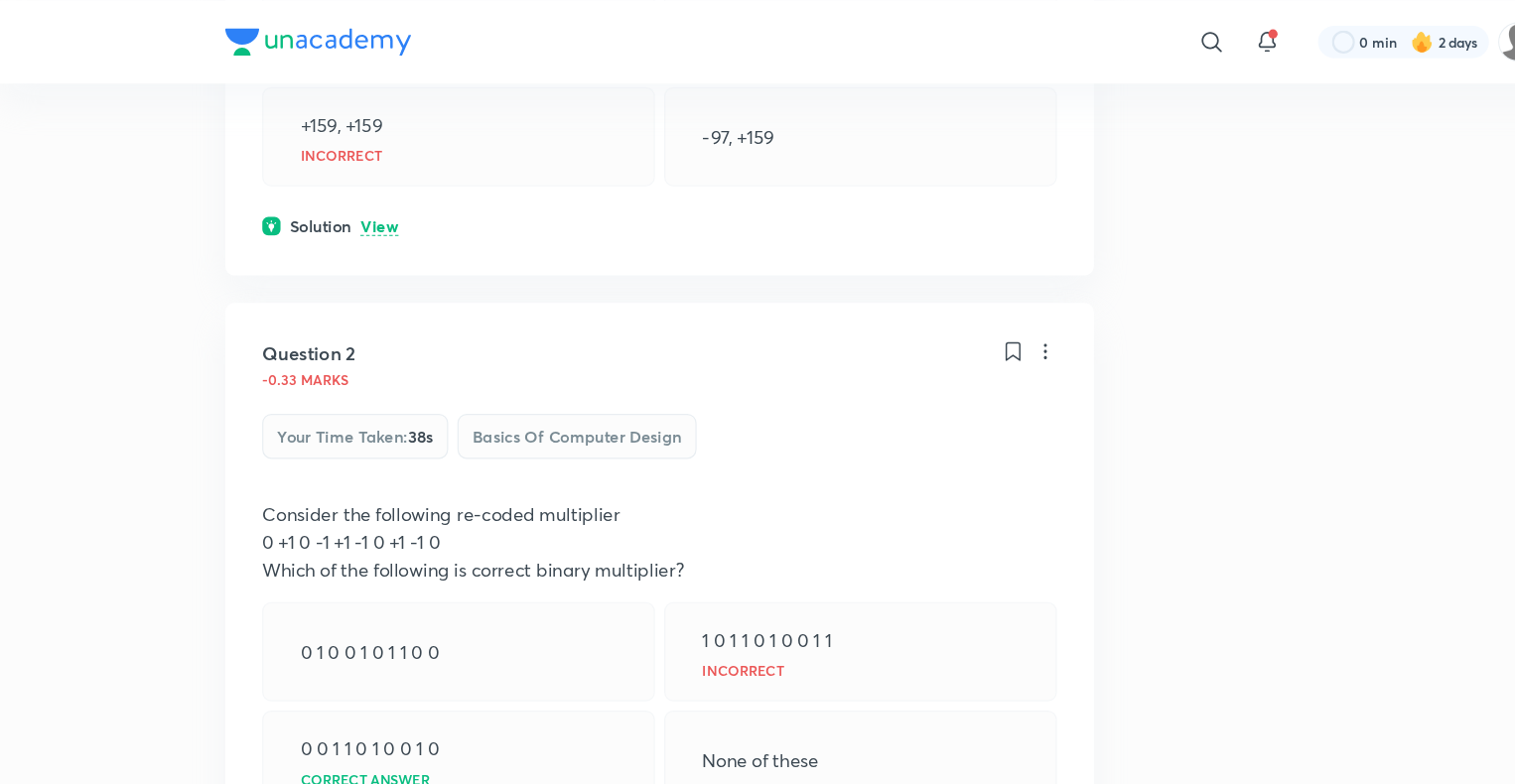 scroll, scrollTop: 436, scrollLeft: 0, axis: vertical 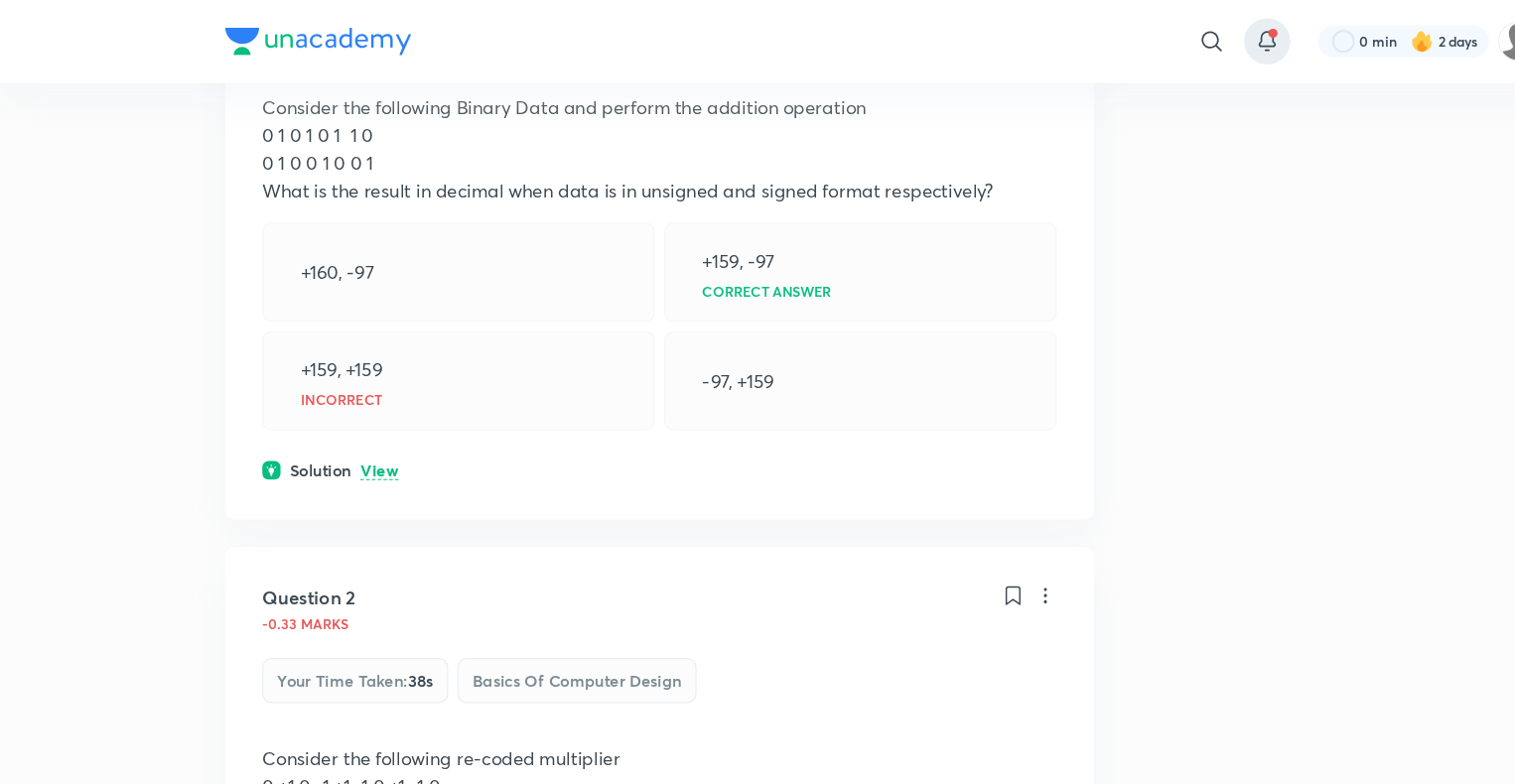 click at bounding box center [1089, 36] 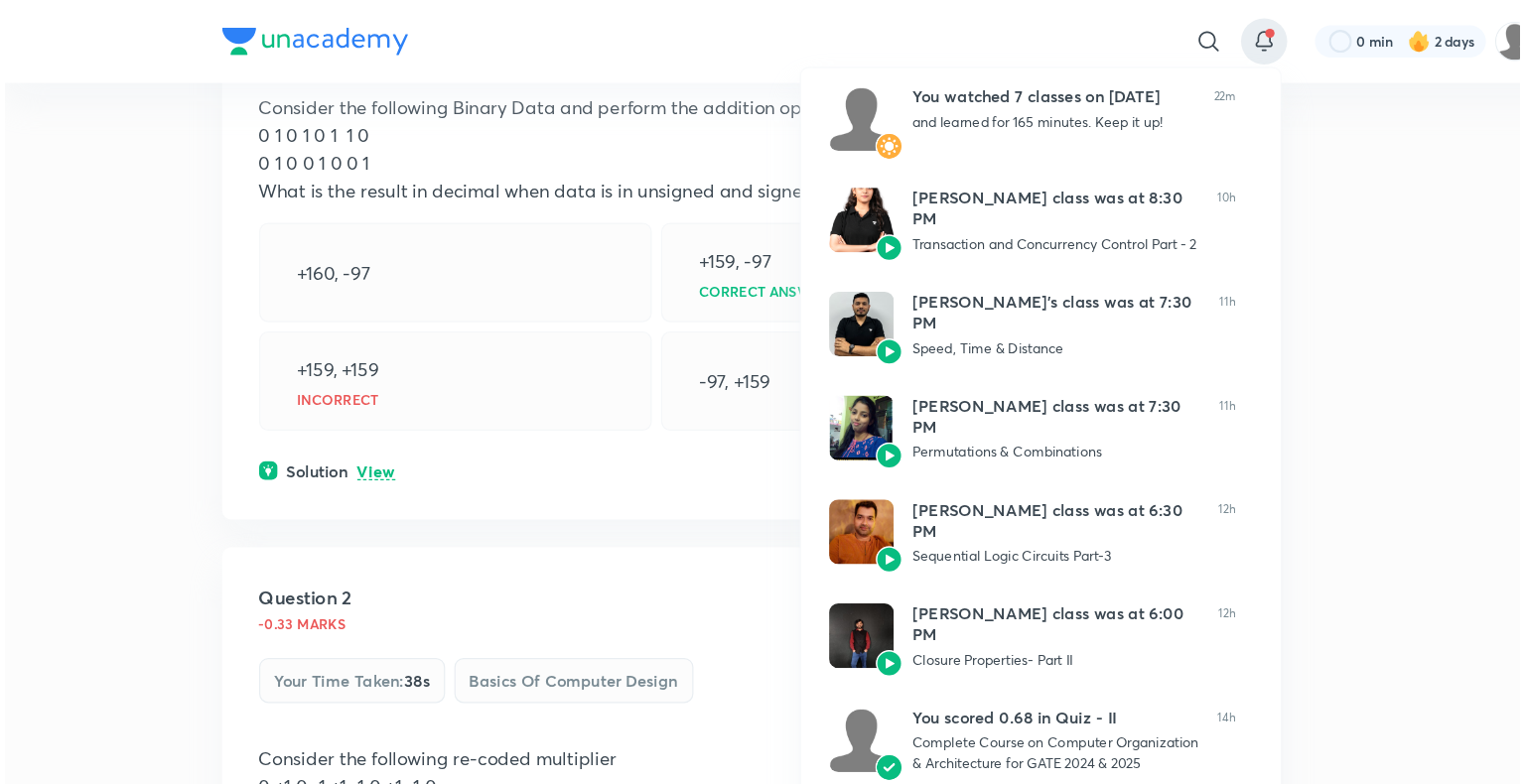 scroll, scrollTop: 436, scrollLeft: 0, axis: vertical 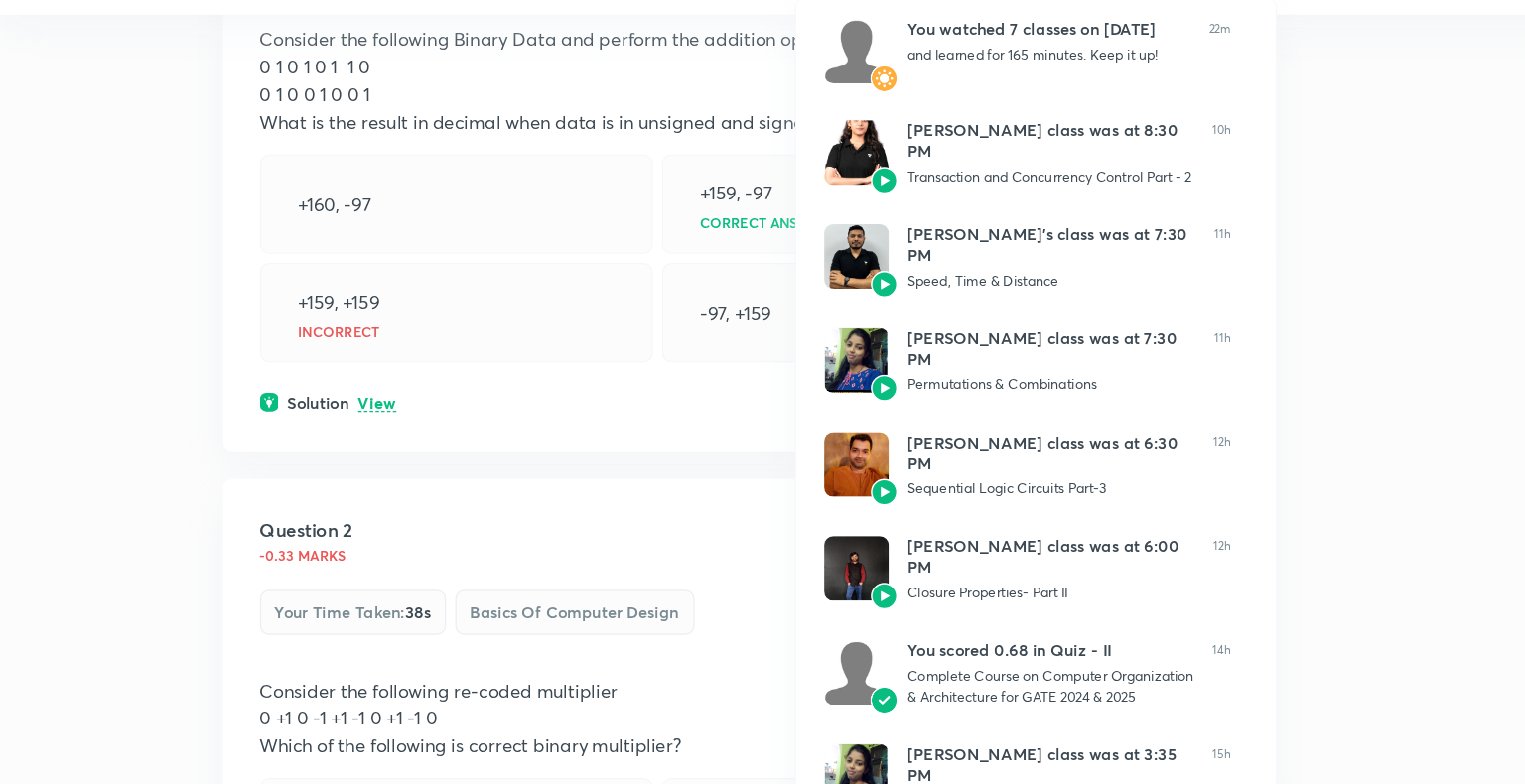 click at bounding box center (762, 392) 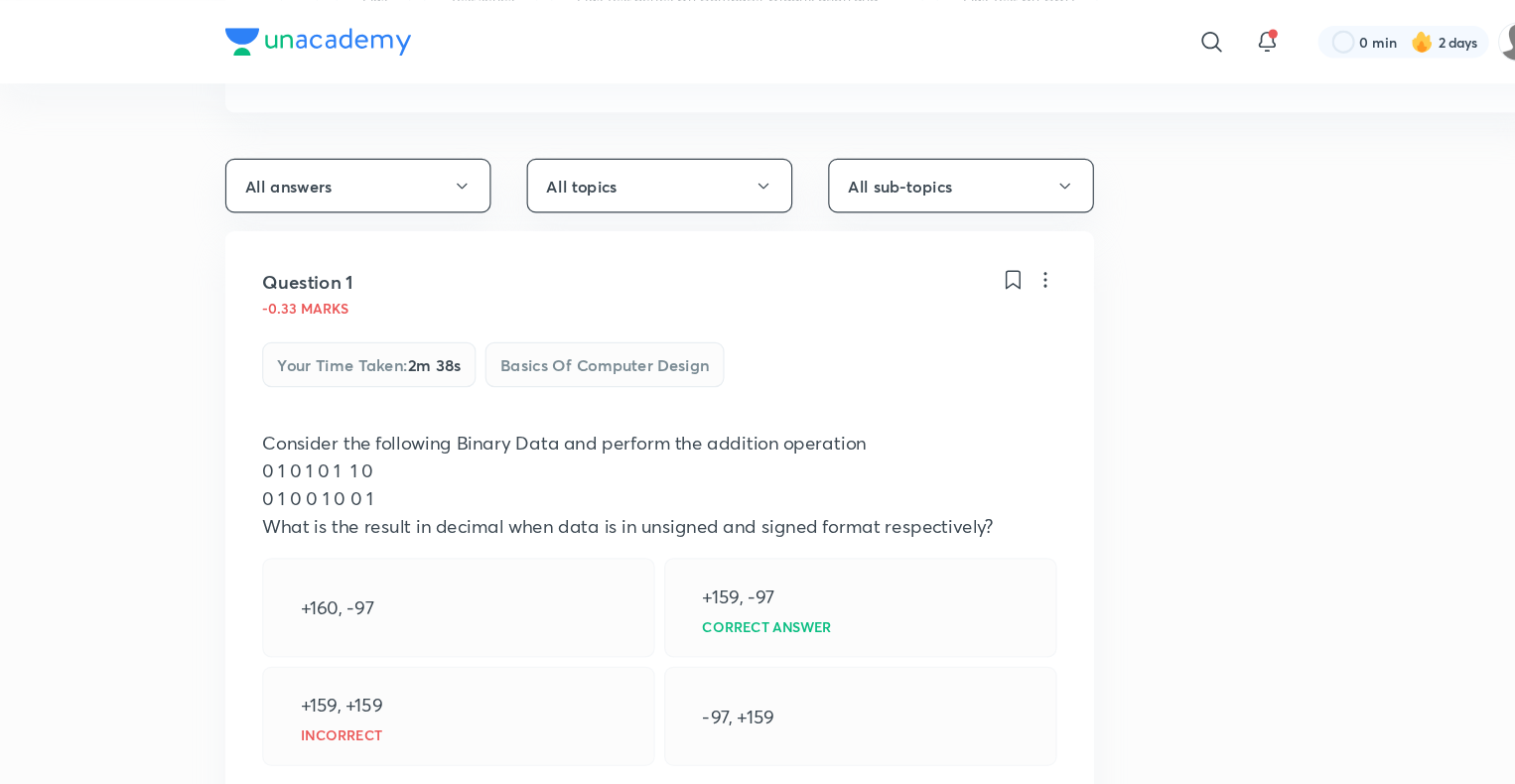 scroll, scrollTop: 0, scrollLeft: 0, axis: both 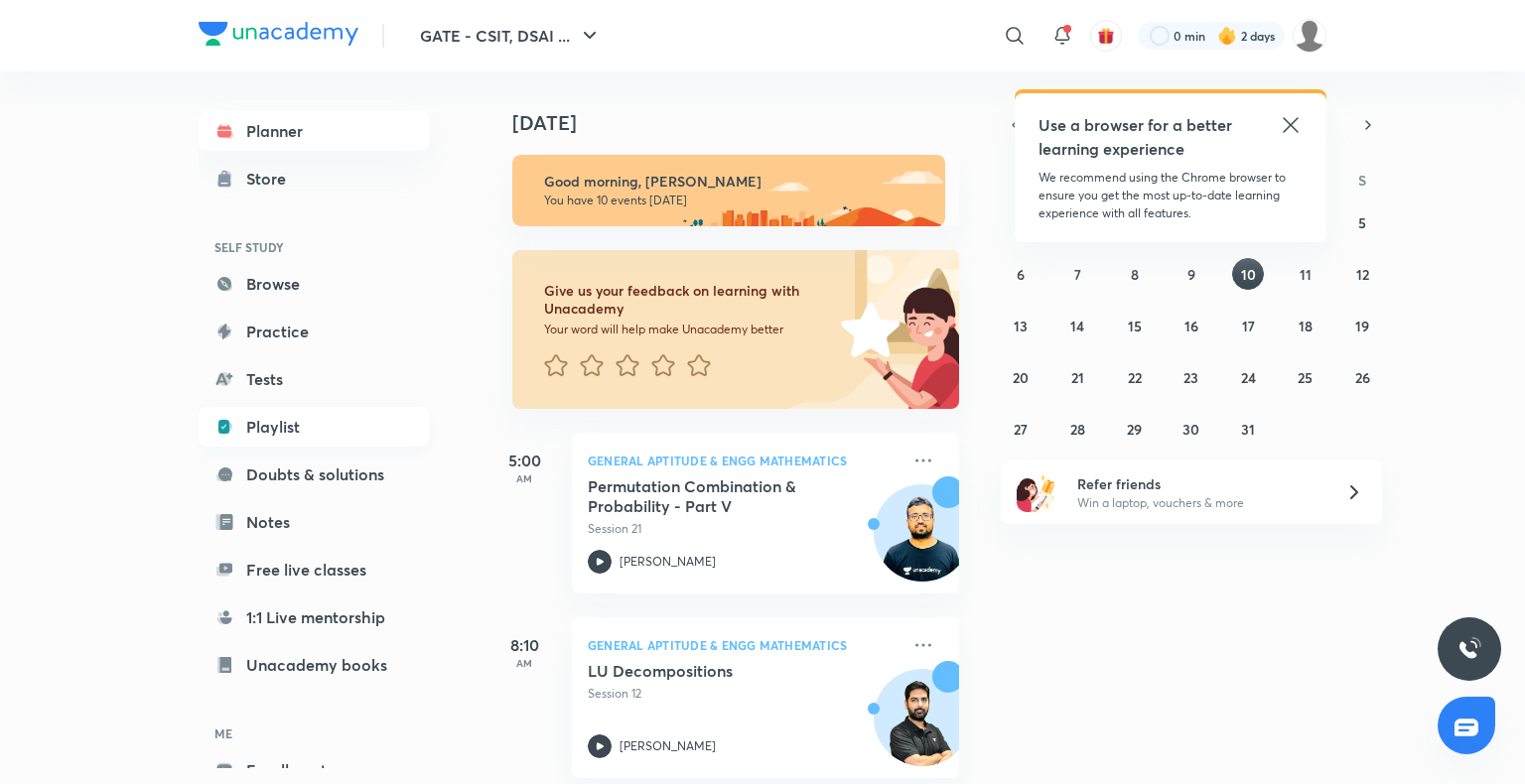click on "Playlist" at bounding box center (314, 427) 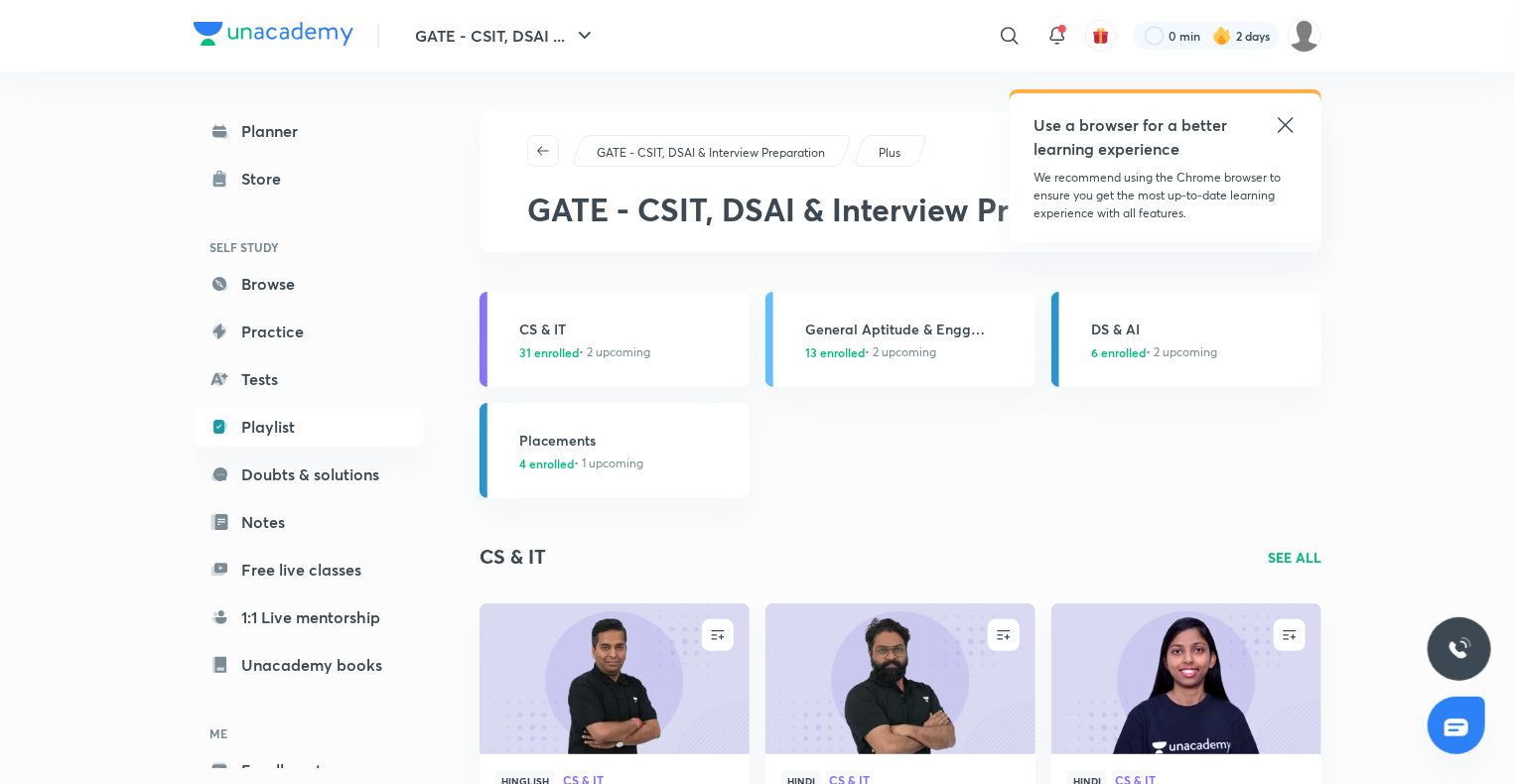 click 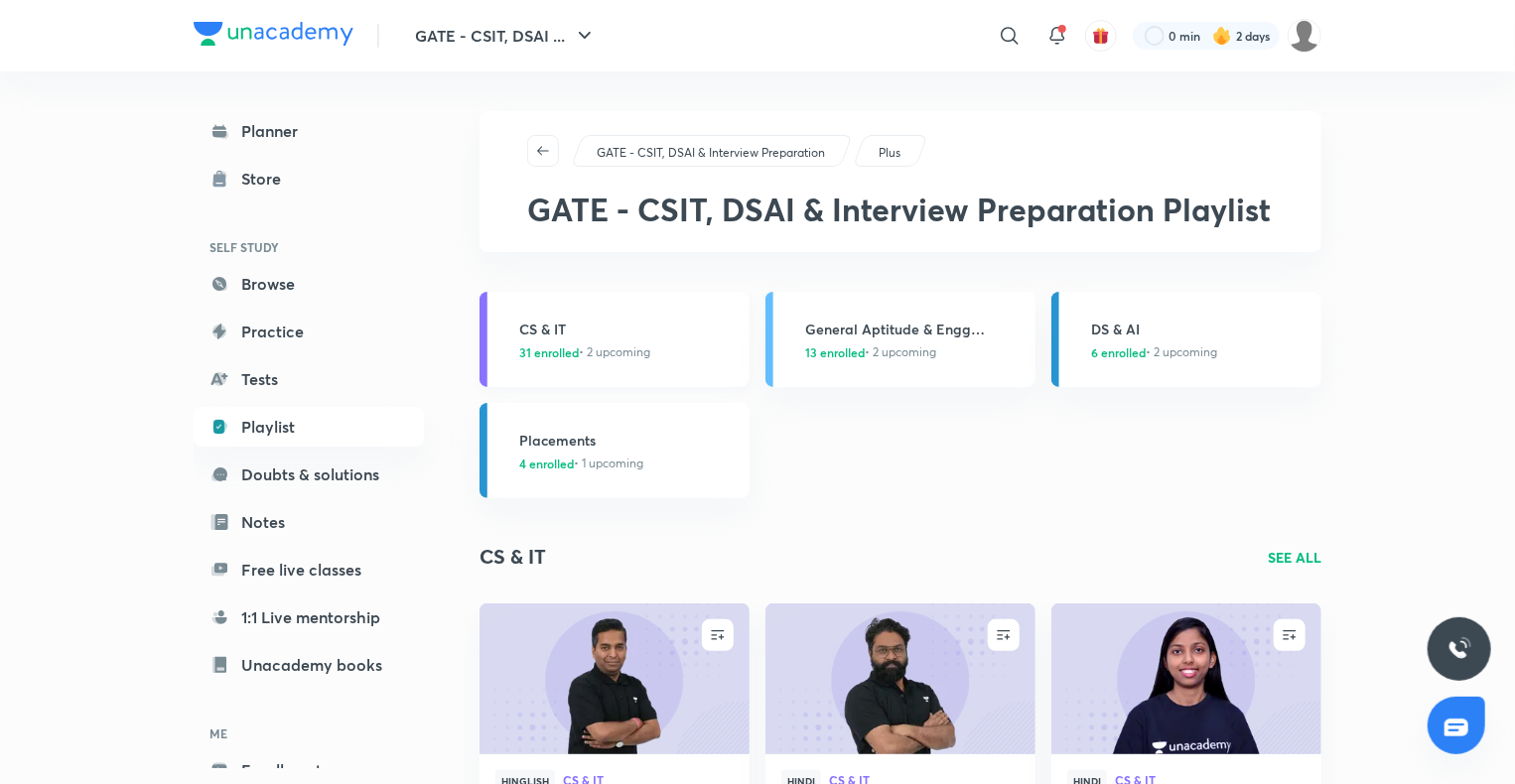 click on "CS & IT 31 enrolled  • 2 upcoming" at bounding box center (615, 339) 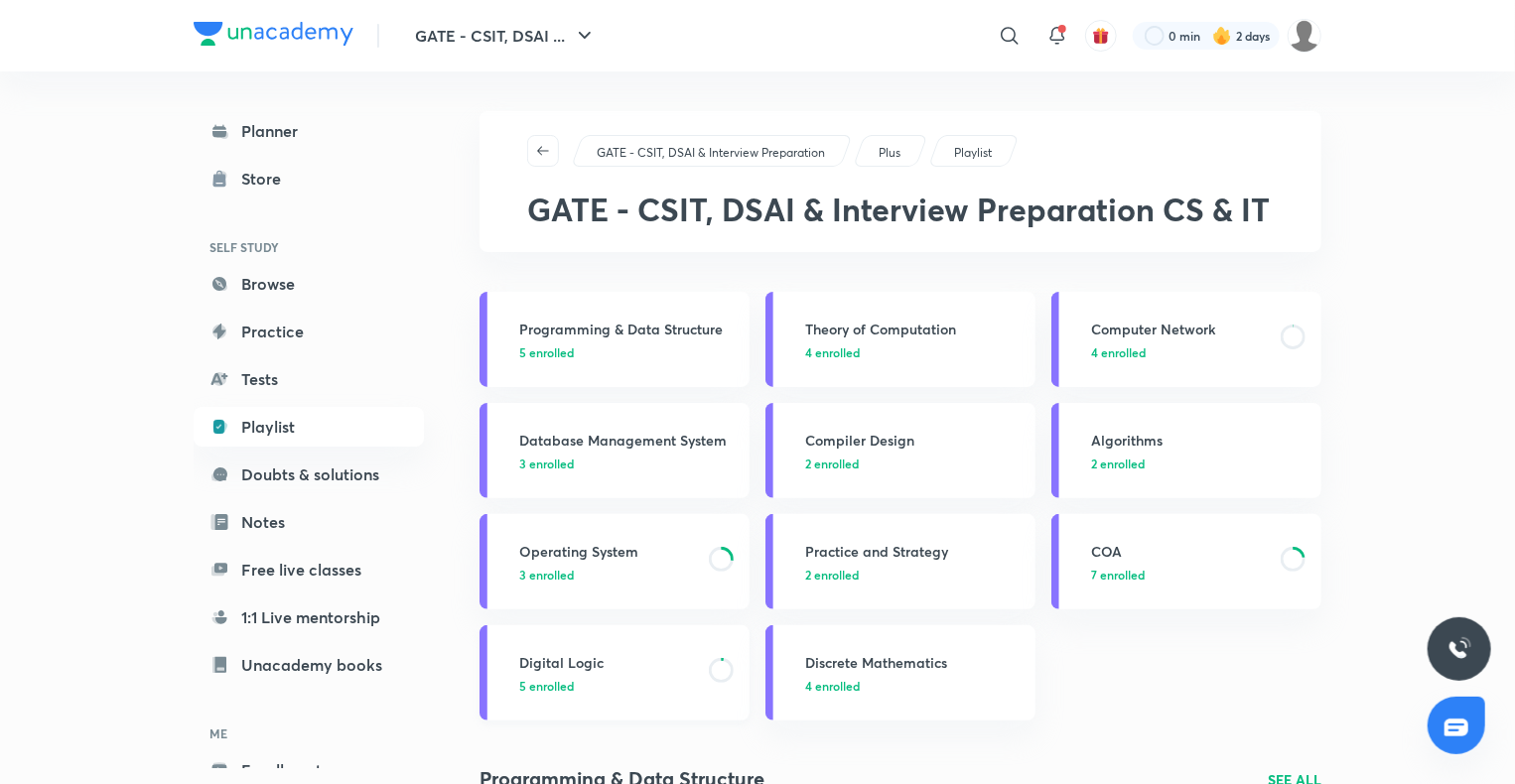 scroll, scrollTop: 78, scrollLeft: 0, axis: vertical 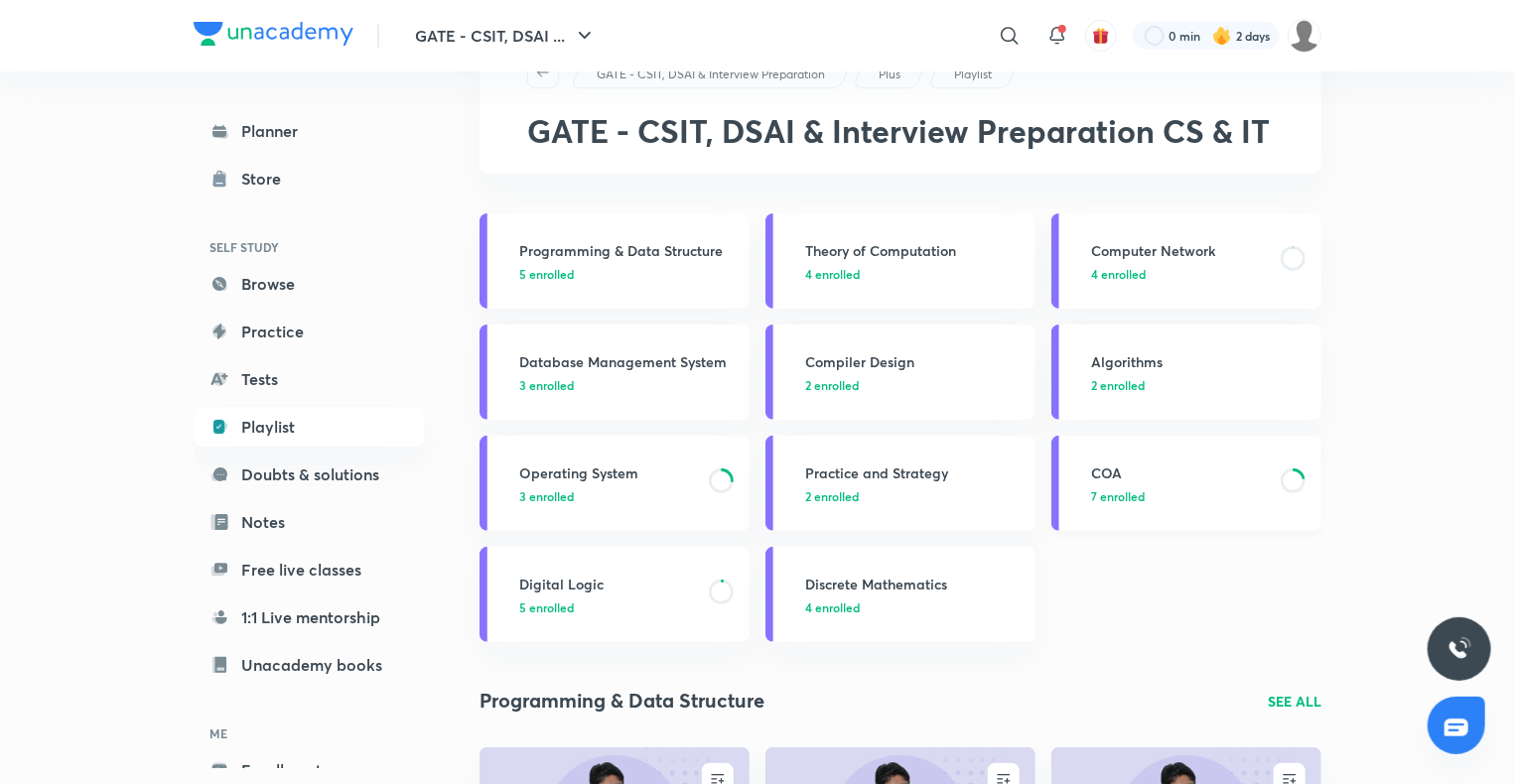 click on "COA 7 enrolled" at bounding box center [1186, 483] 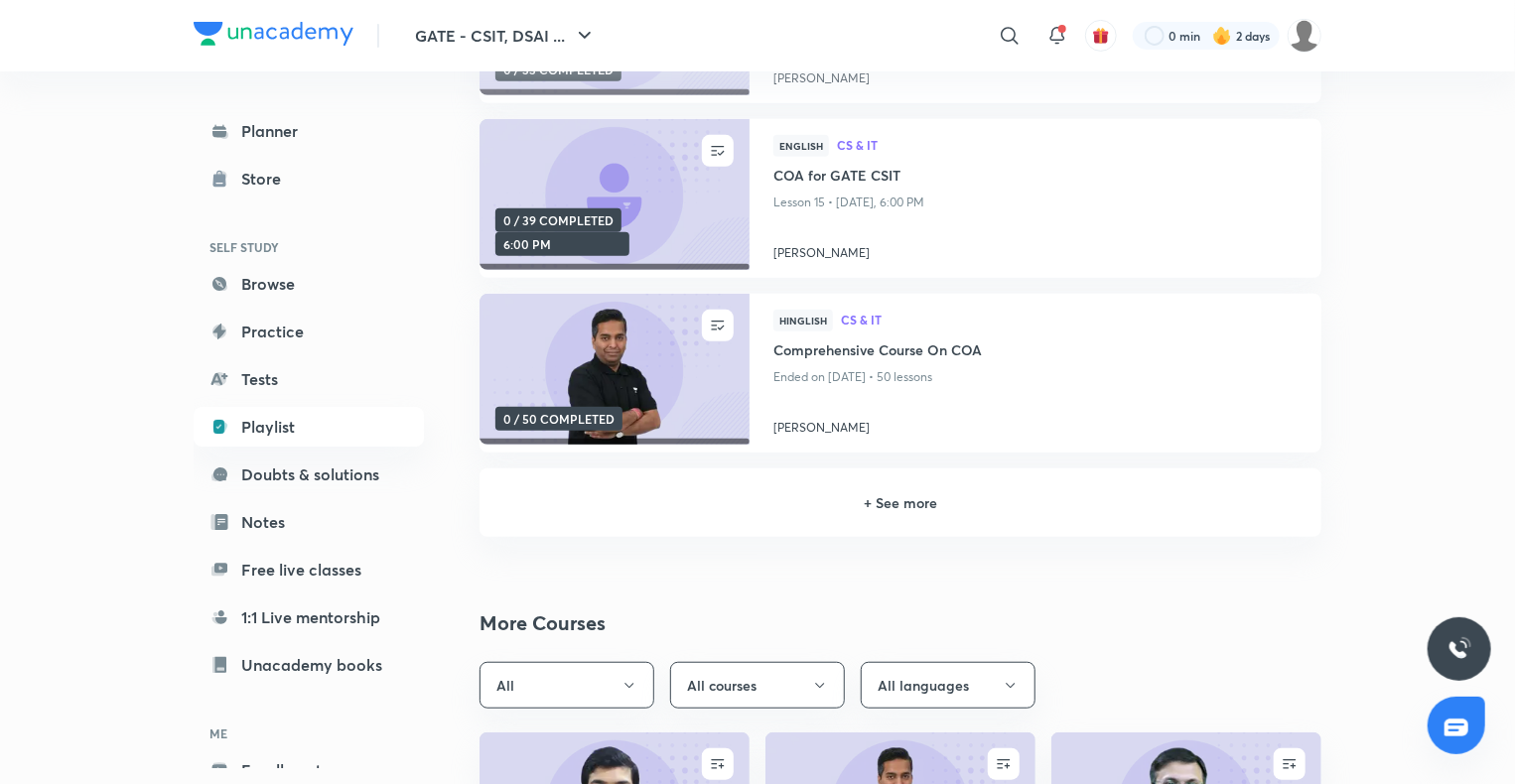 scroll, scrollTop: 397, scrollLeft: 0, axis: vertical 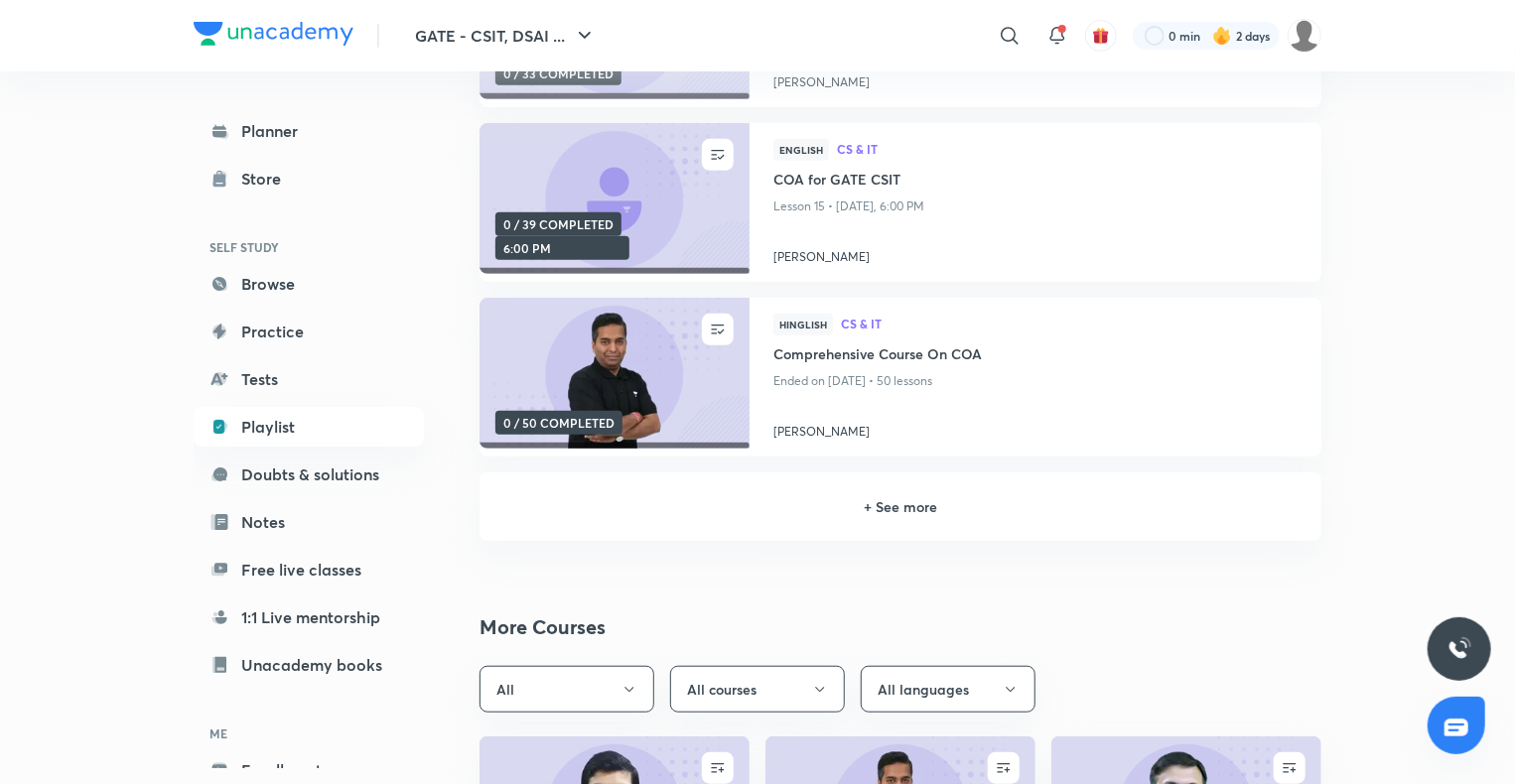 click on "+ See more" at bounding box center [900, 506] 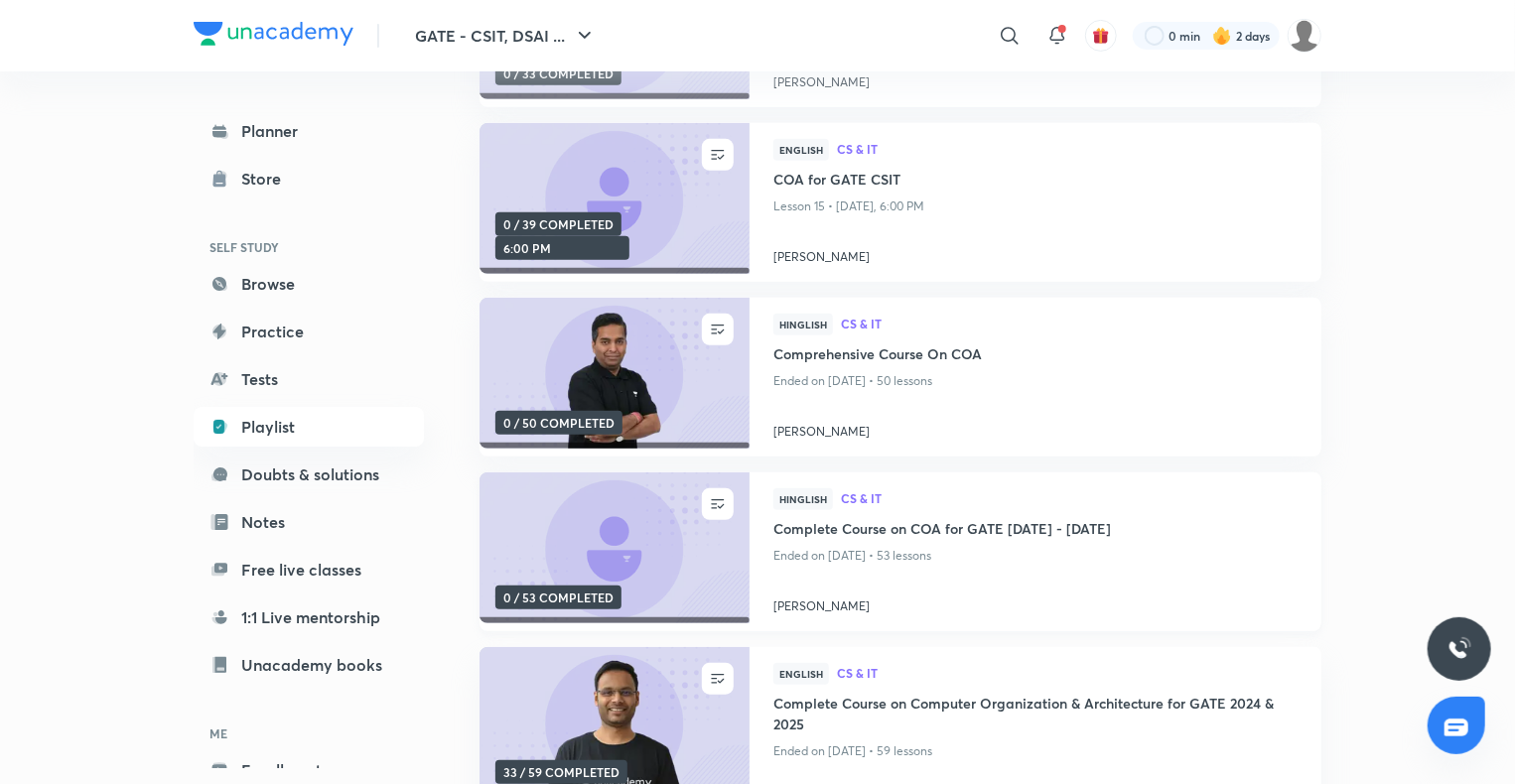 click on "Hinglish CS & IT" at bounding box center [1035, 503] 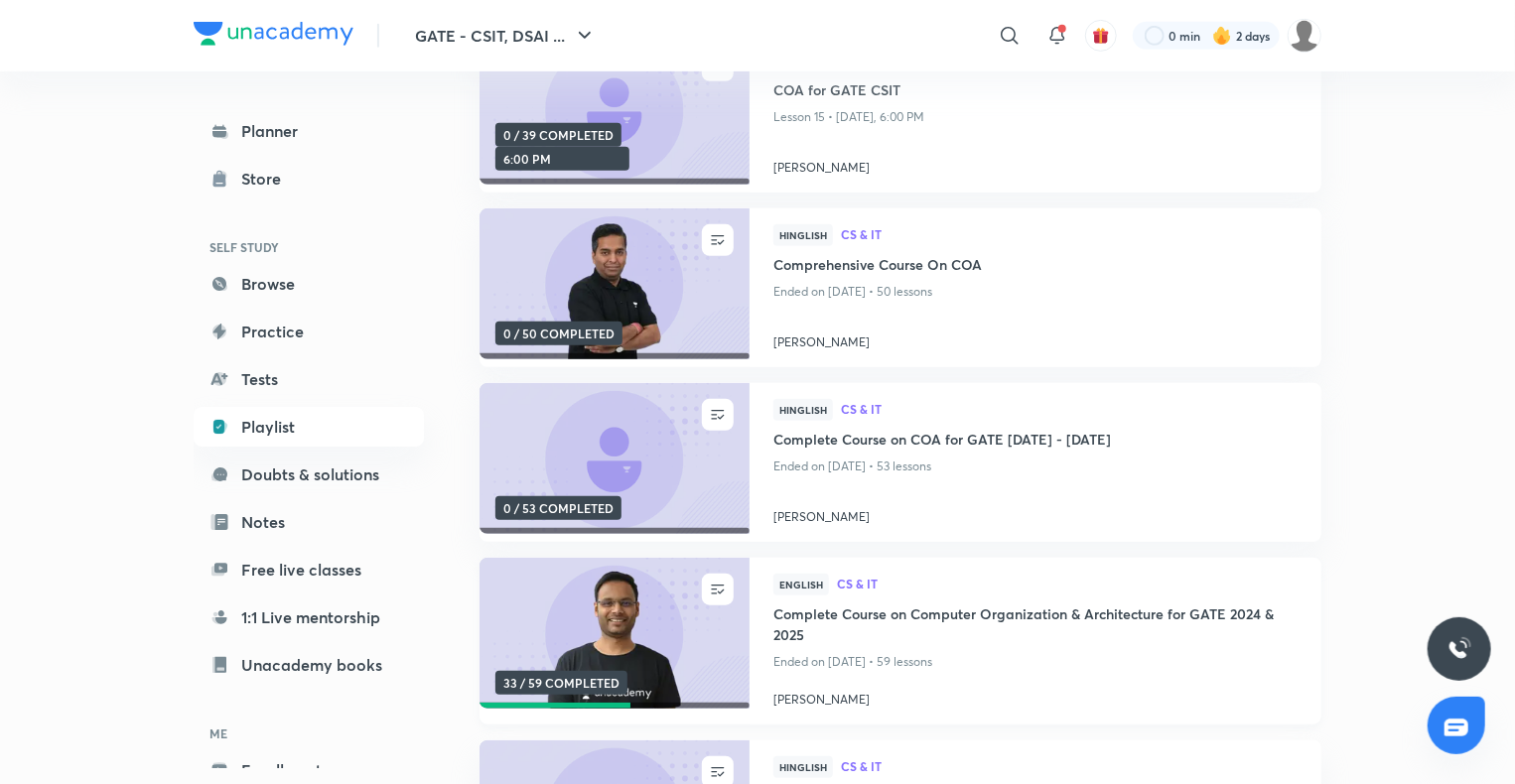 click on "Complete Course on Computer Organization & Architecture for GATE 2024 & 2025" at bounding box center (1035, 626) 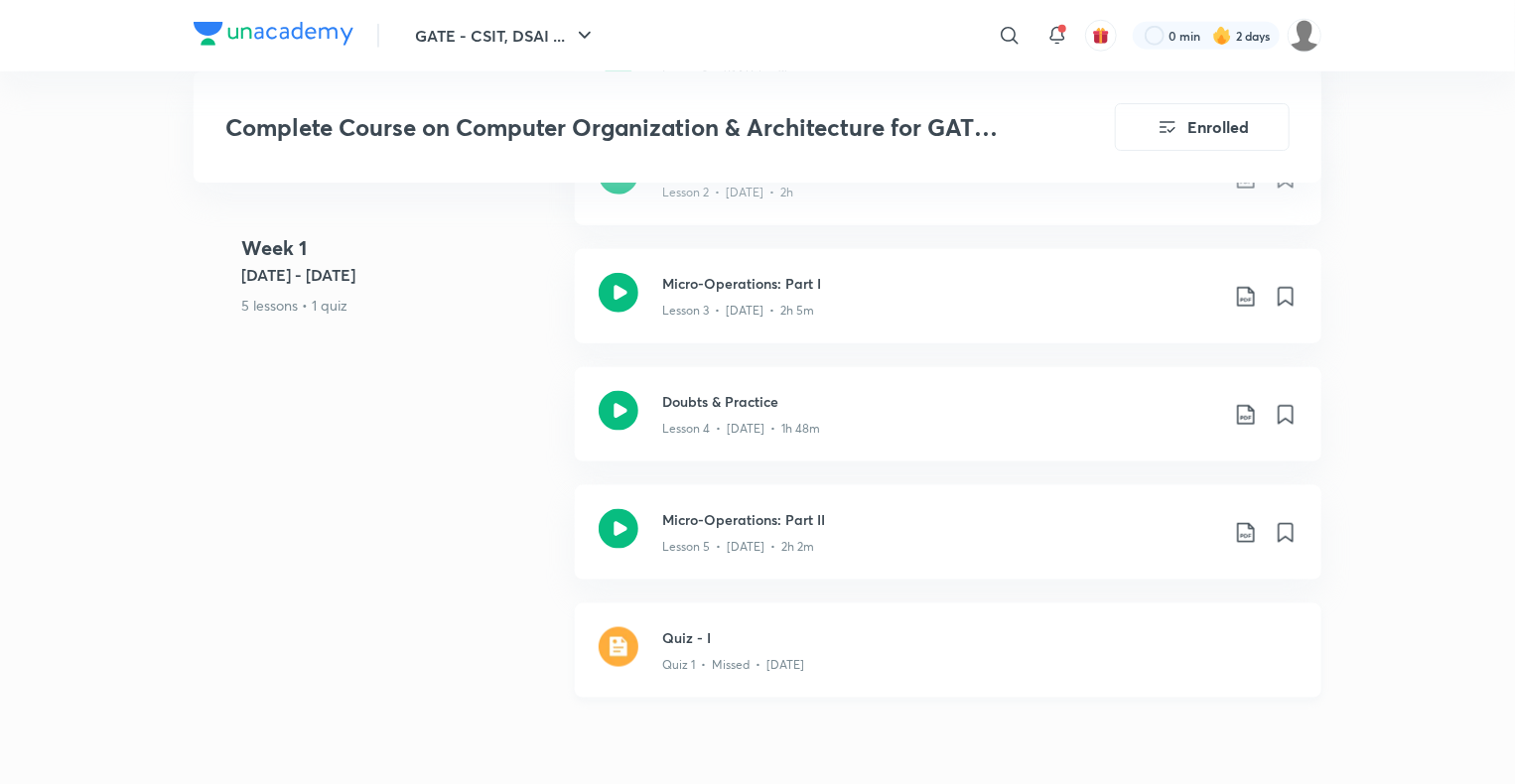 scroll, scrollTop: 1052, scrollLeft: 0, axis: vertical 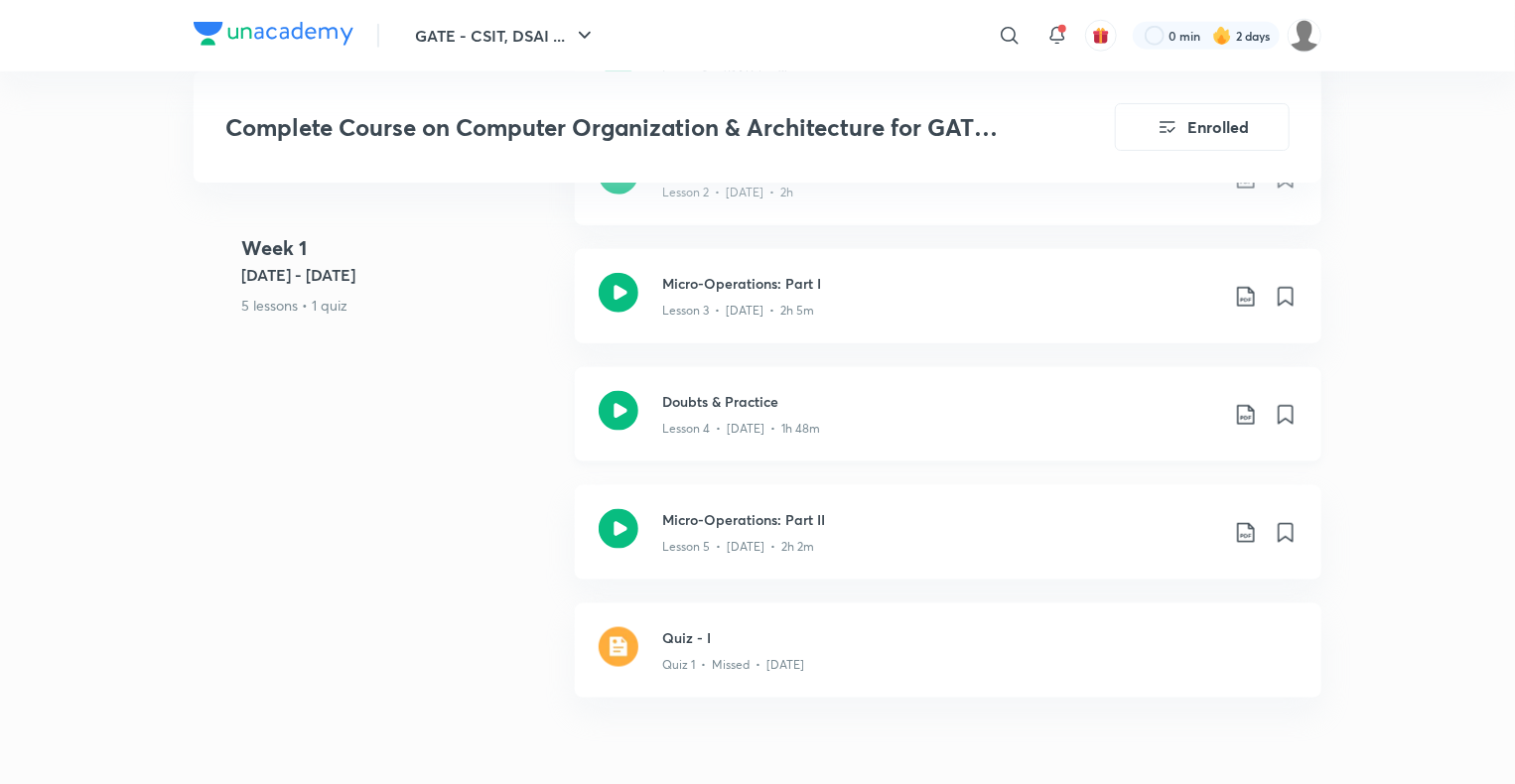 click 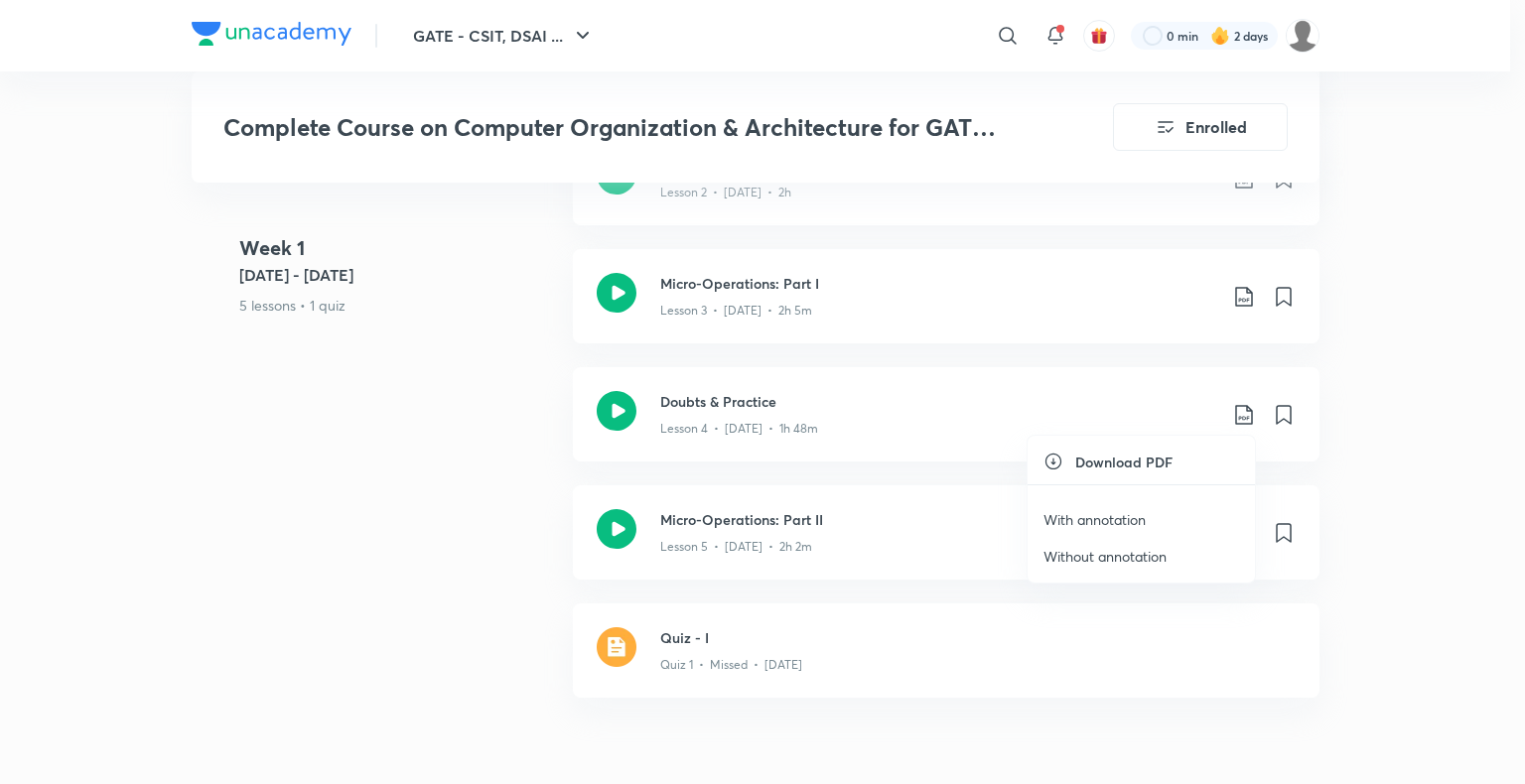 click on "With annotation" at bounding box center [1094, 519] 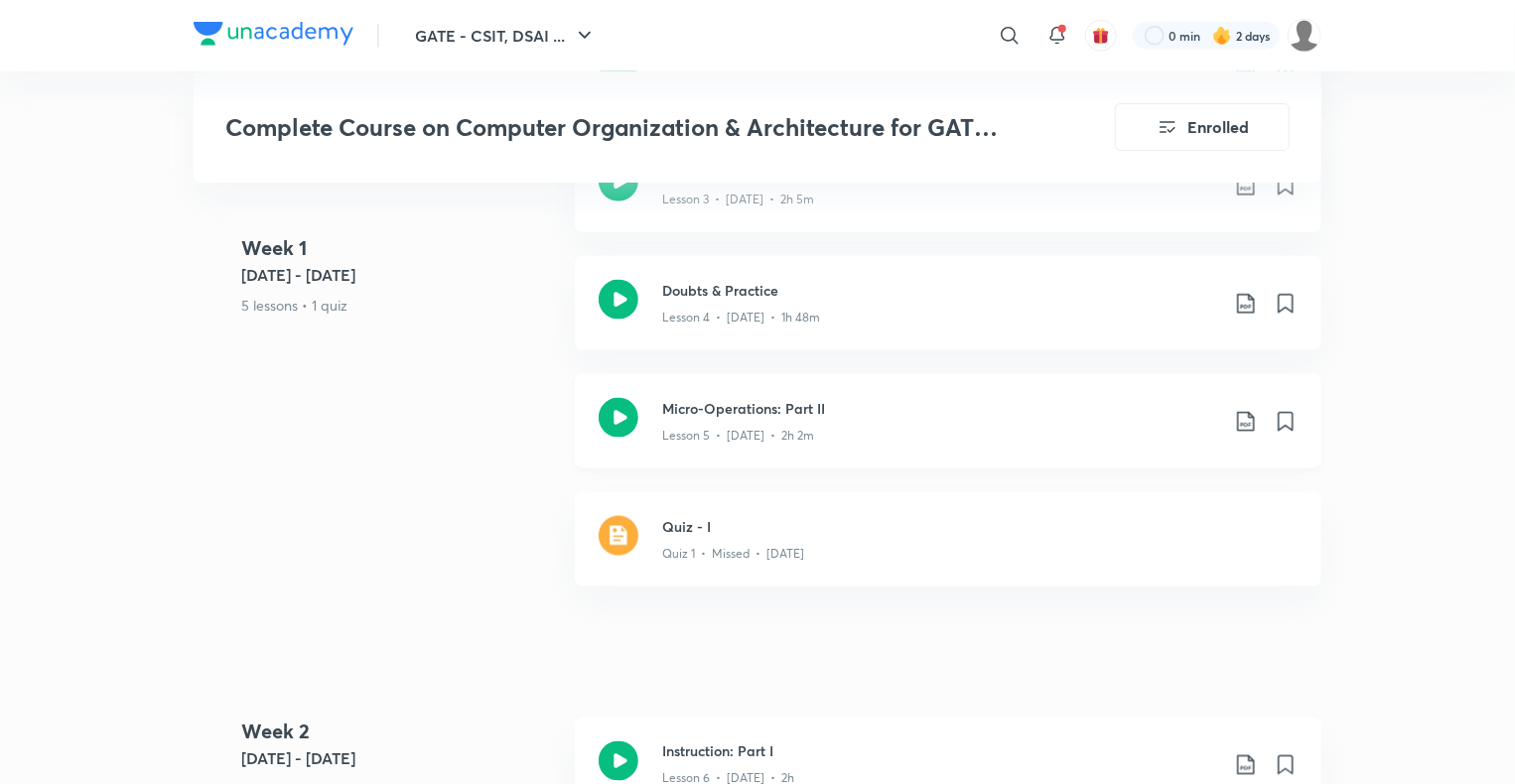 scroll, scrollTop: 1169, scrollLeft: 0, axis: vertical 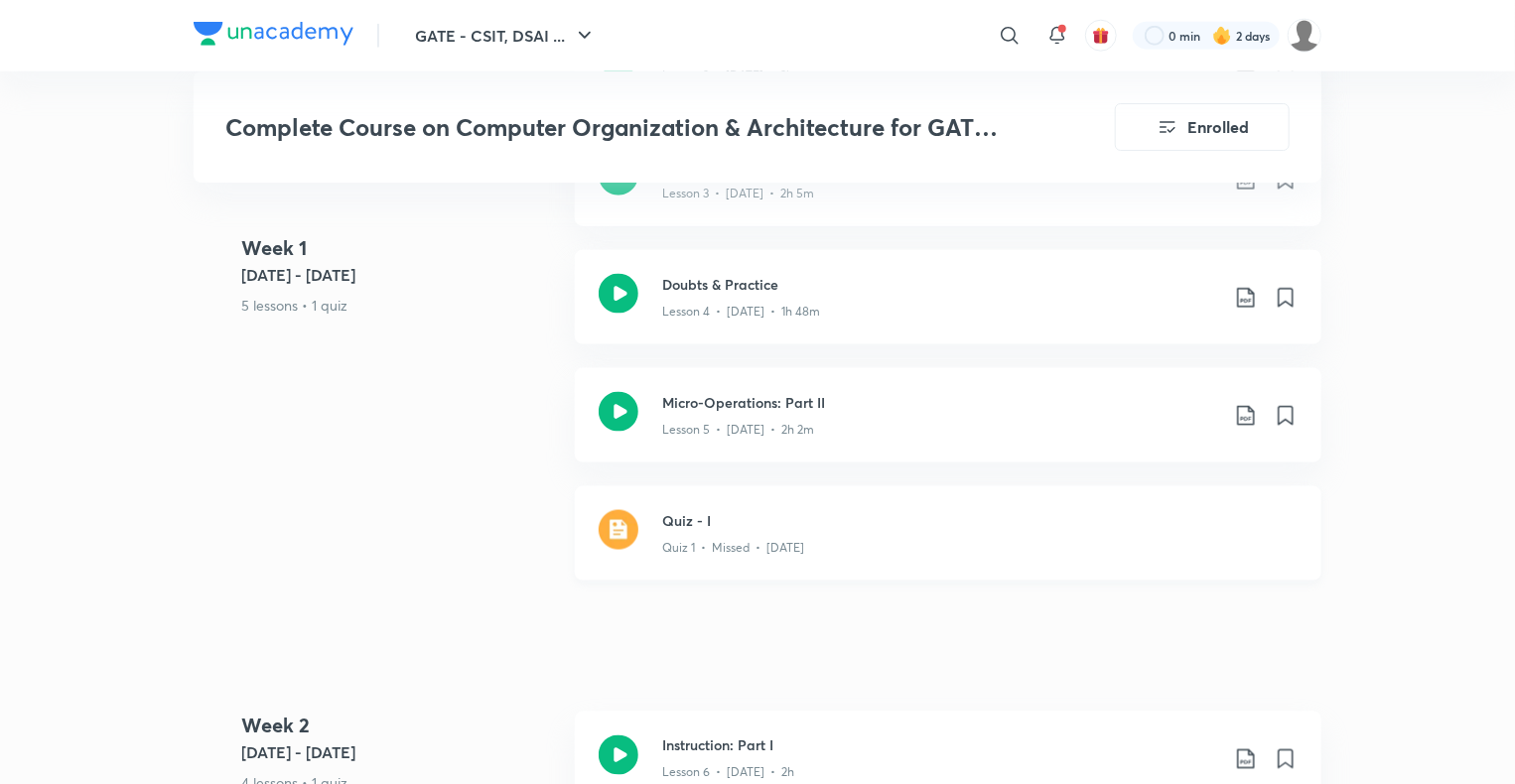 click on "Quiz 1  •  Missed  •  Feb 19" at bounding box center (980, 544) 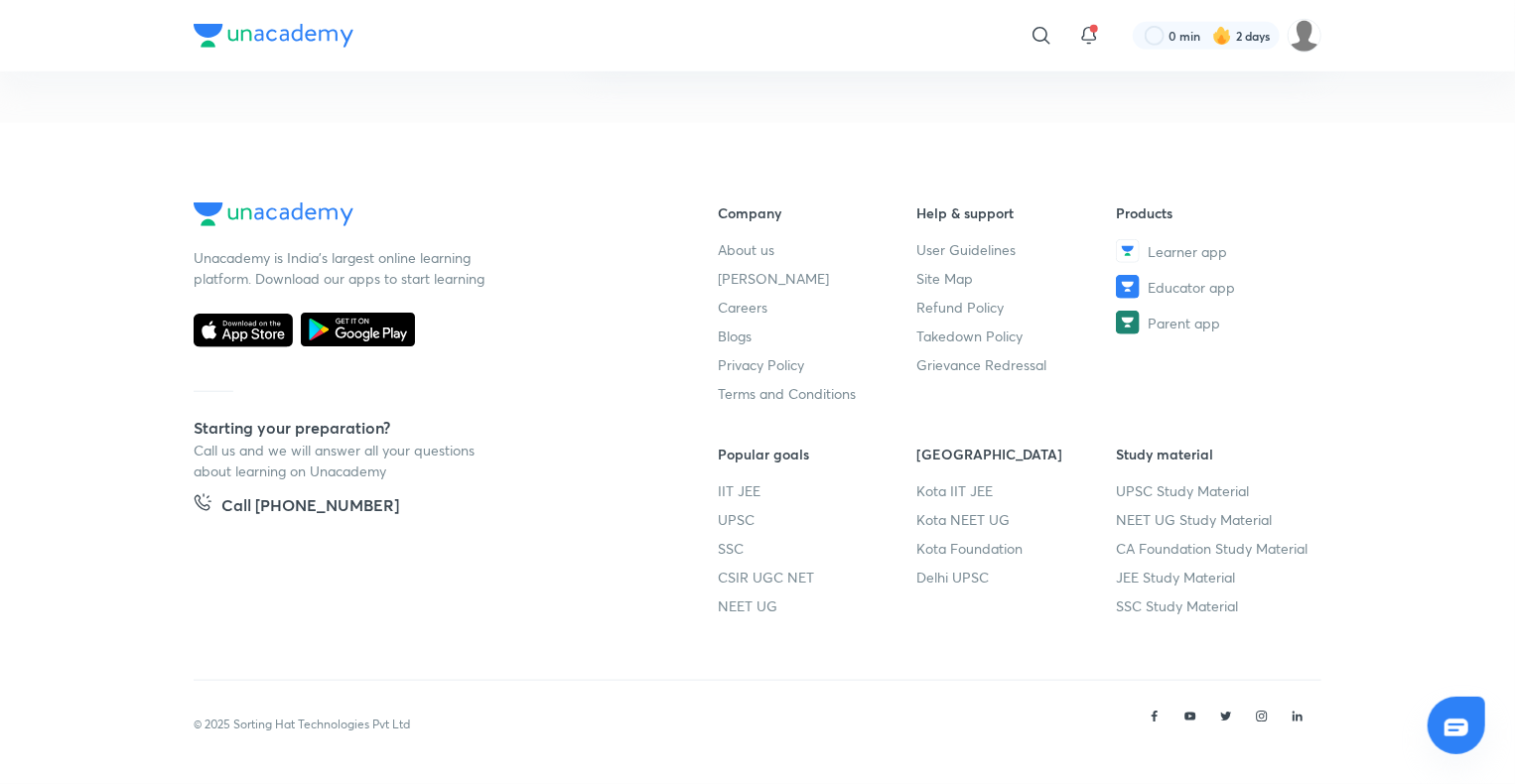scroll, scrollTop: 0, scrollLeft: 0, axis: both 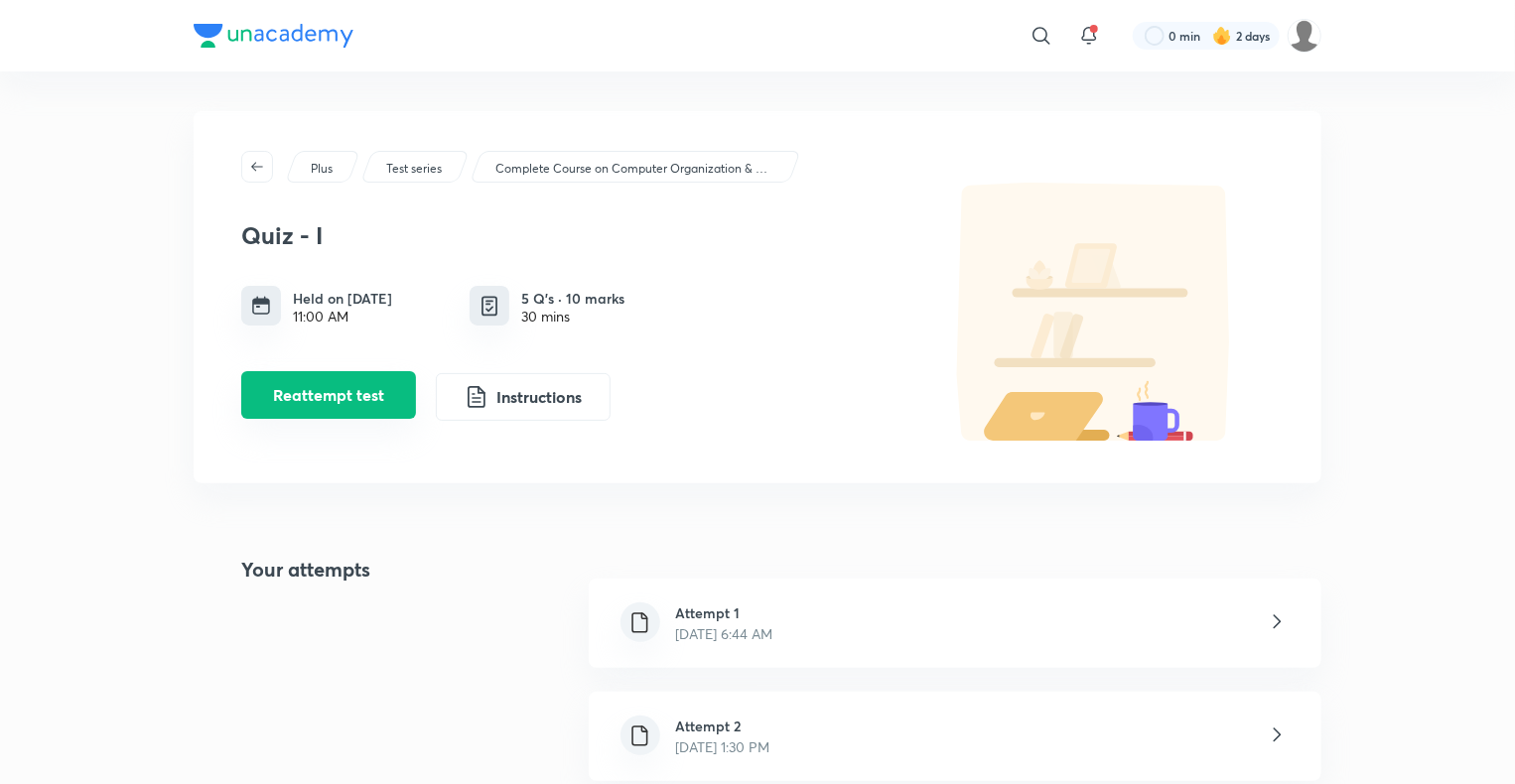click on "Reattempt test" at bounding box center [329, 395] 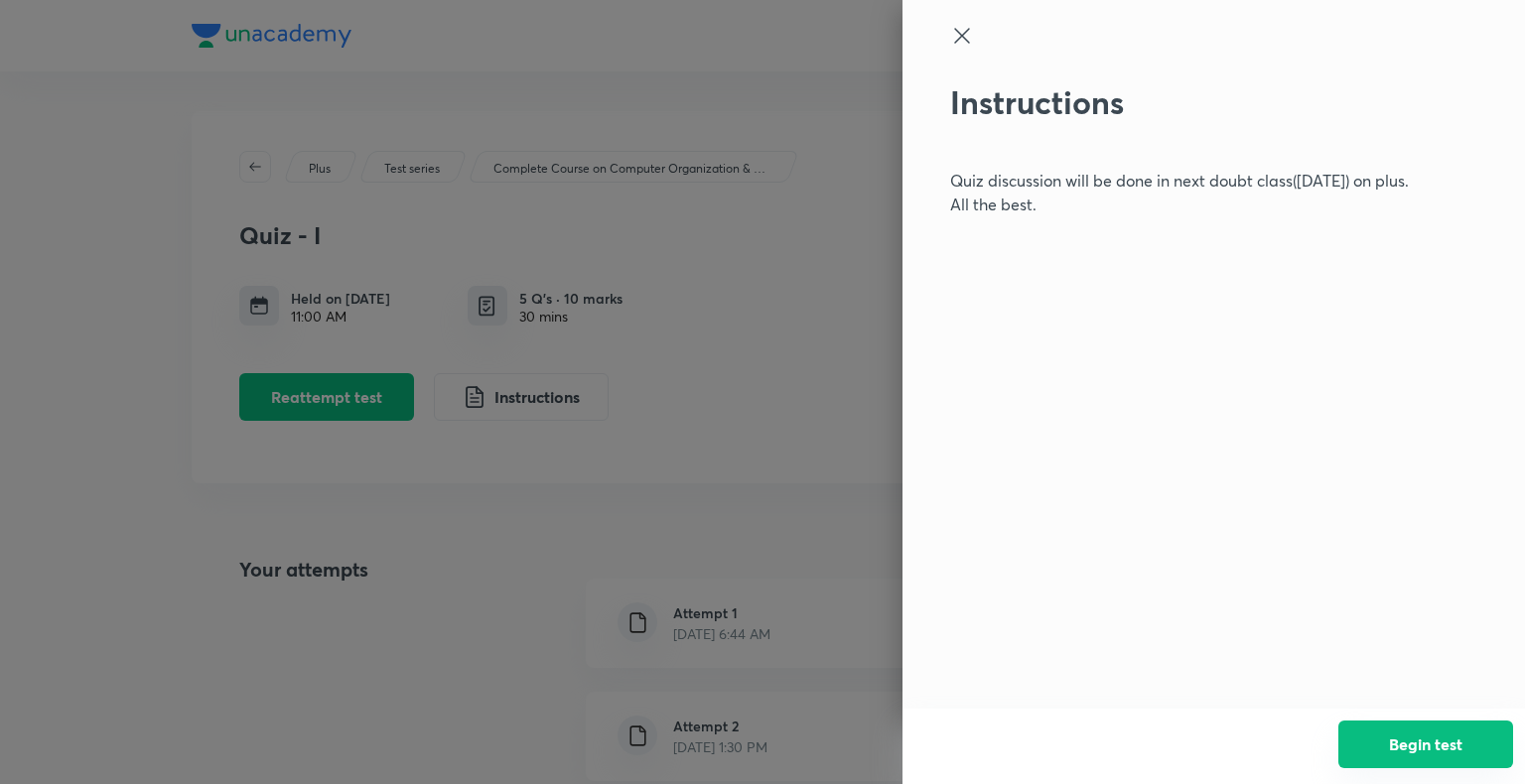 click on "Begin test" at bounding box center [1426, 744] 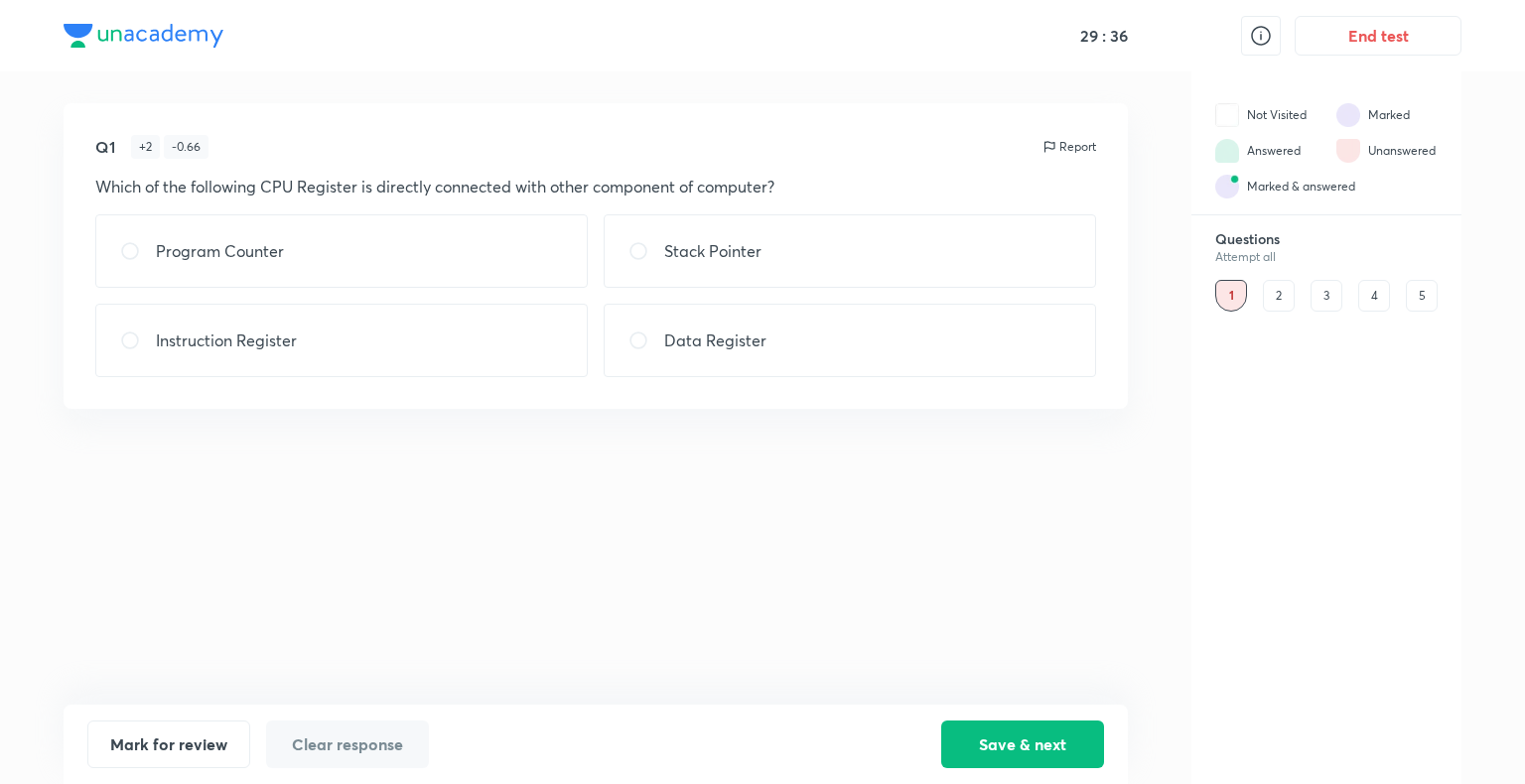 click on "Data Register" at bounding box center (850, 340) 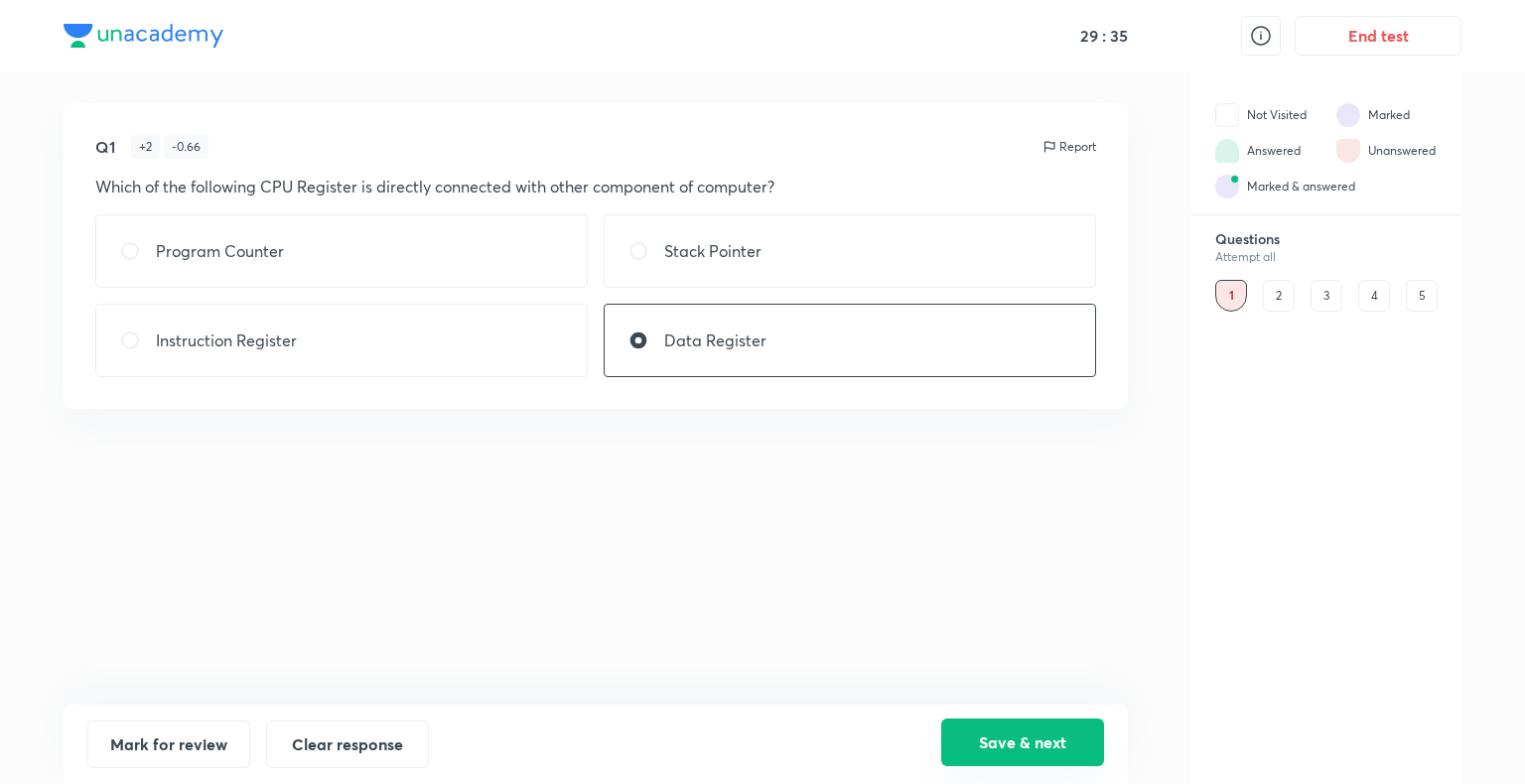 click on "Save & next" at bounding box center [1023, 742] 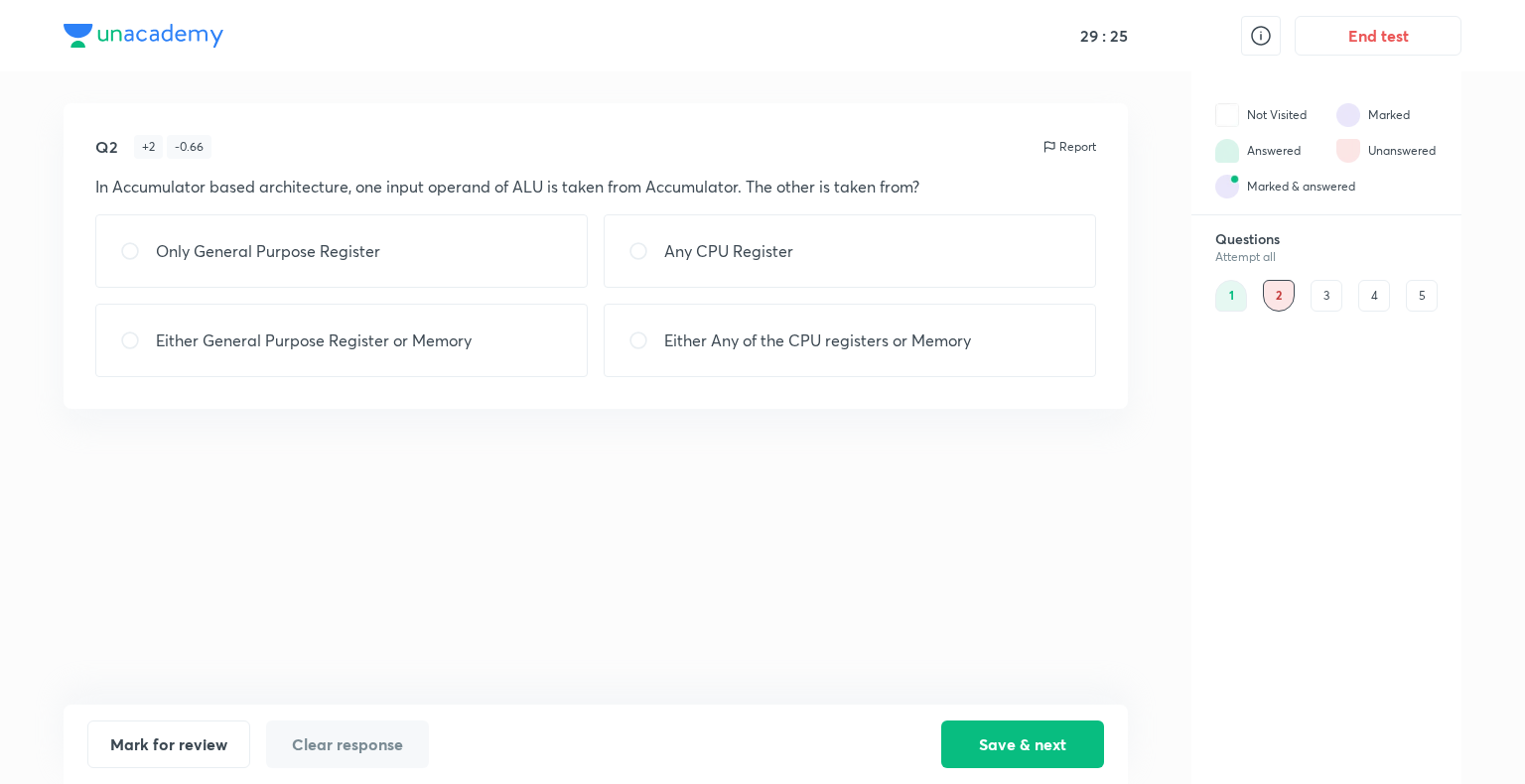 click on "Either General Purpose Register or Memory" at bounding box center [314, 340] 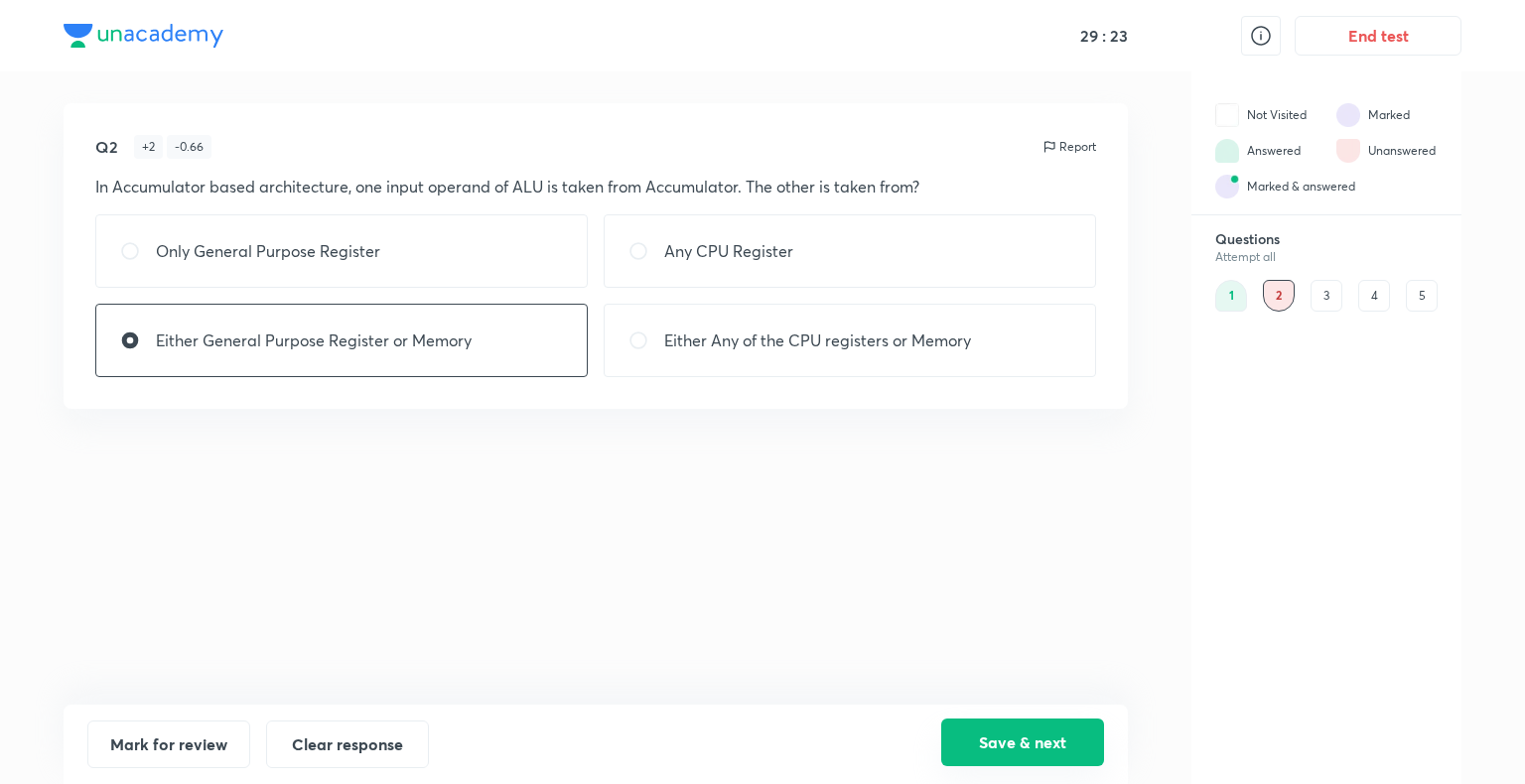 click on "Save & next" at bounding box center (1023, 742) 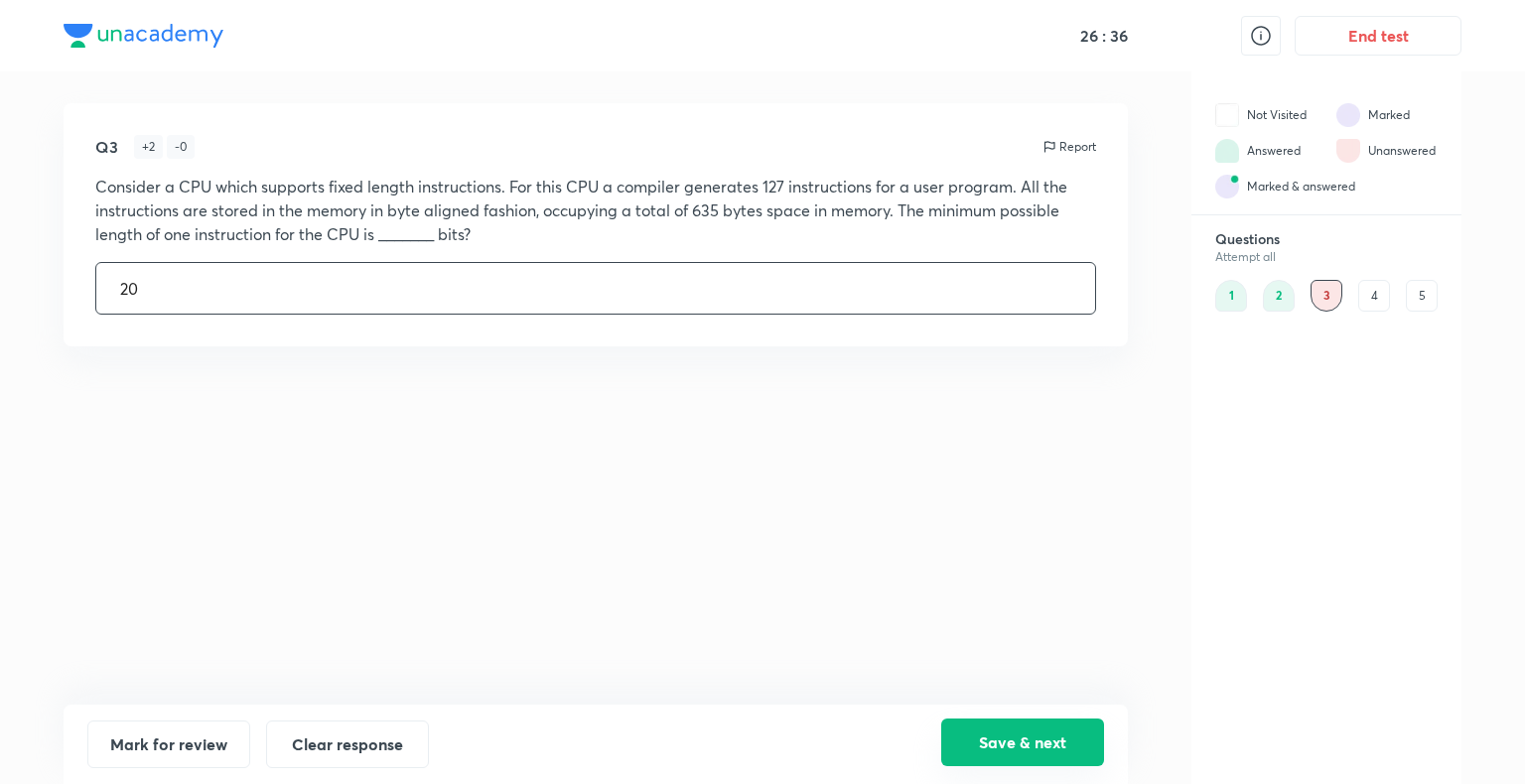 type on "20" 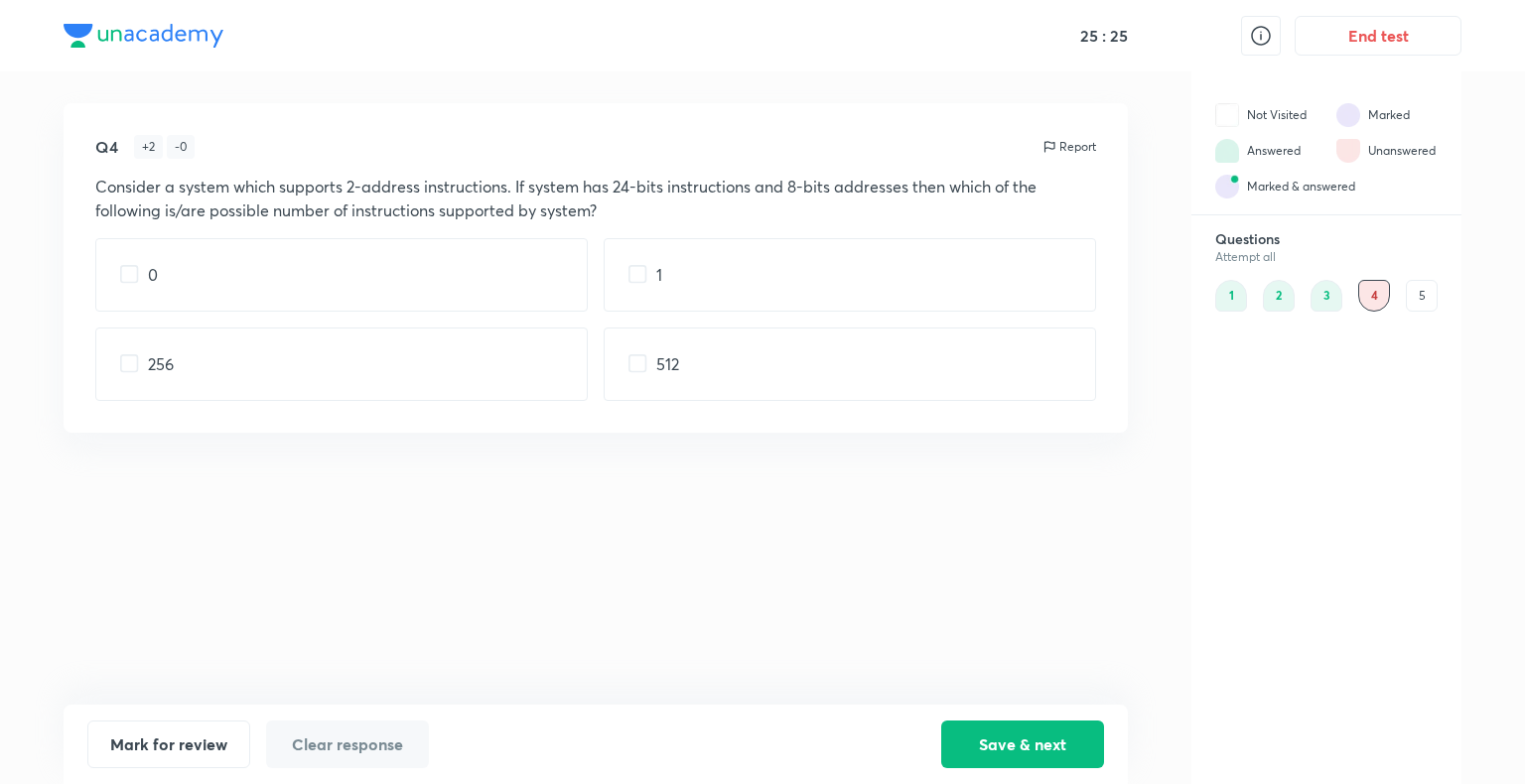 click on "256" at bounding box center [342, 364] 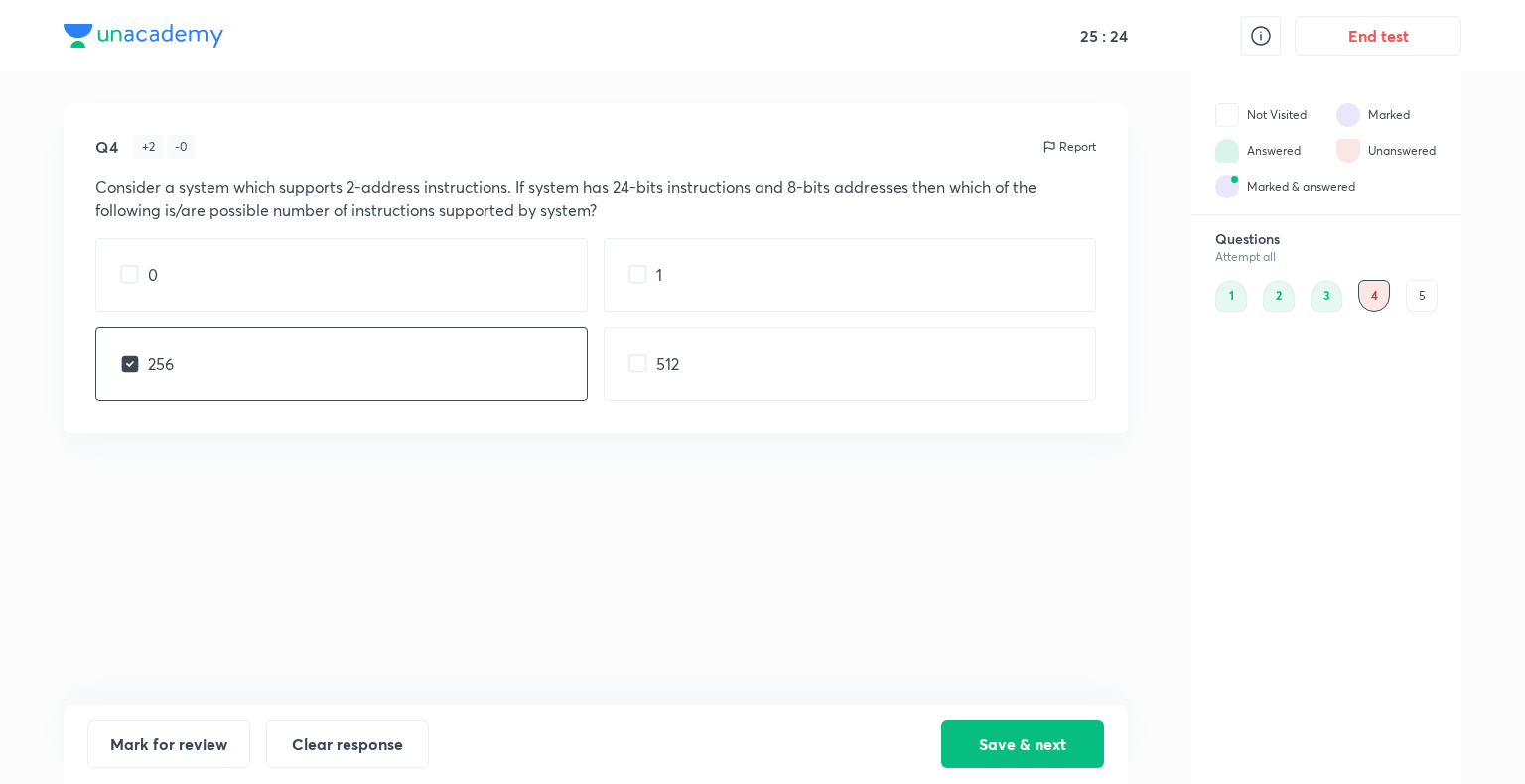 click on "0 1 256 512" at bounding box center (596, 320) 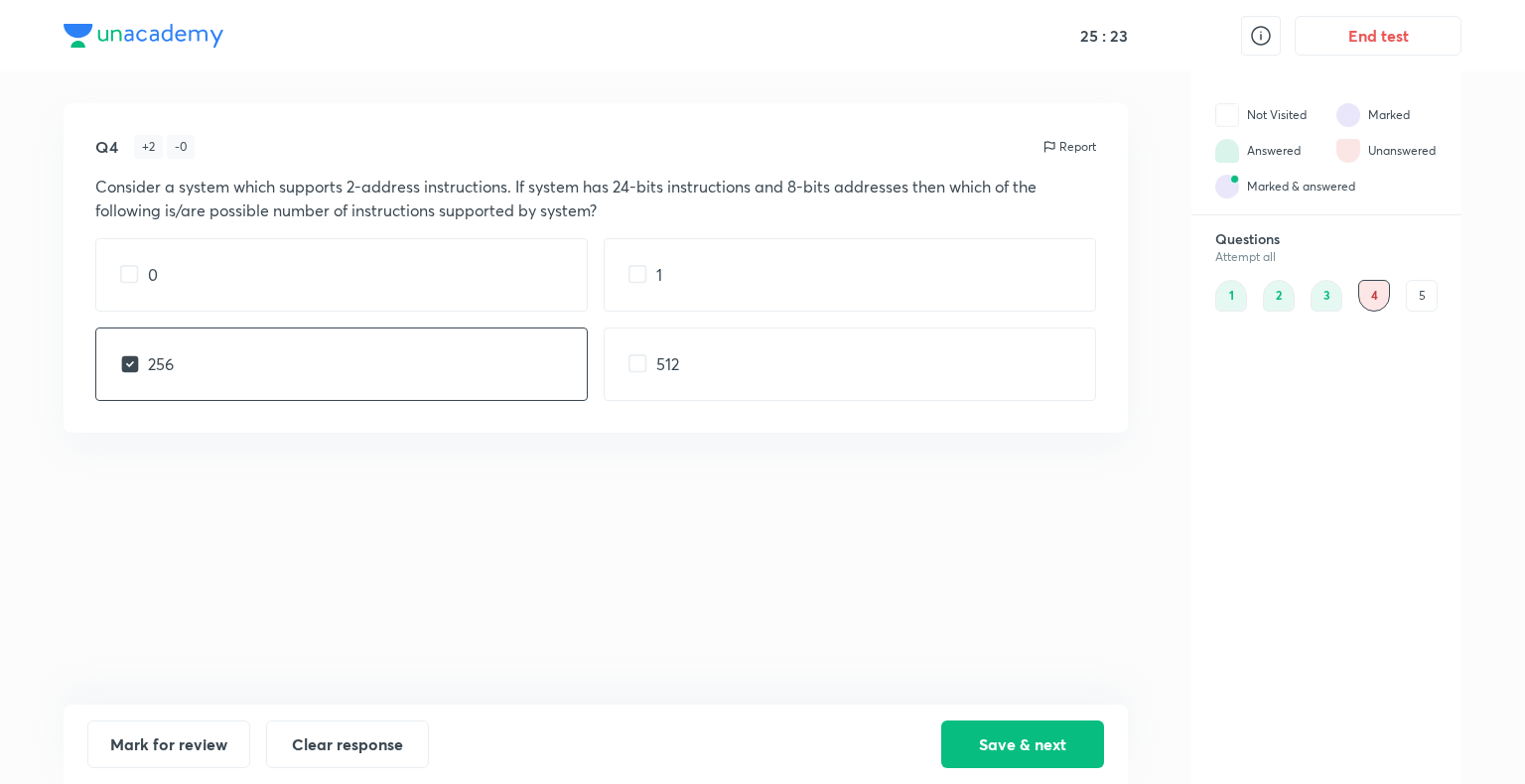 click on "0" at bounding box center [342, 275] 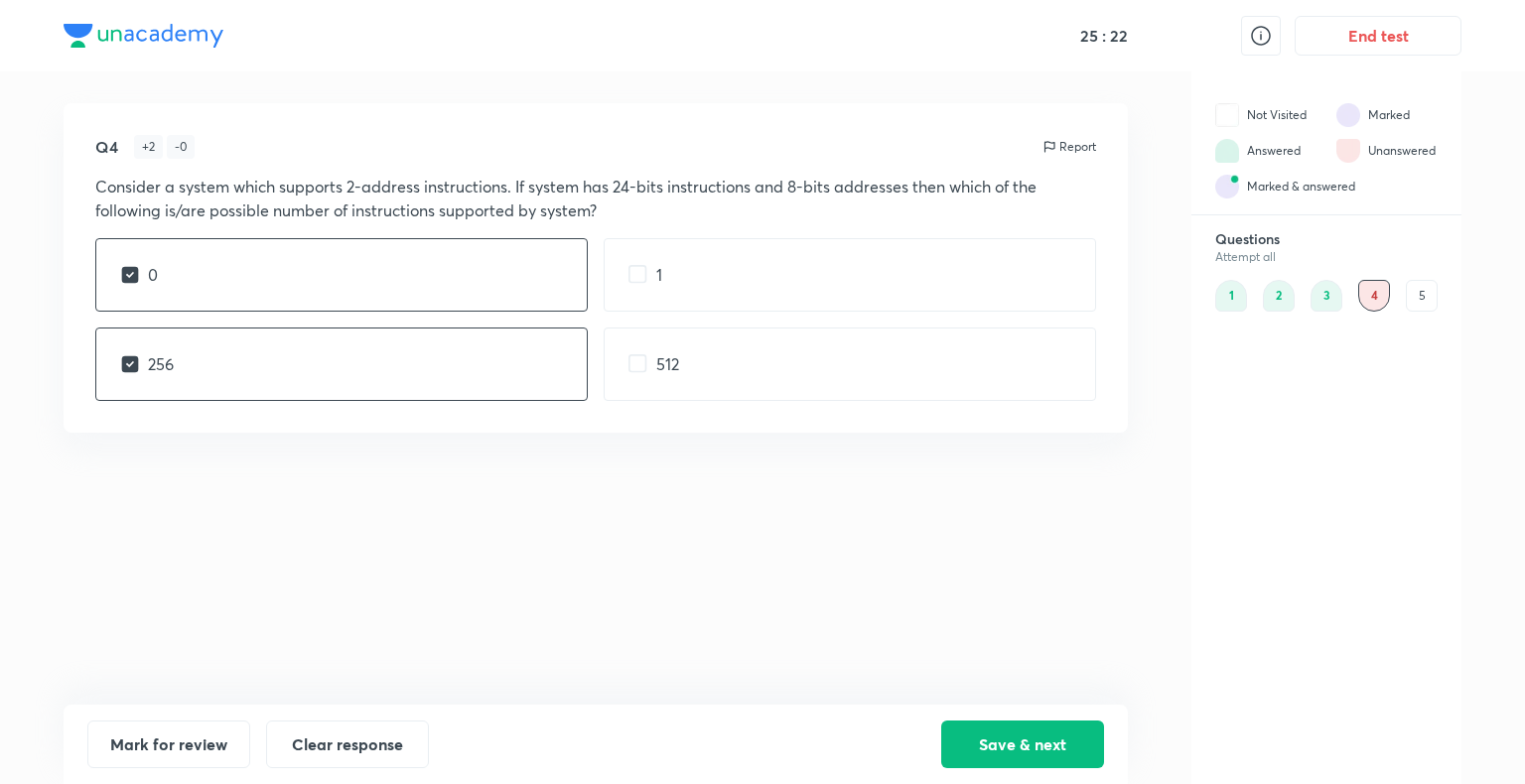 click on "1" at bounding box center [850, 275] 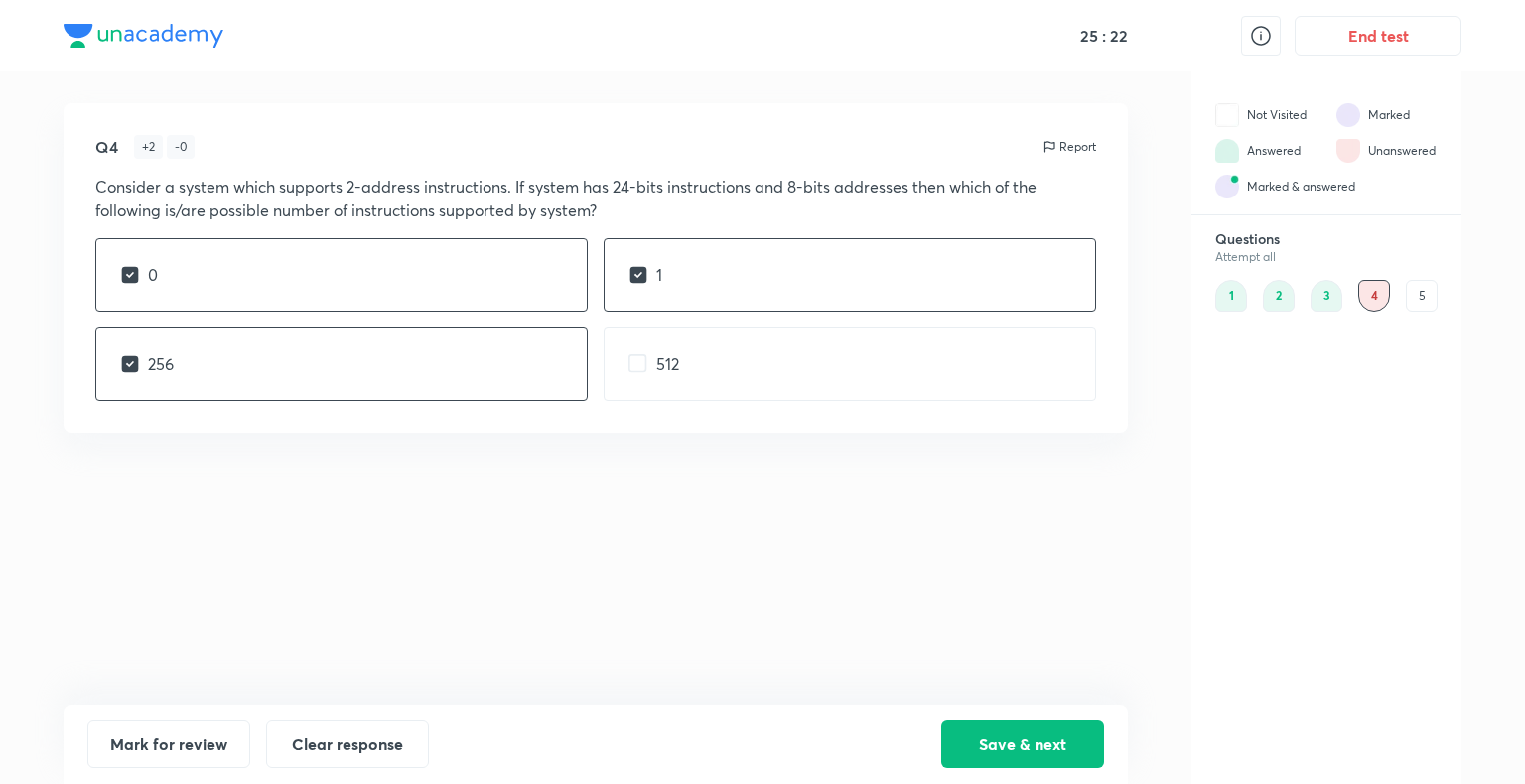 click on "1" at bounding box center [850, 275] 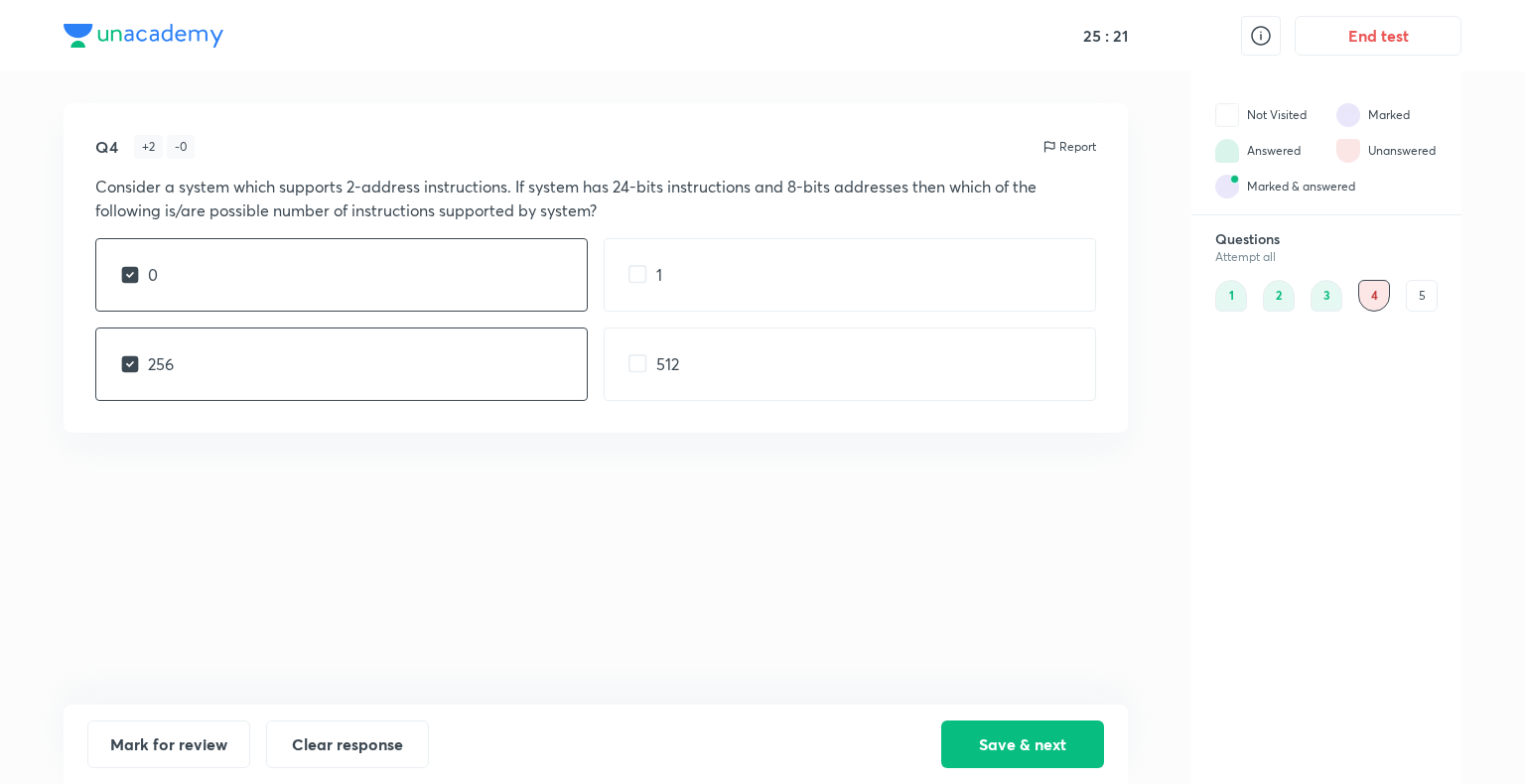 click on "1" at bounding box center (850, 275) 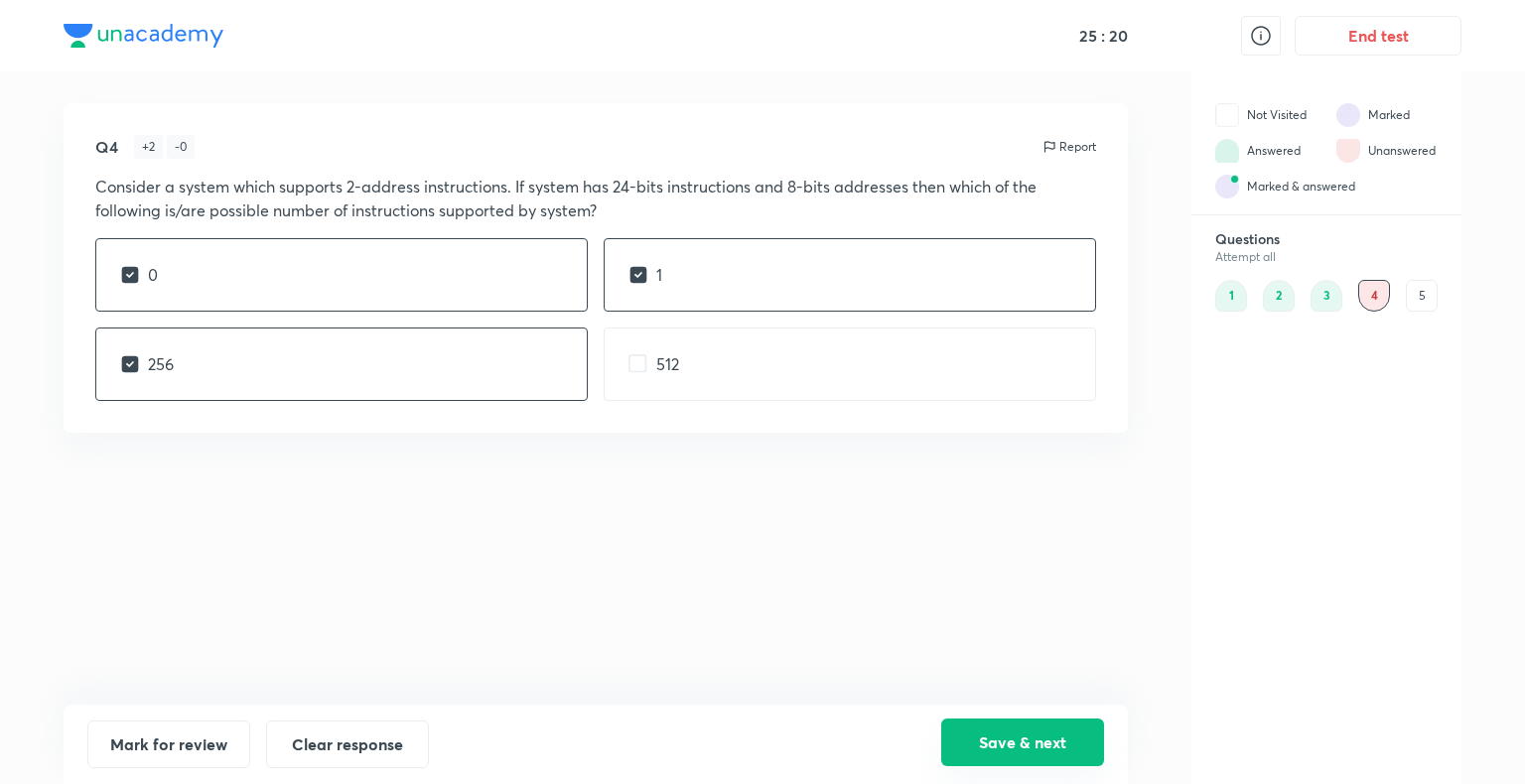 click on "Save & next" at bounding box center (1023, 742) 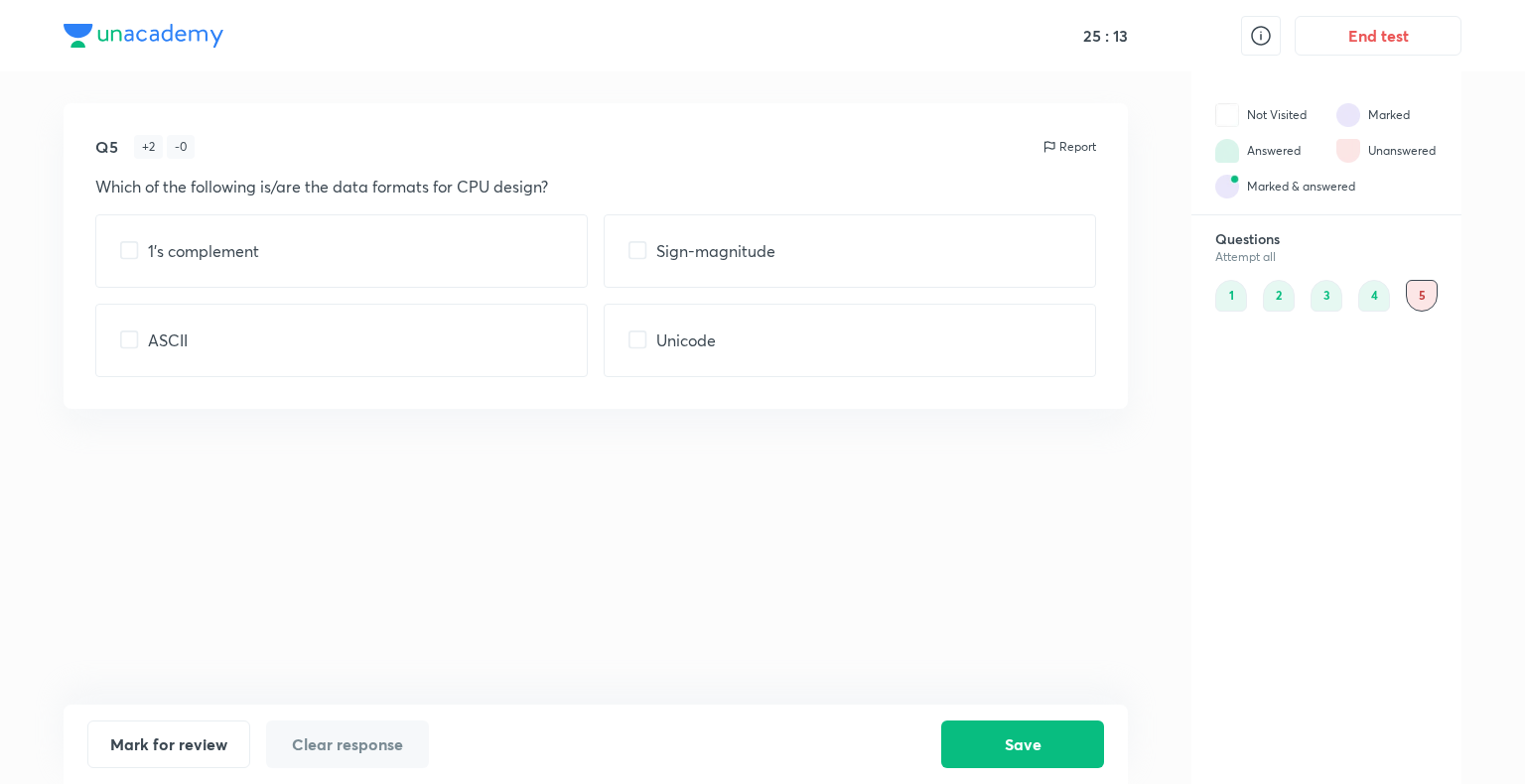 click on "Q5 + 2 - 0 Report Which of the following is/are the data formats for CPU design? 1’s complement Sign-magnitude ASCII Unicode" at bounding box center [596, 256] 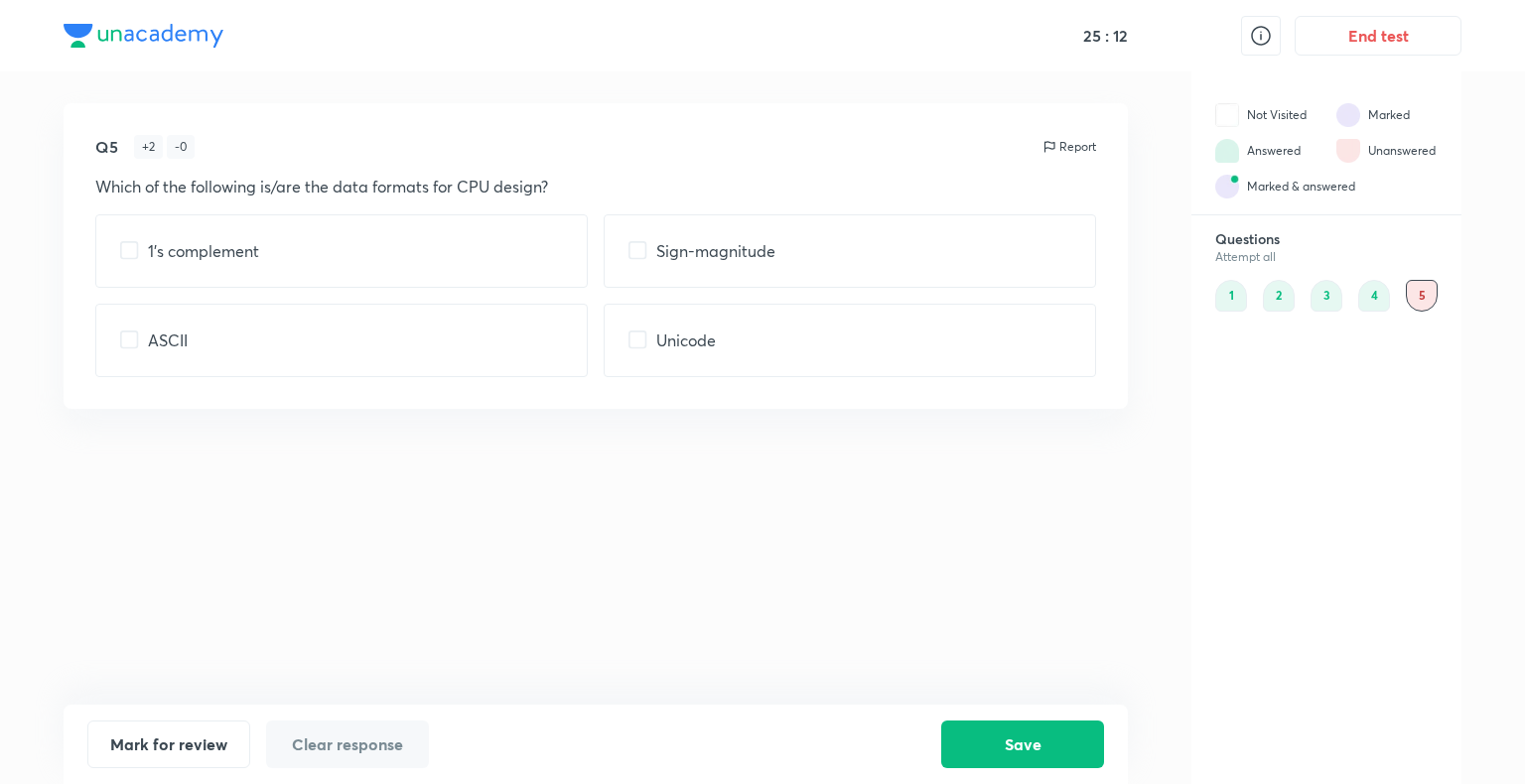 click on "1’s complement" at bounding box center (342, 251) 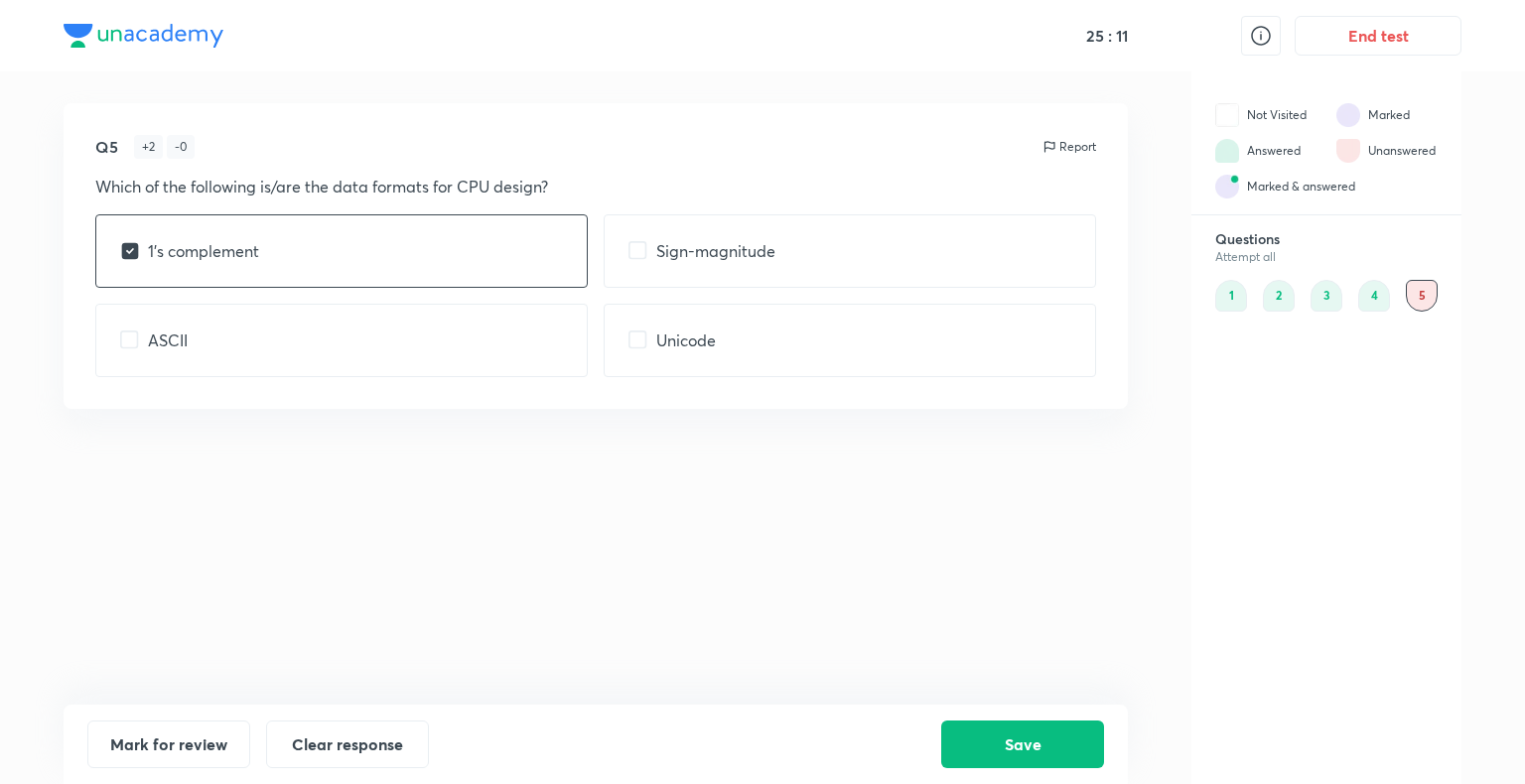 click on "Sign-magnitude" at bounding box center [716, 251] 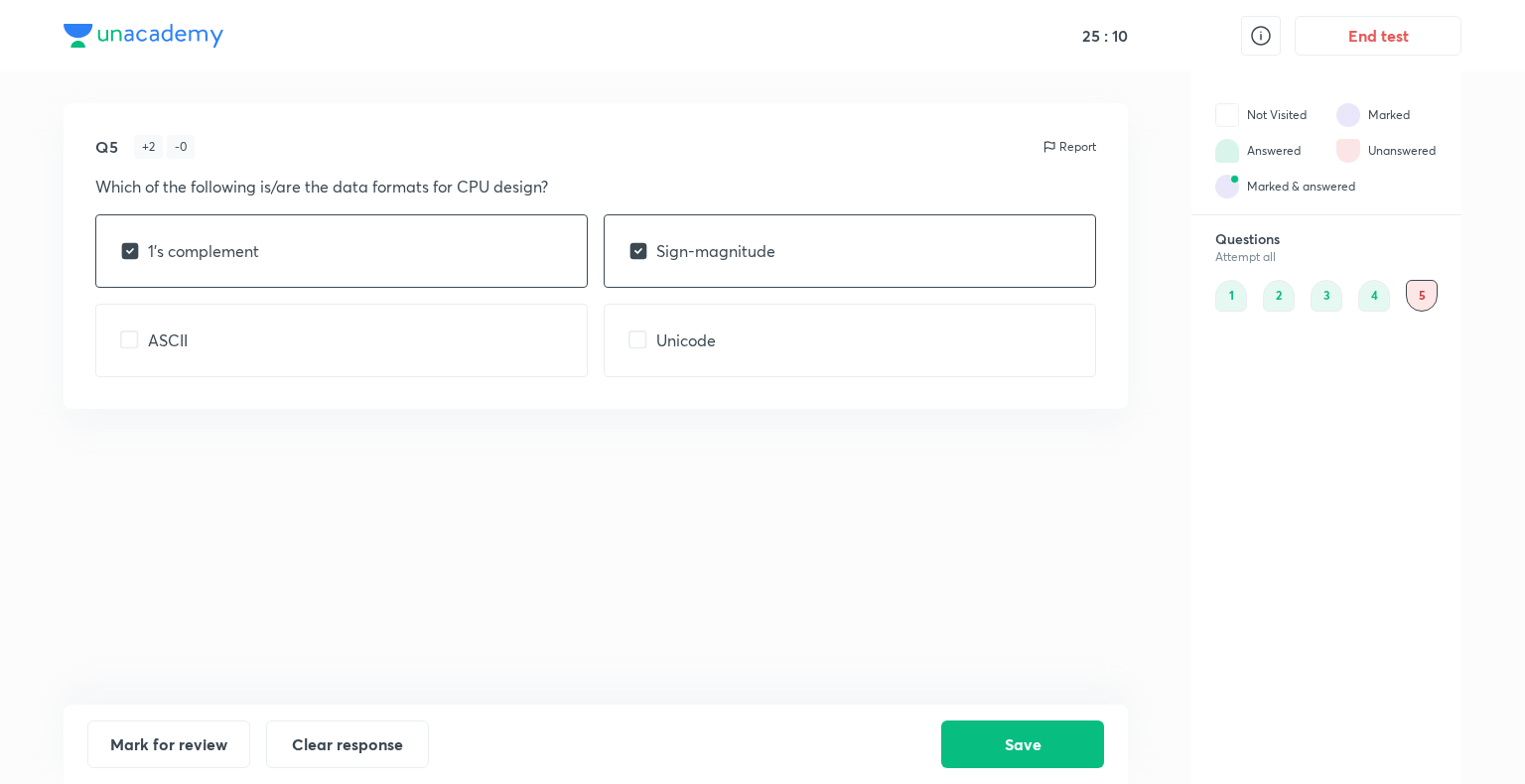 click on "ASCII" at bounding box center (342, 340) 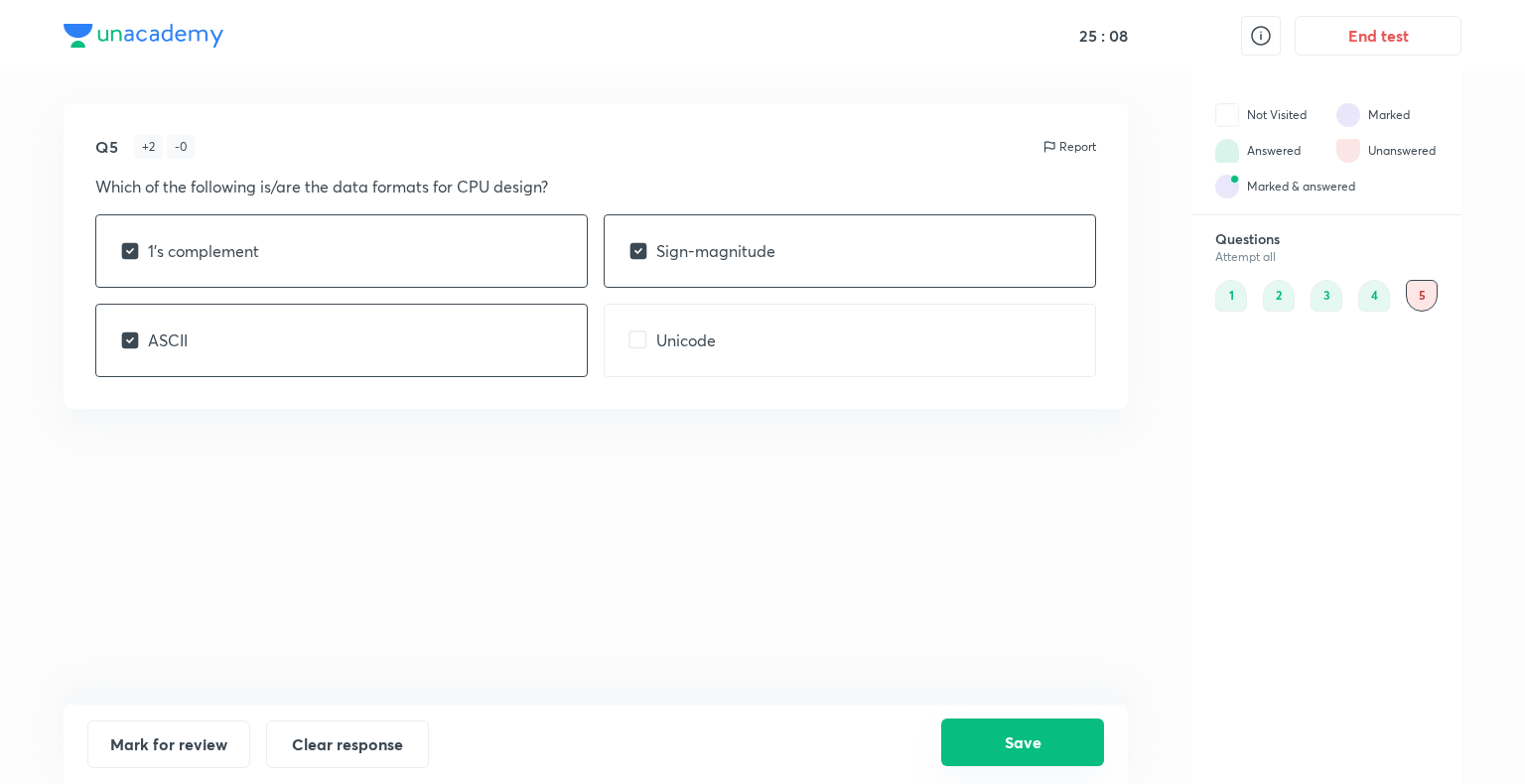 click on "Save" at bounding box center (1023, 742) 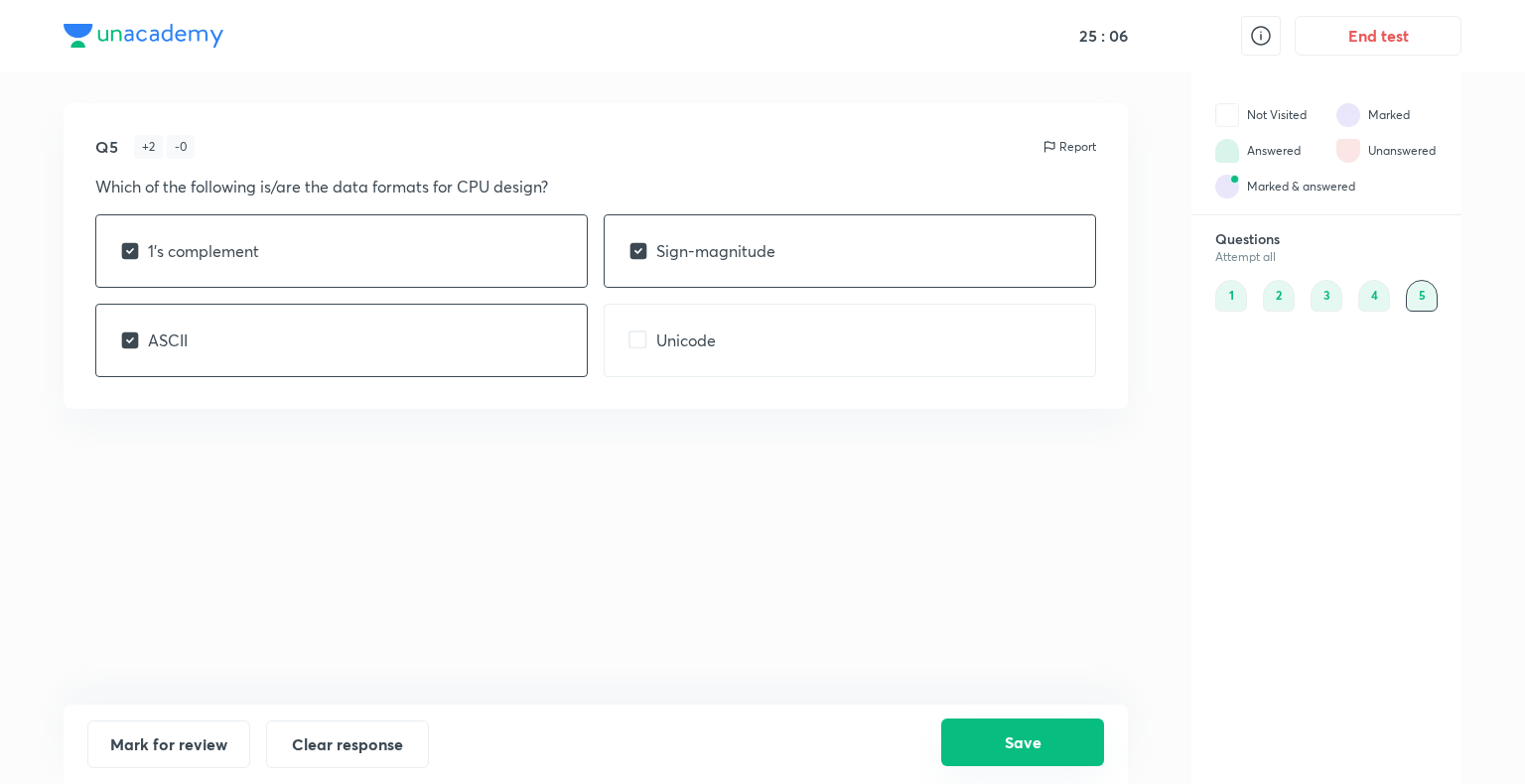 click on "Save" at bounding box center (1023, 742) 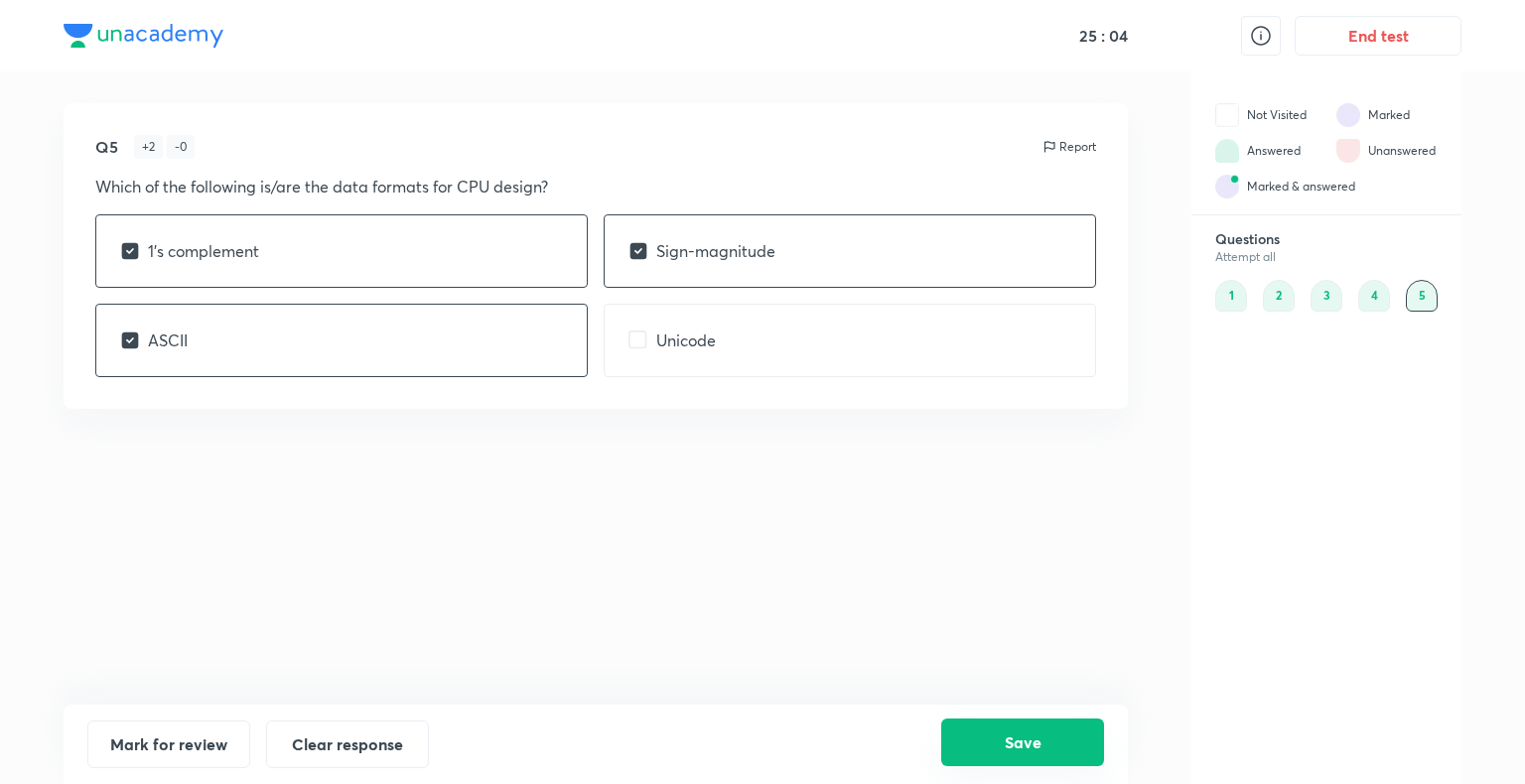 click on "Save" at bounding box center (1023, 742) 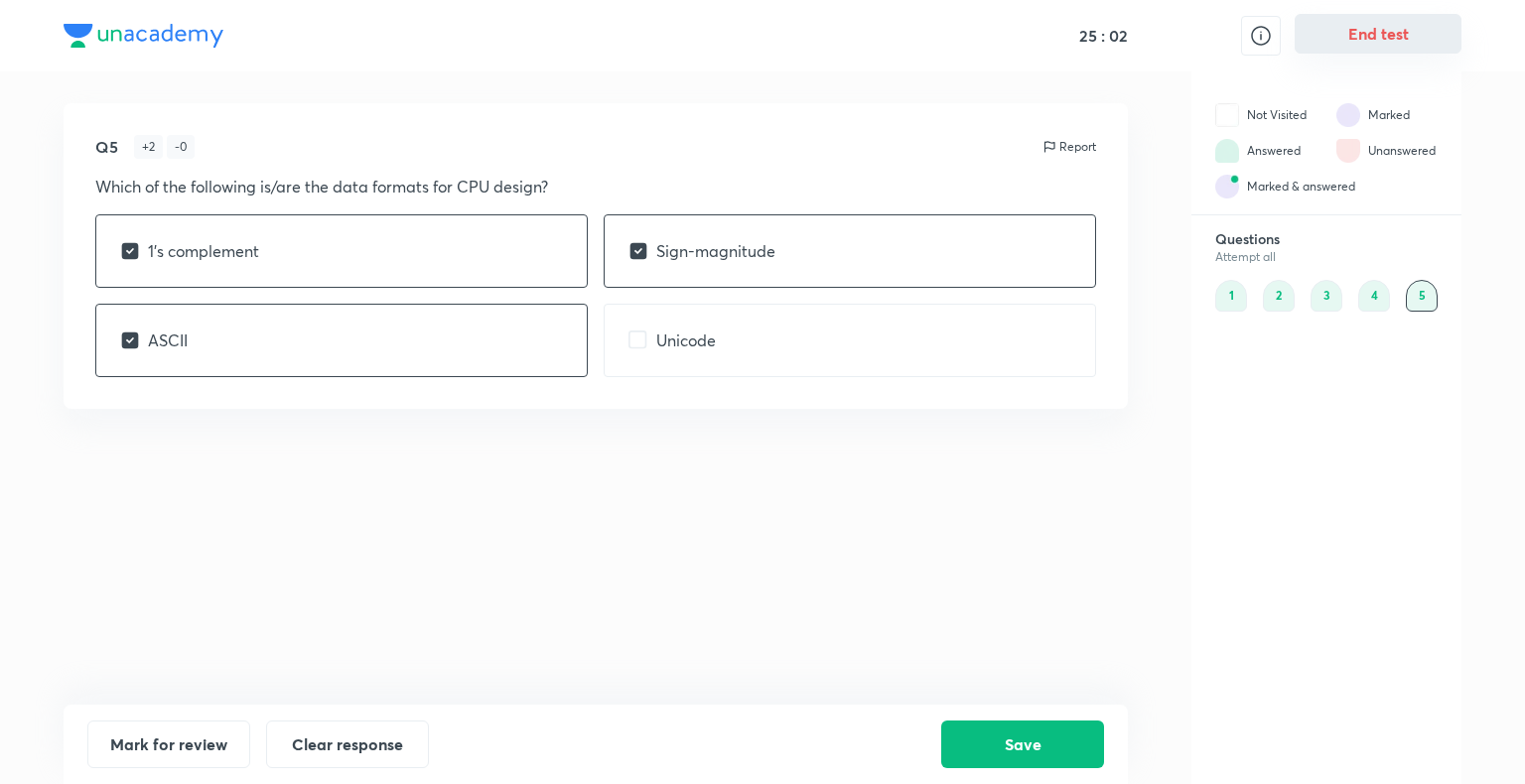 click on "End test" at bounding box center (1378, 34) 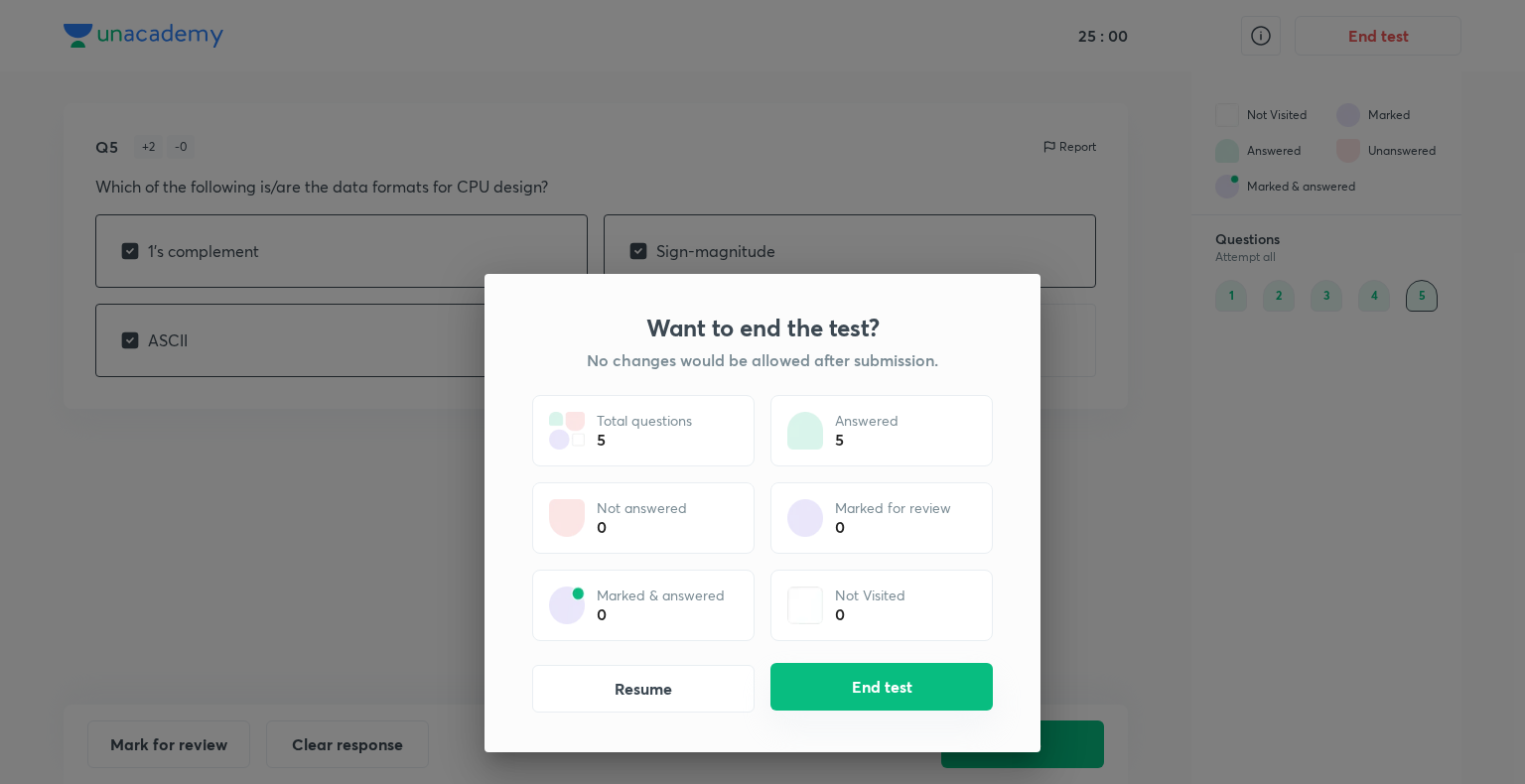 click on "End test" at bounding box center [882, 687] 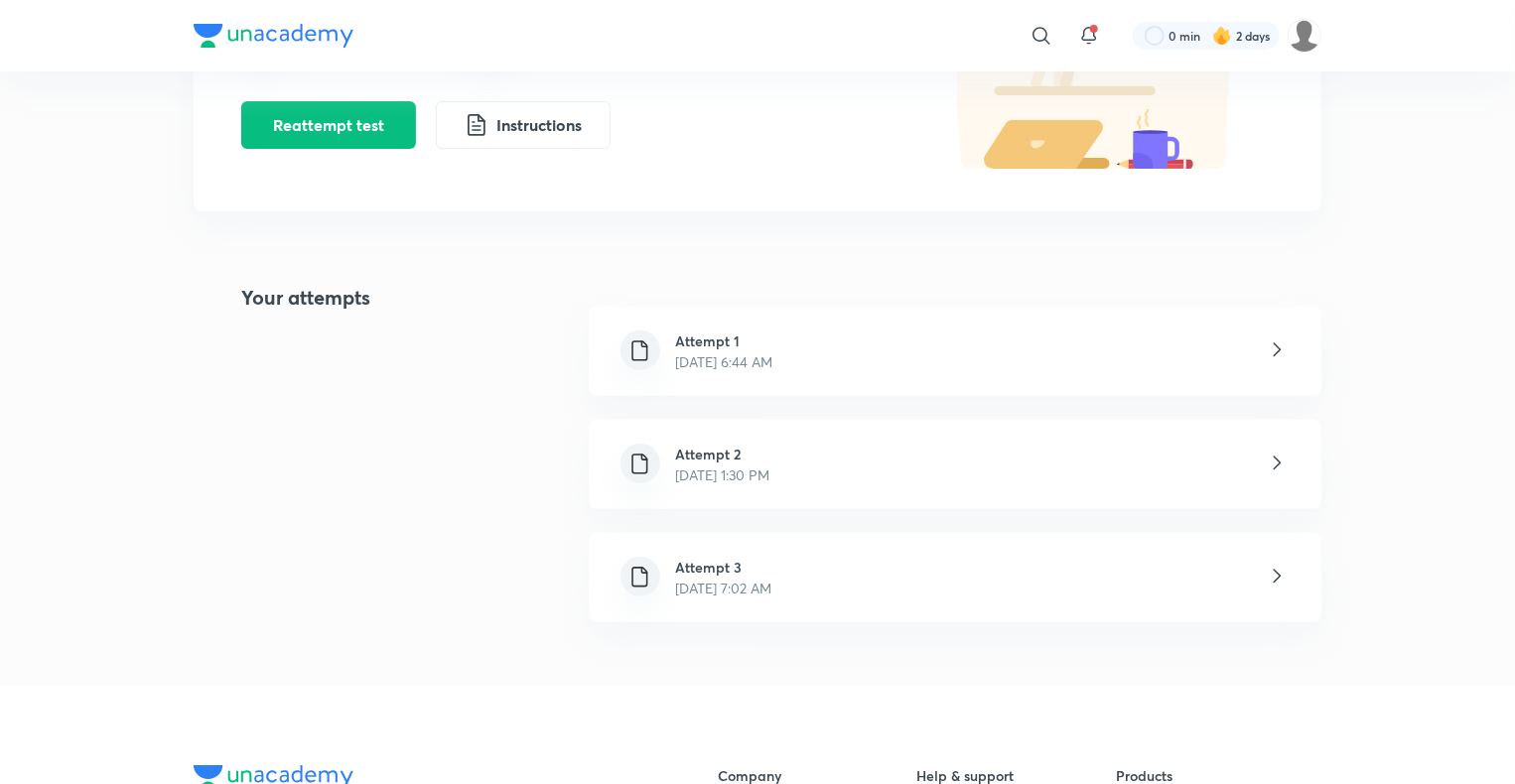 scroll, scrollTop: 278, scrollLeft: 0, axis: vertical 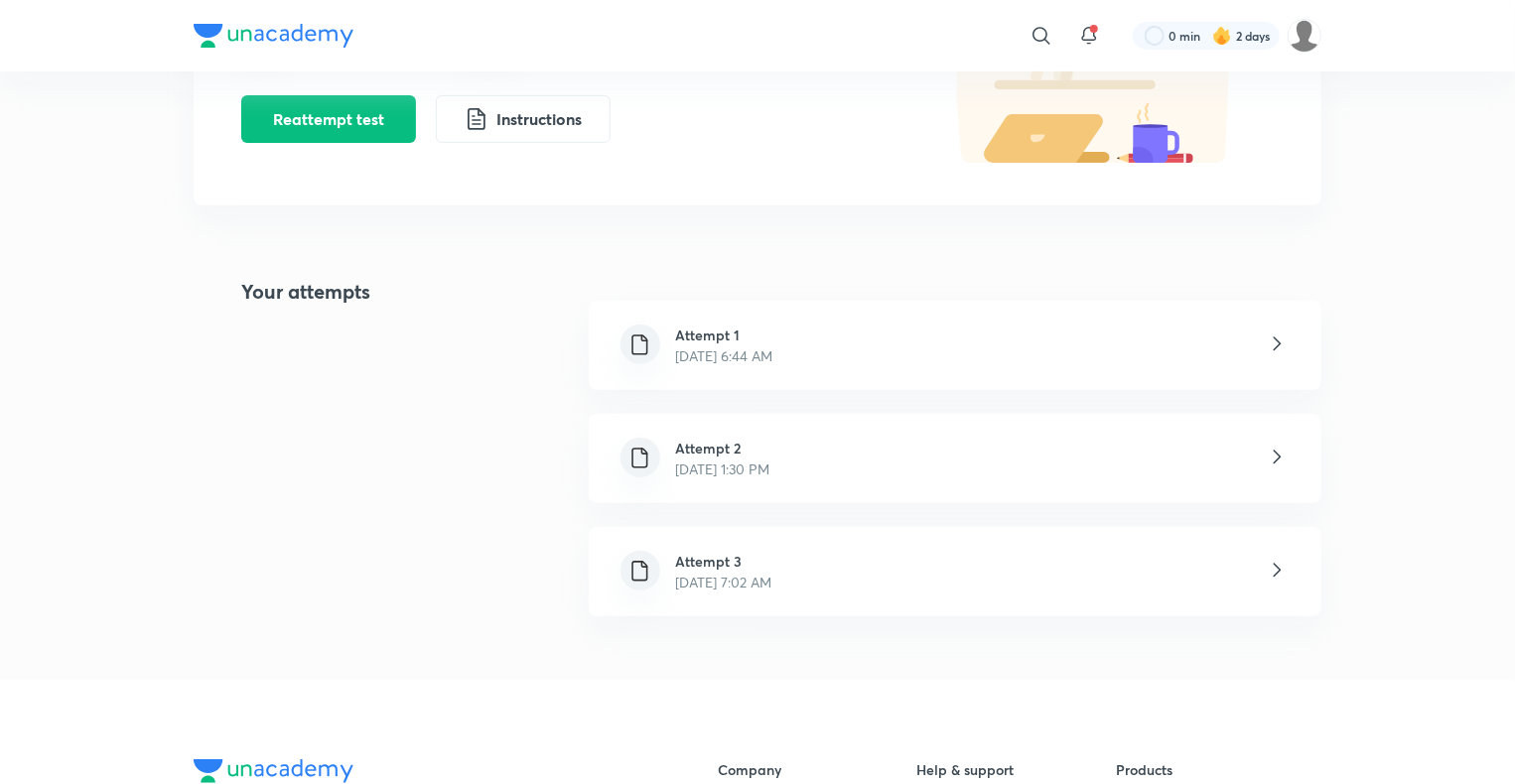 click on "Attempt 3 Jul 10, 2025, 7:02 AM" at bounding box center (955, 572) 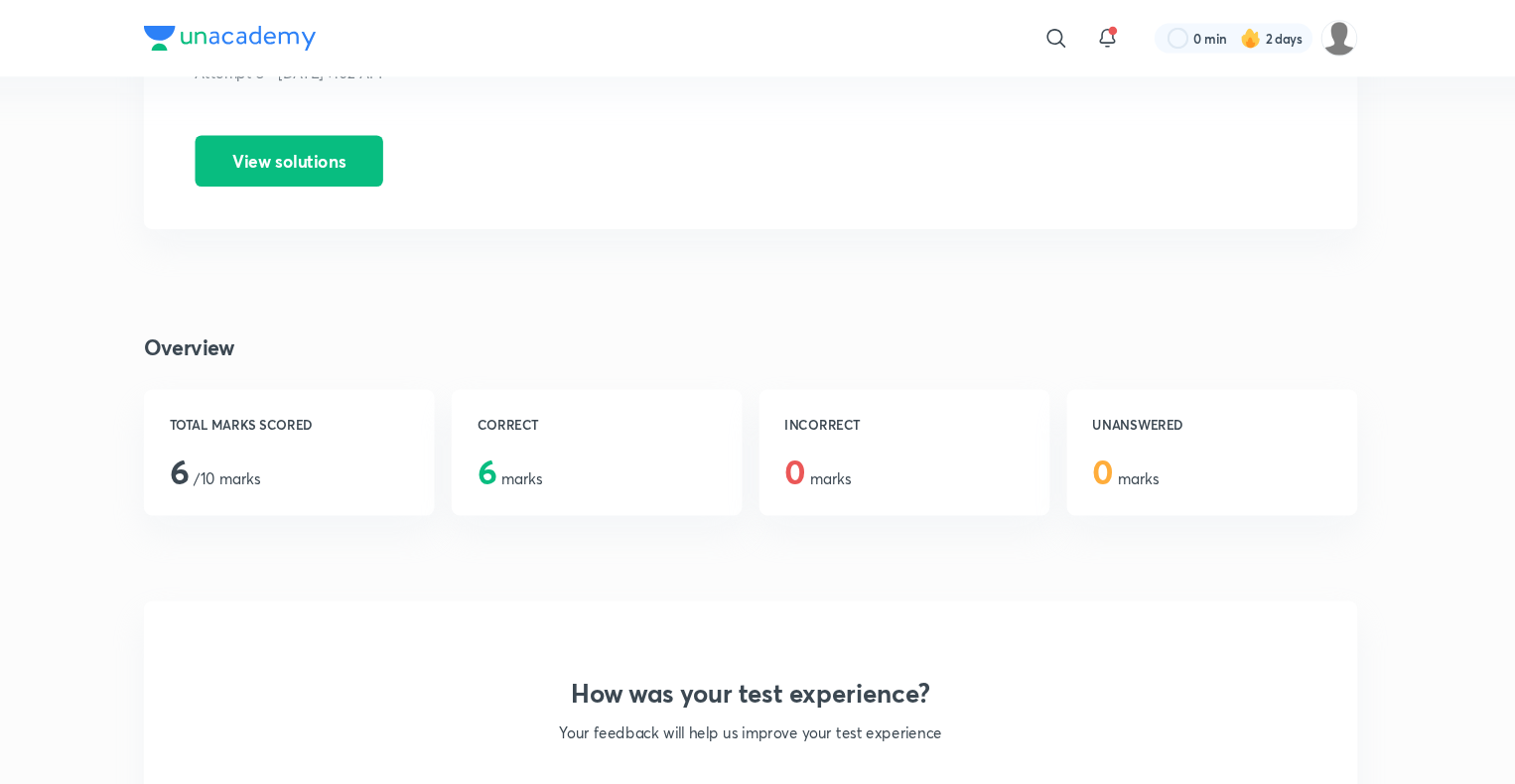 scroll, scrollTop: 0, scrollLeft: 0, axis: both 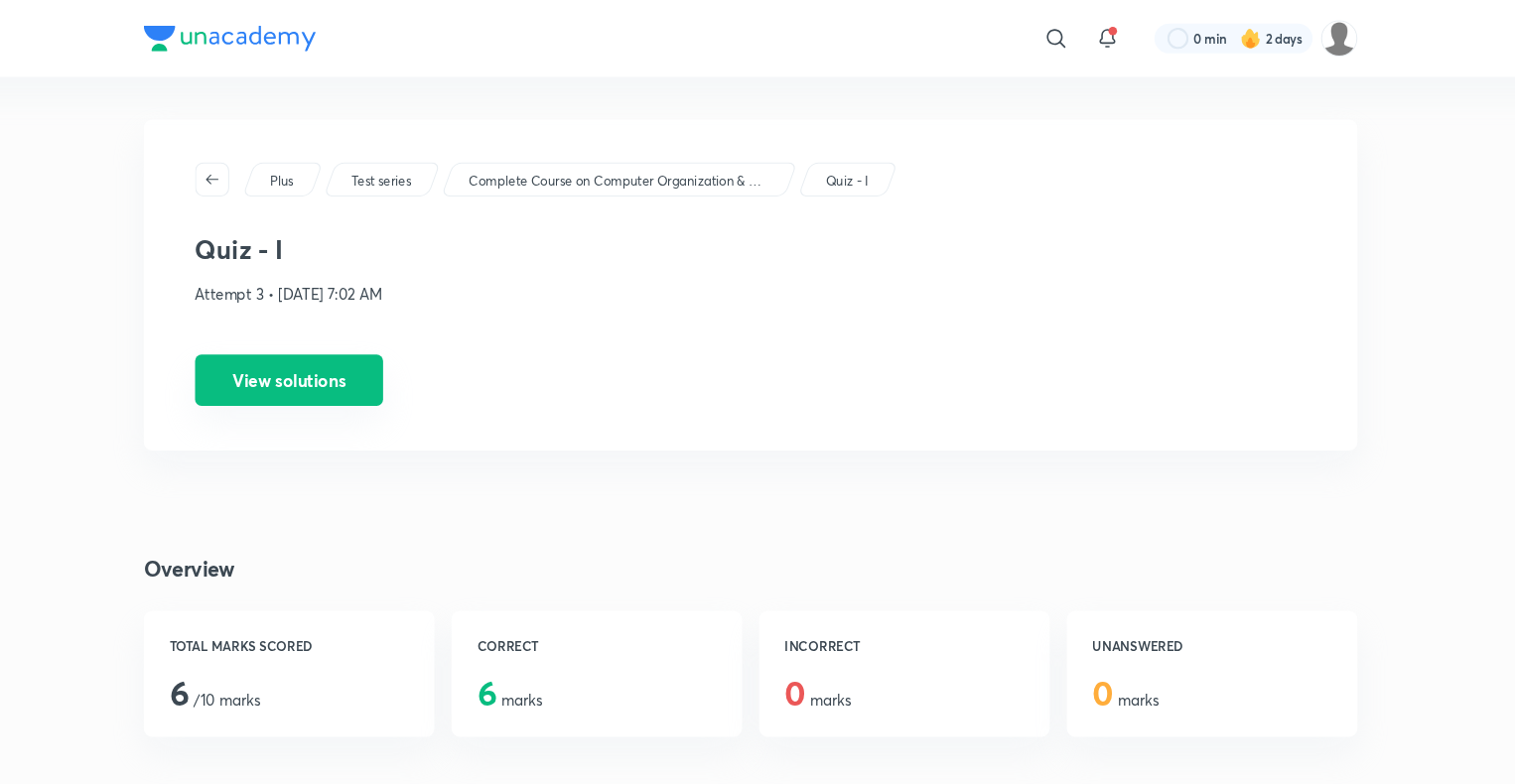 click on "View solutions" at bounding box center [329, 353] 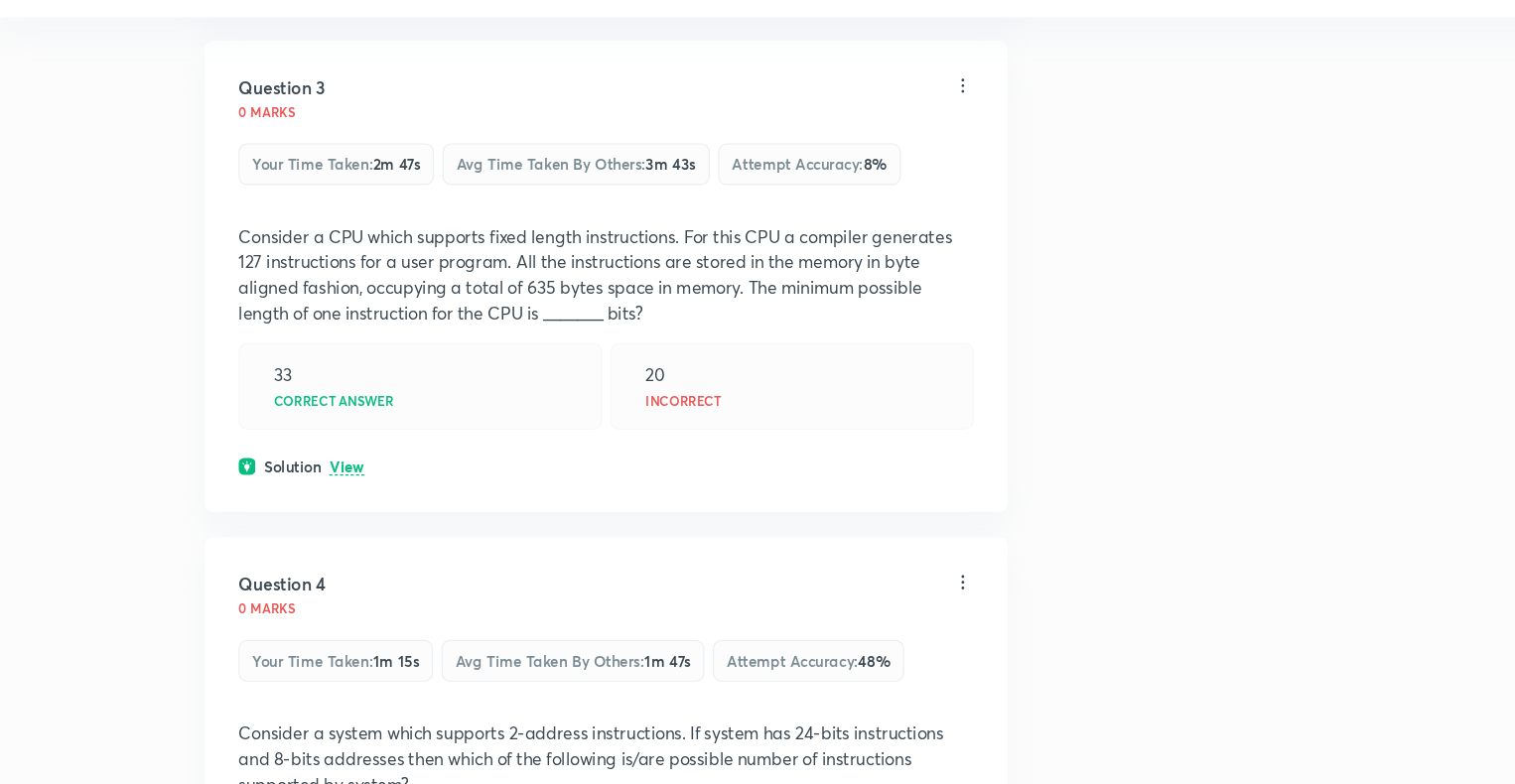 scroll, scrollTop: 1266, scrollLeft: 0, axis: vertical 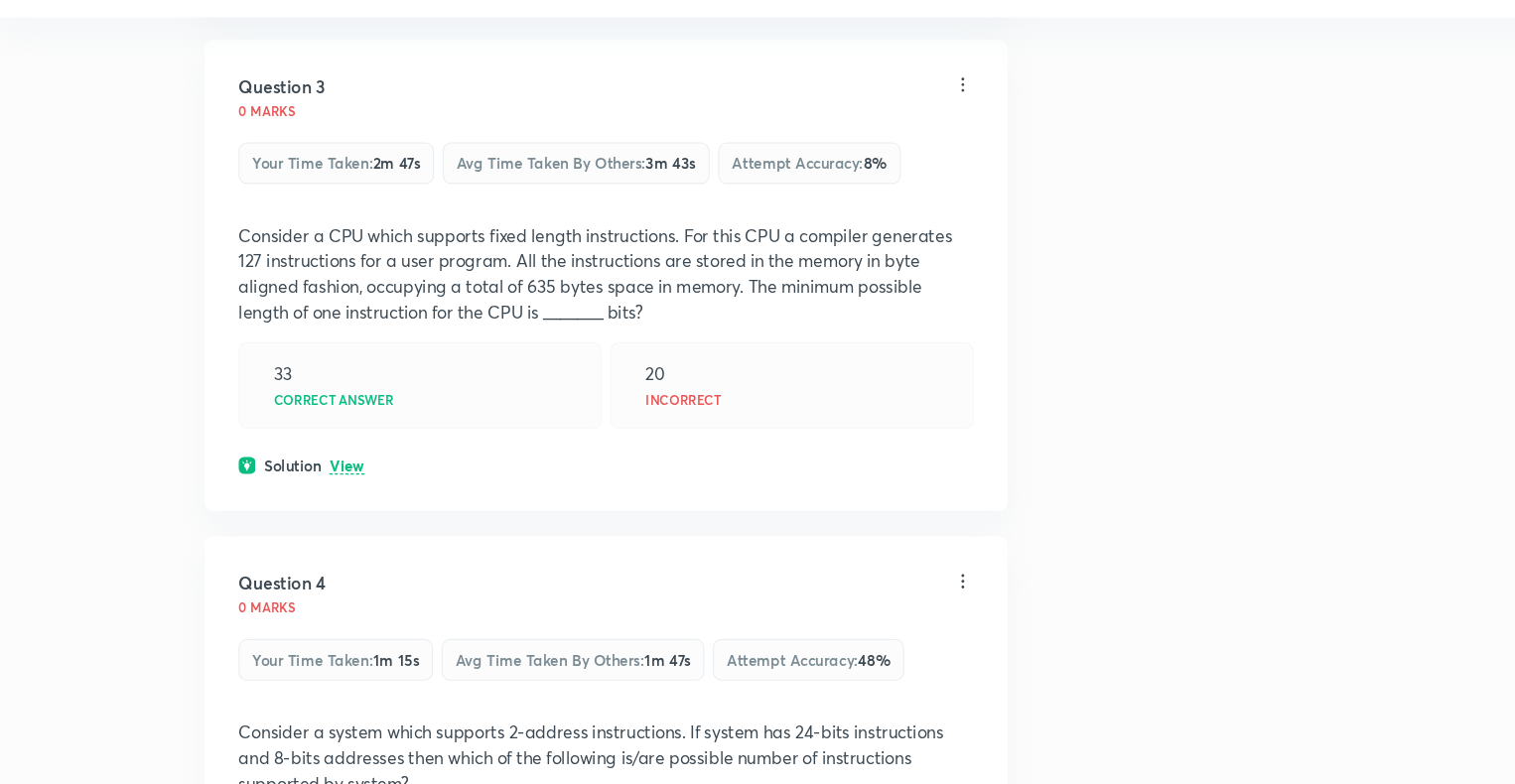 click on "View" at bounding box center (326, 488) 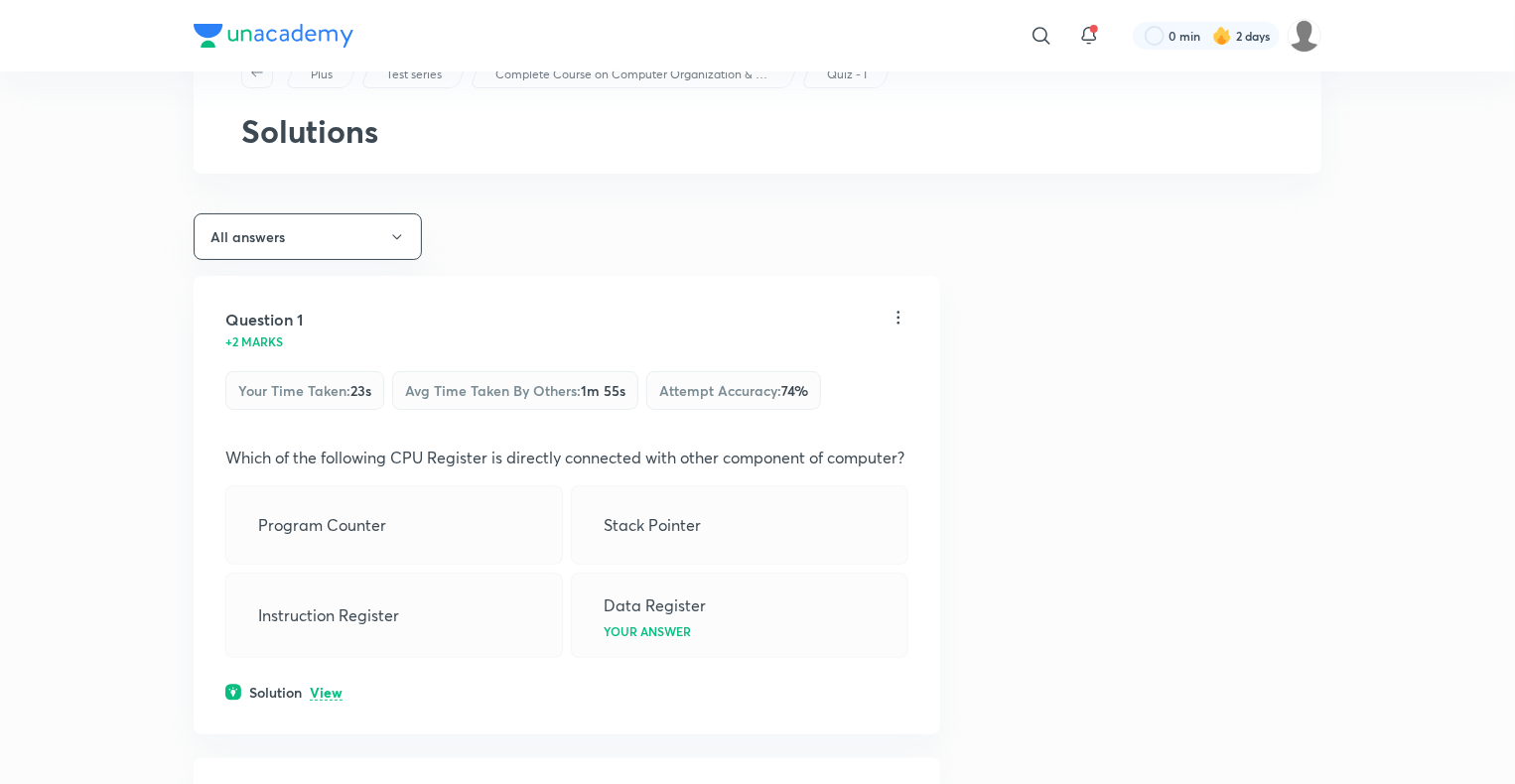 scroll, scrollTop: 0, scrollLeft: 0, axis: both 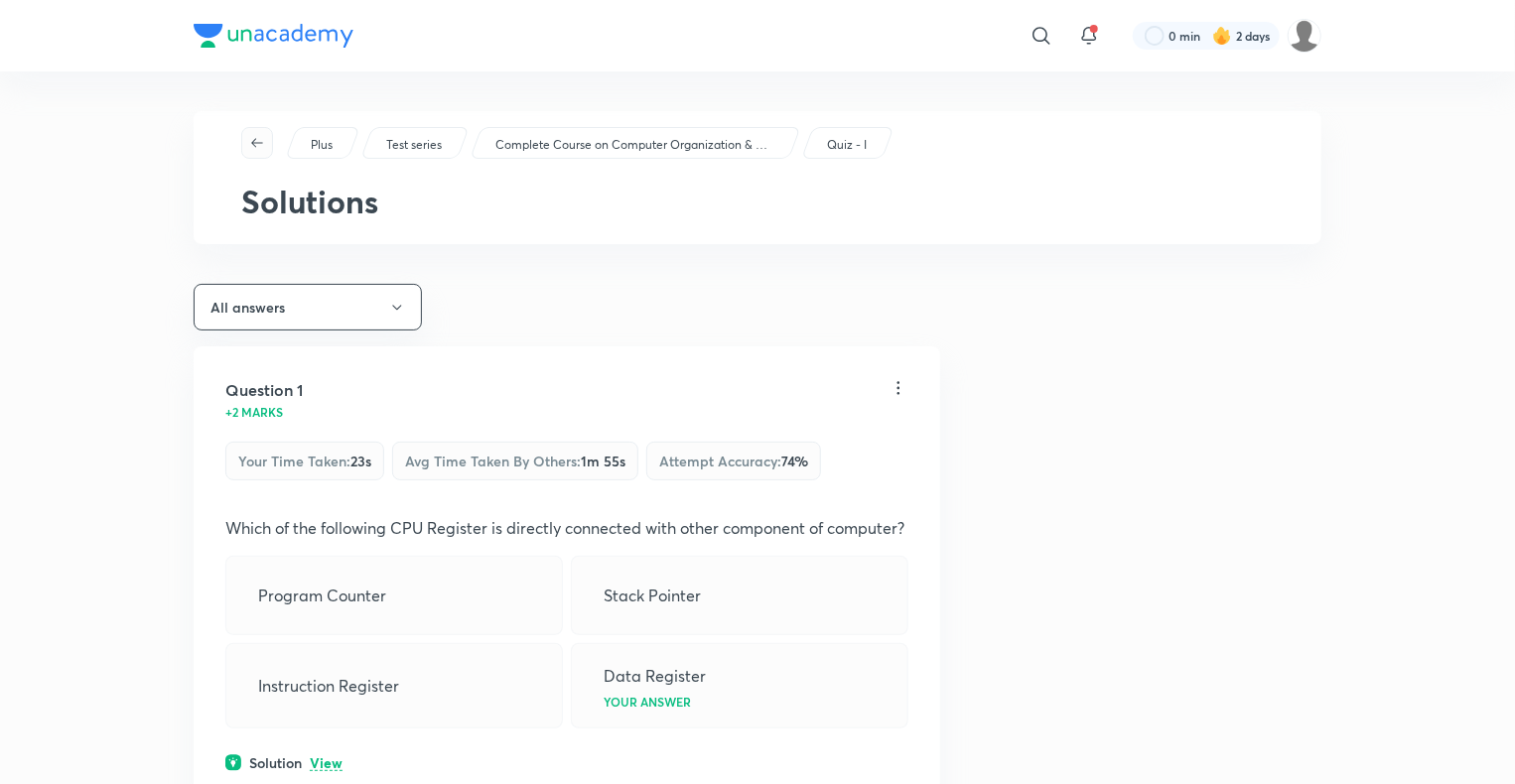 click at bounding box center (257, 143) 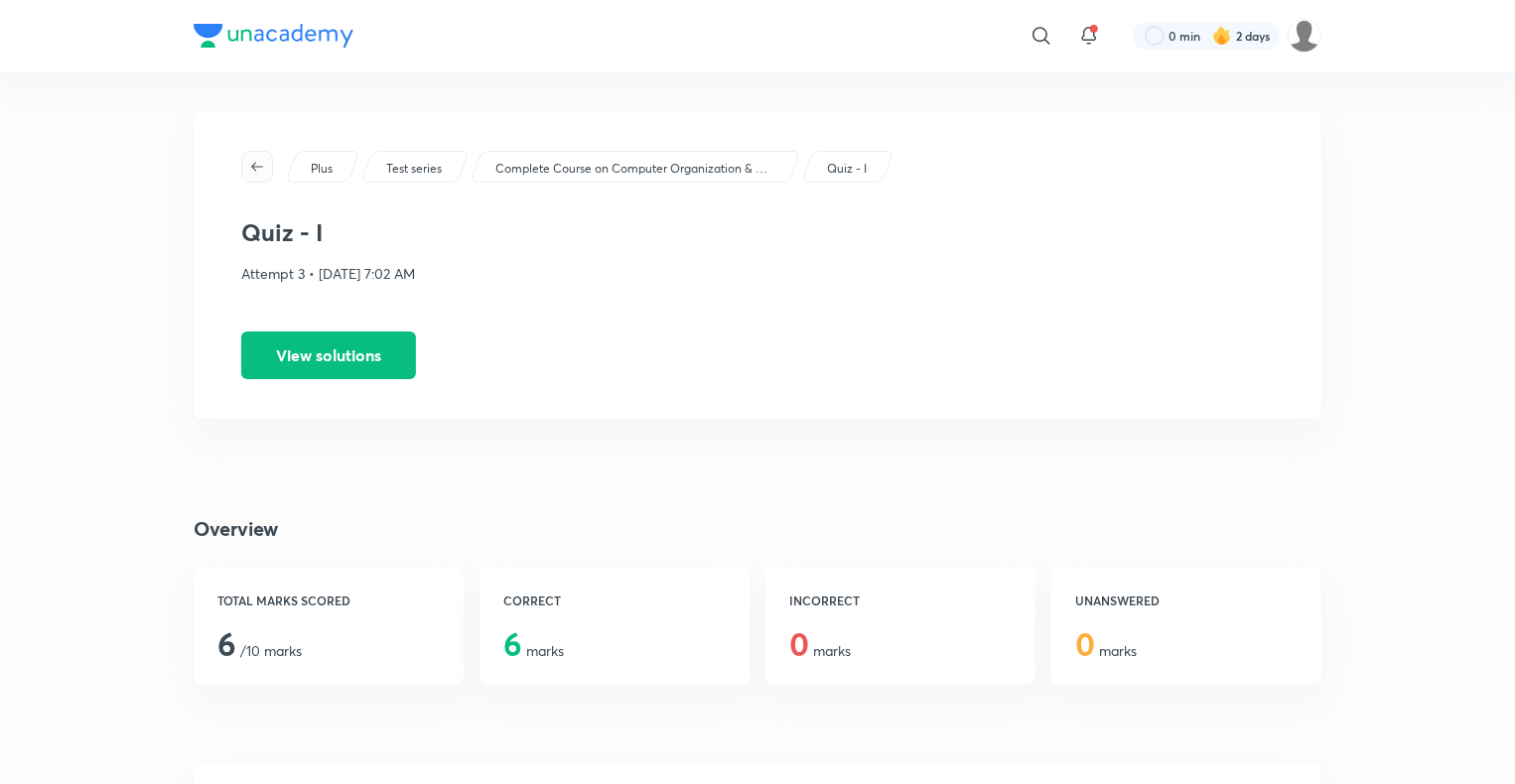 click at bounding box center (257, 167) 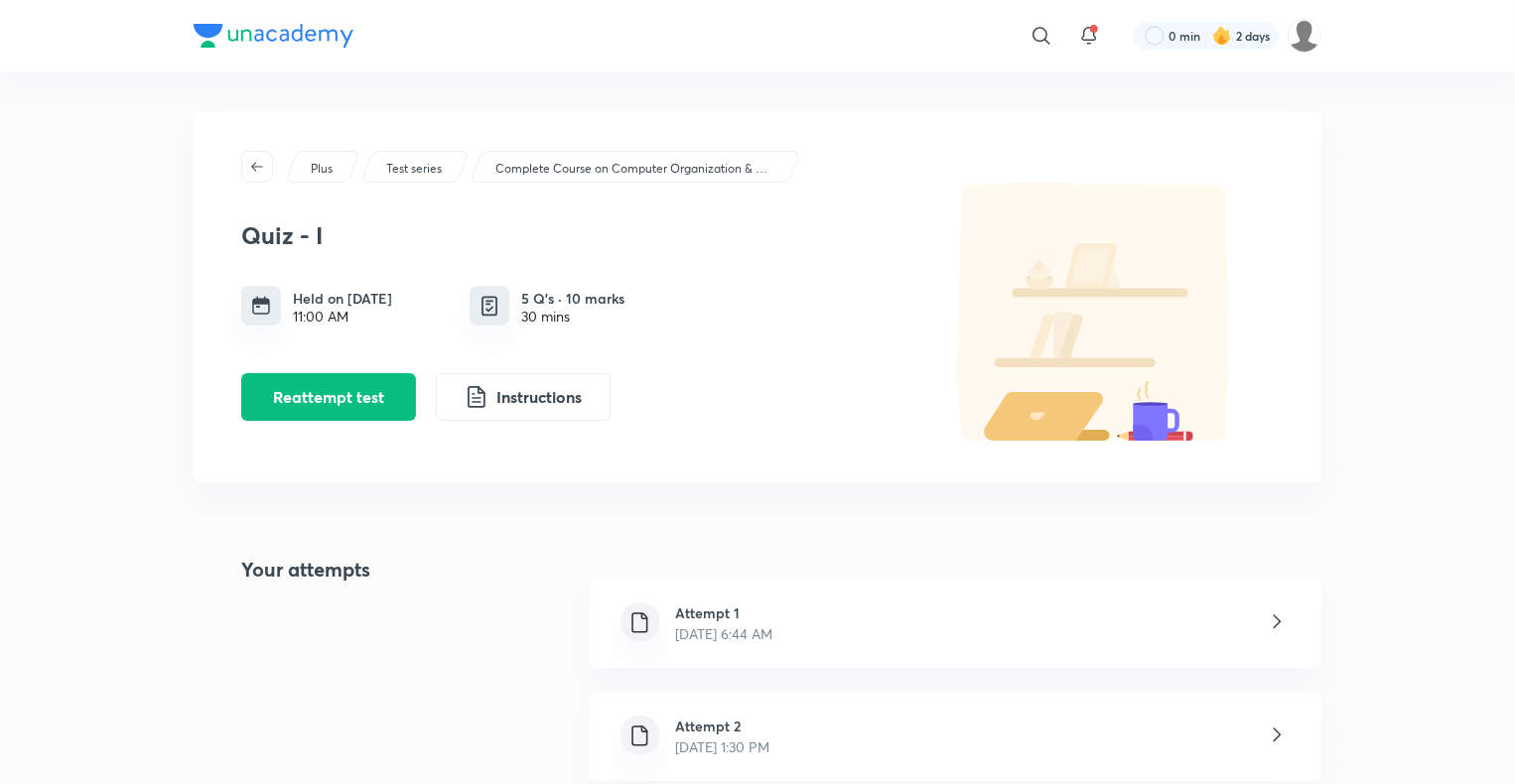 click at bounding box center (257, 167) 